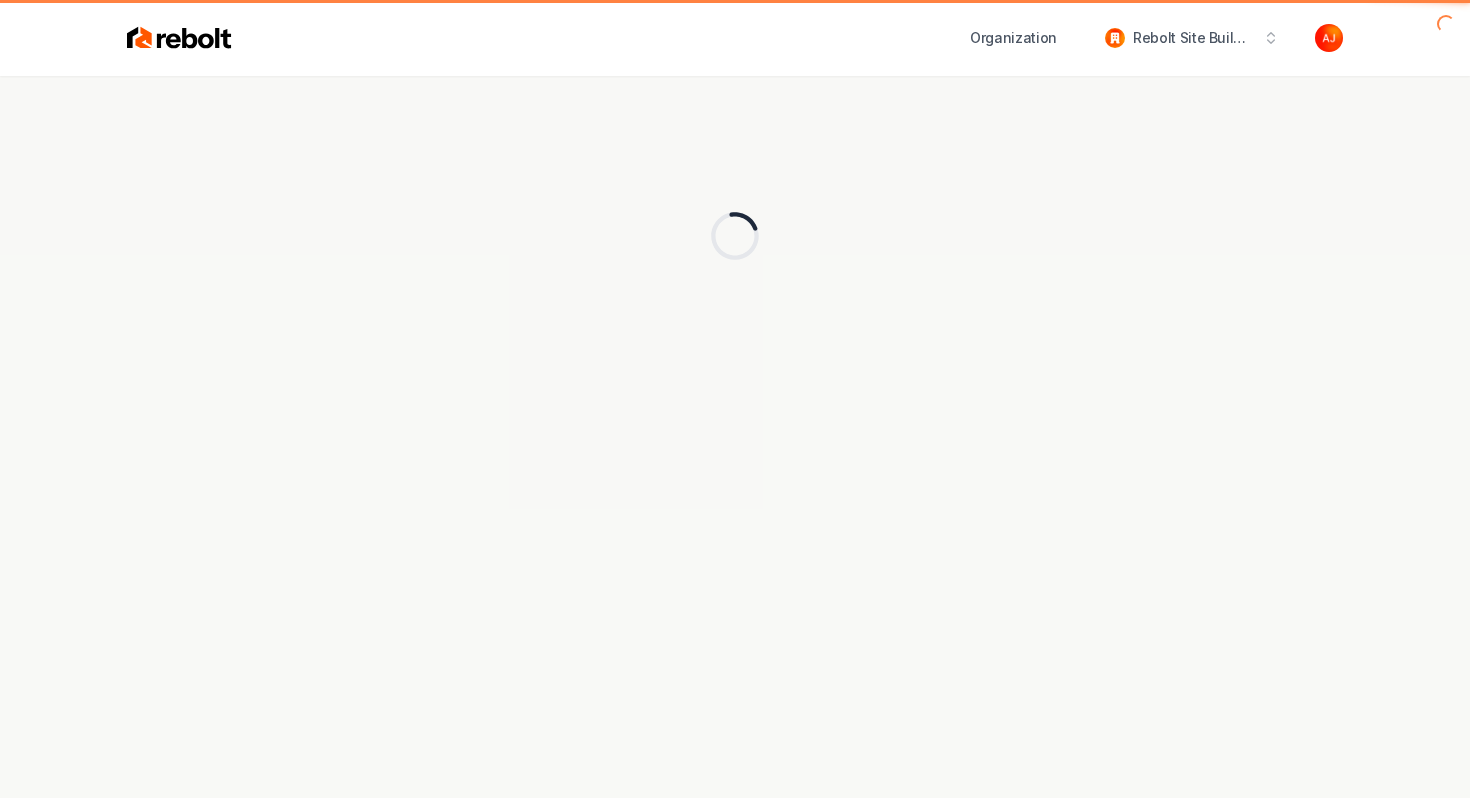 scroll, scrollTop: 0, scrollLeft: 0, axis: both 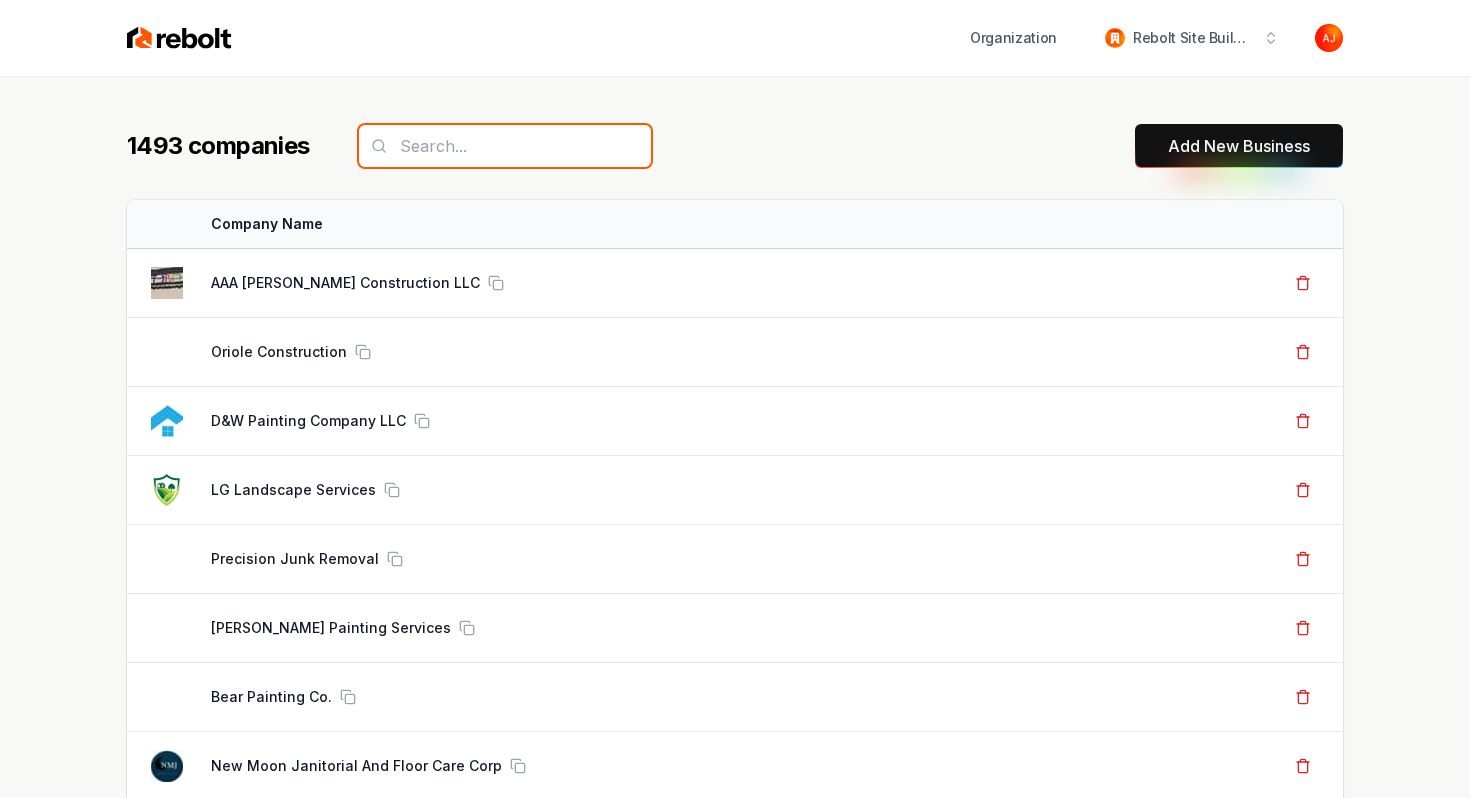 click at bounding box center [505, 146] 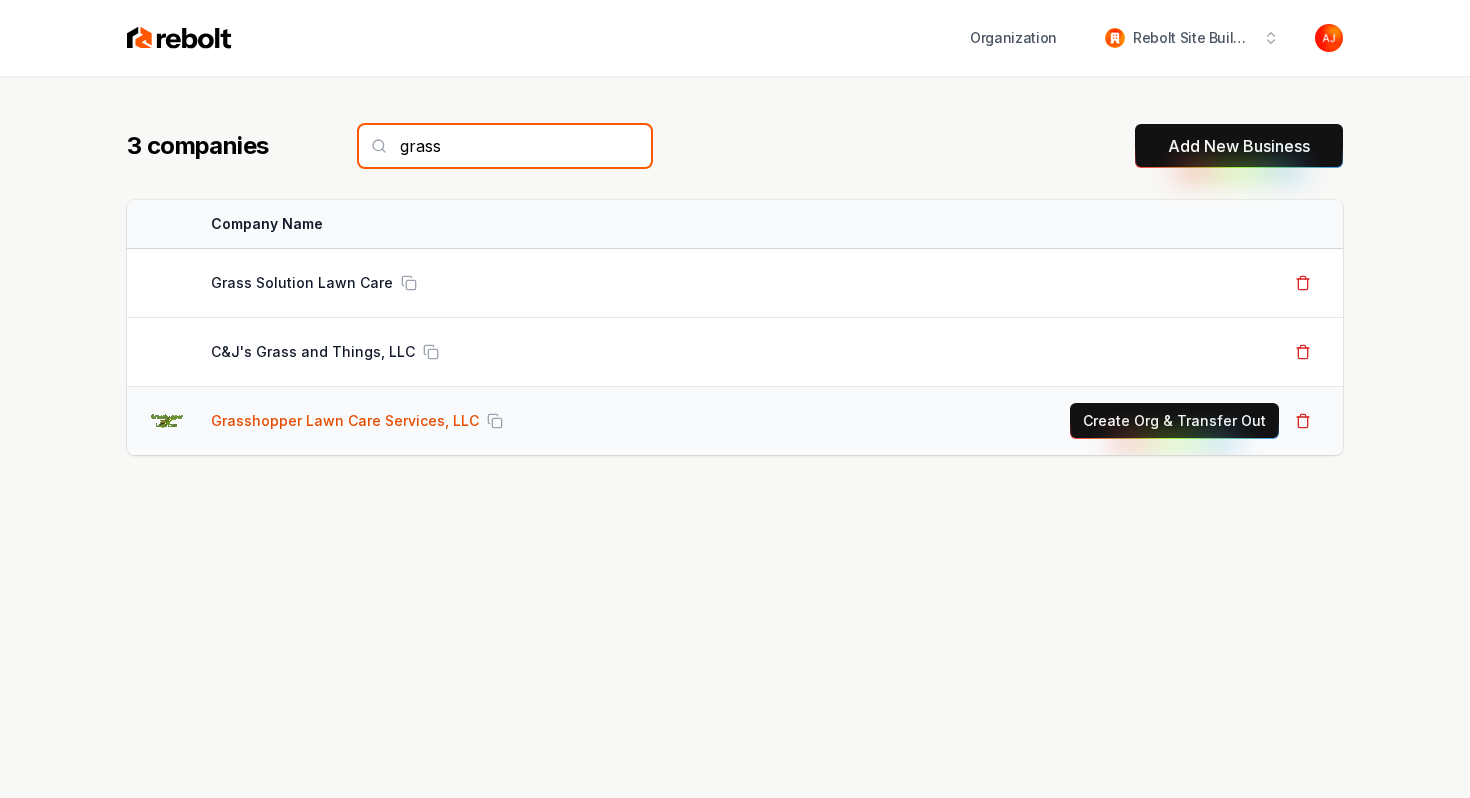 type on "grass" 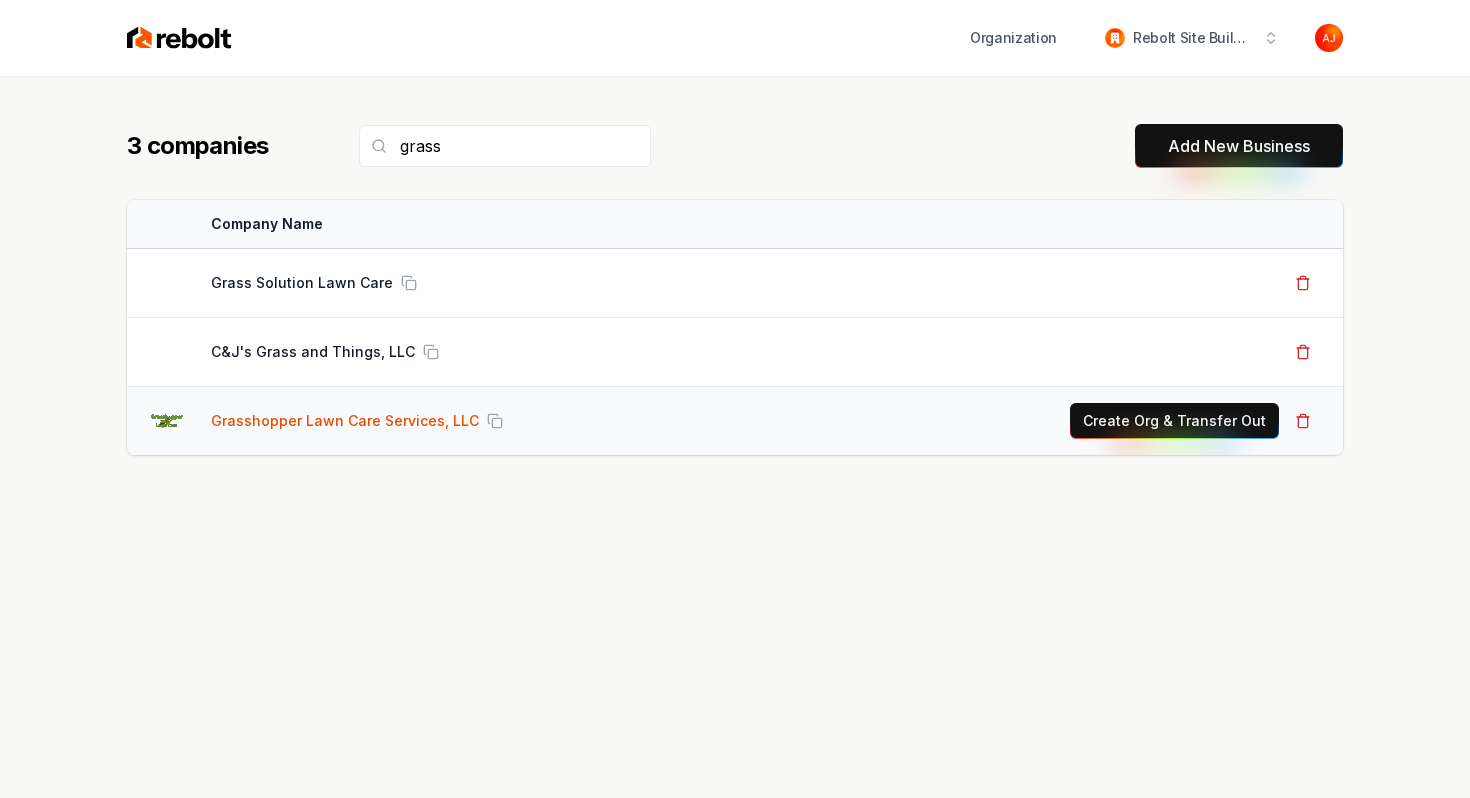 click on "Grasshopper Lawn Care Services, LLC" at bounding box center [345, 421] 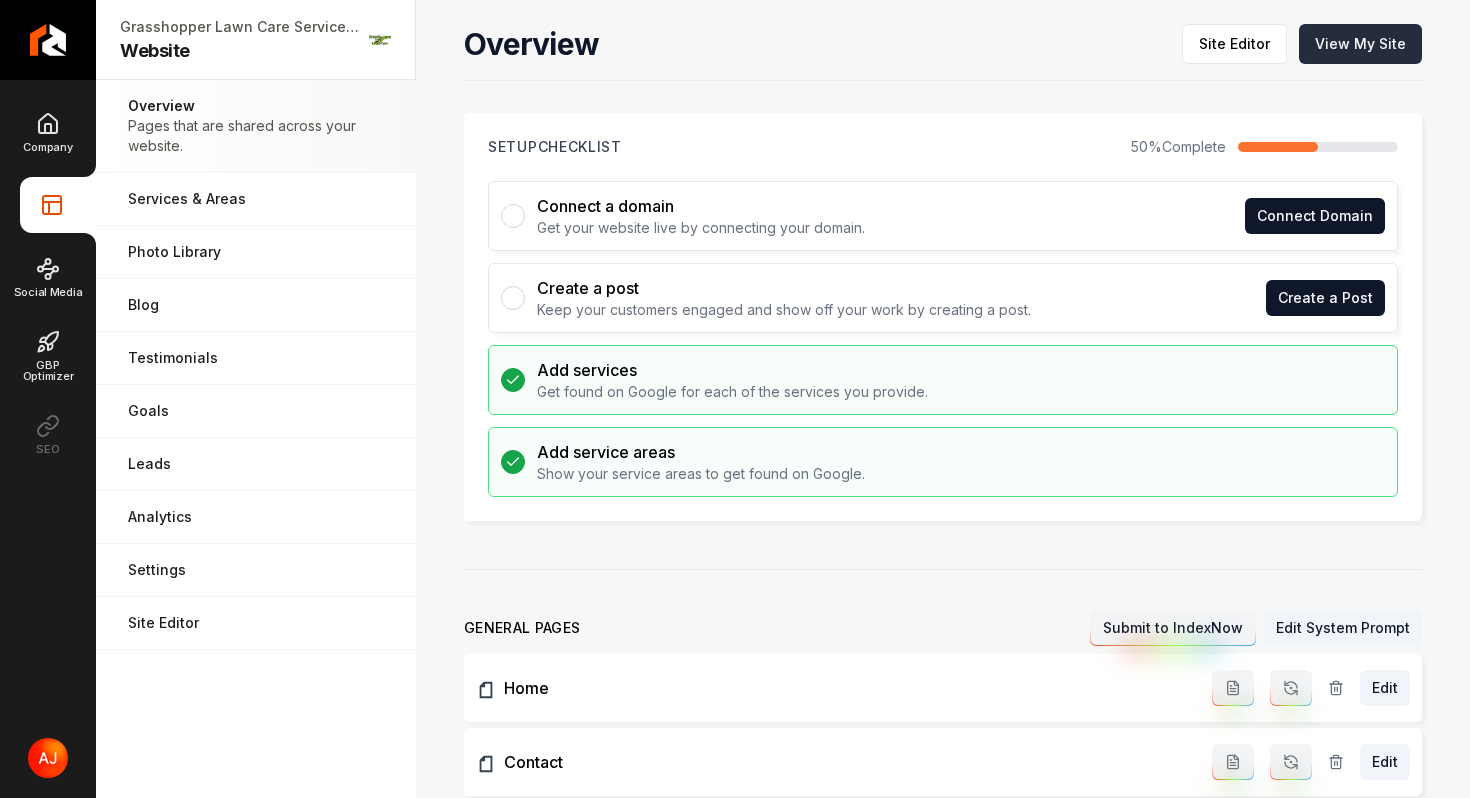 click on "View My Site" at bounding box center (1360, 44) 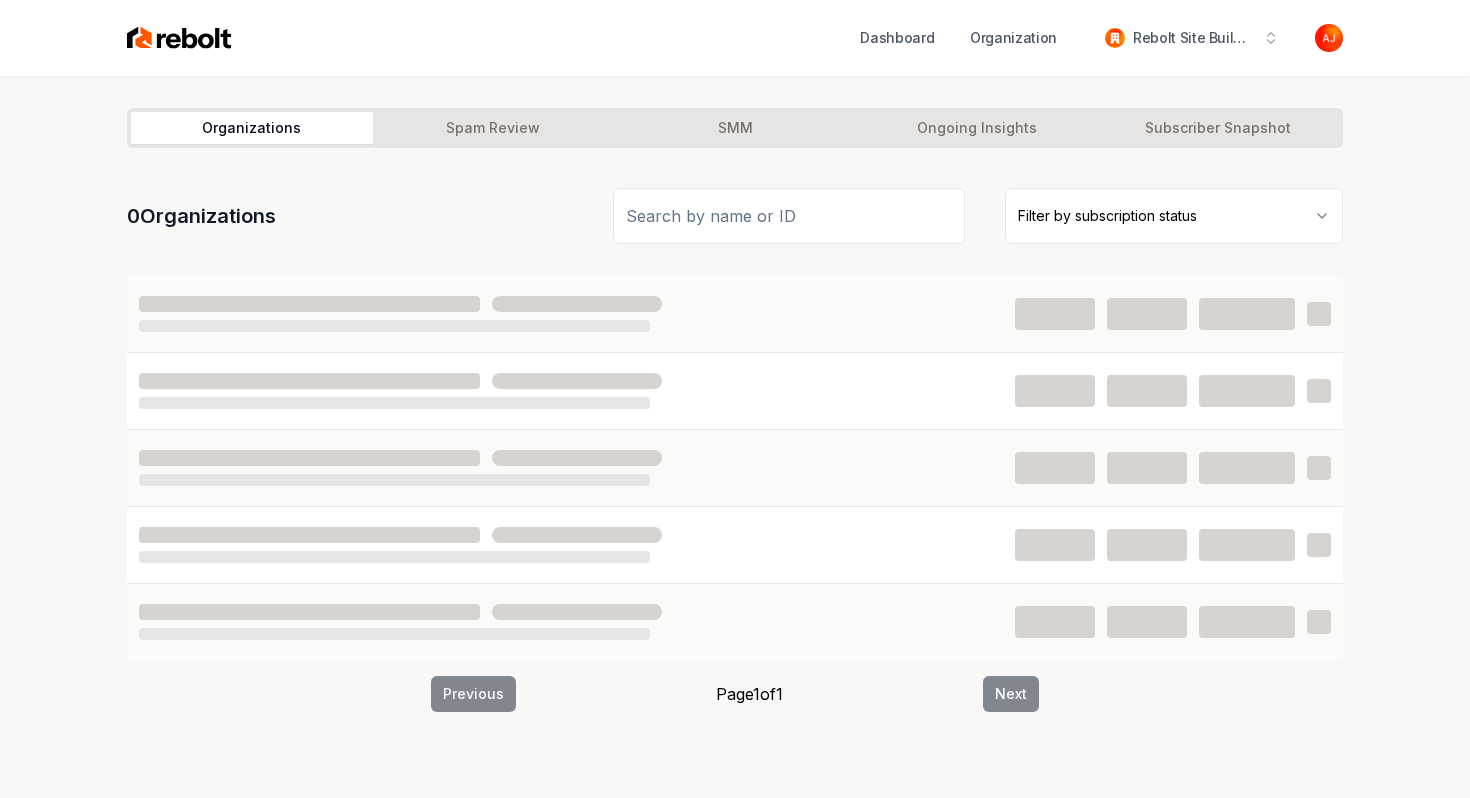 scroll, scrollTop: 0, scrollLeft: 0, axis: both 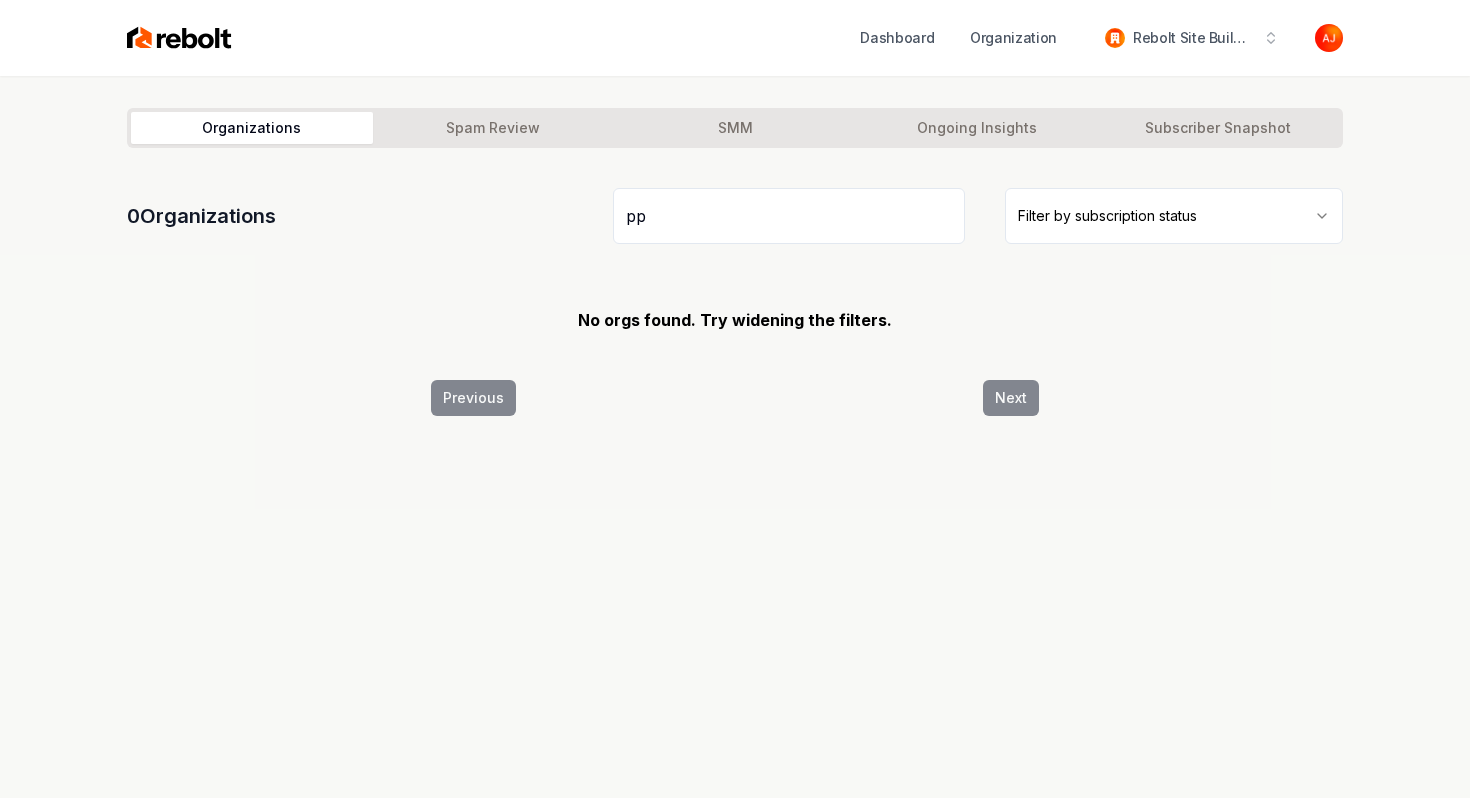 type on "p" 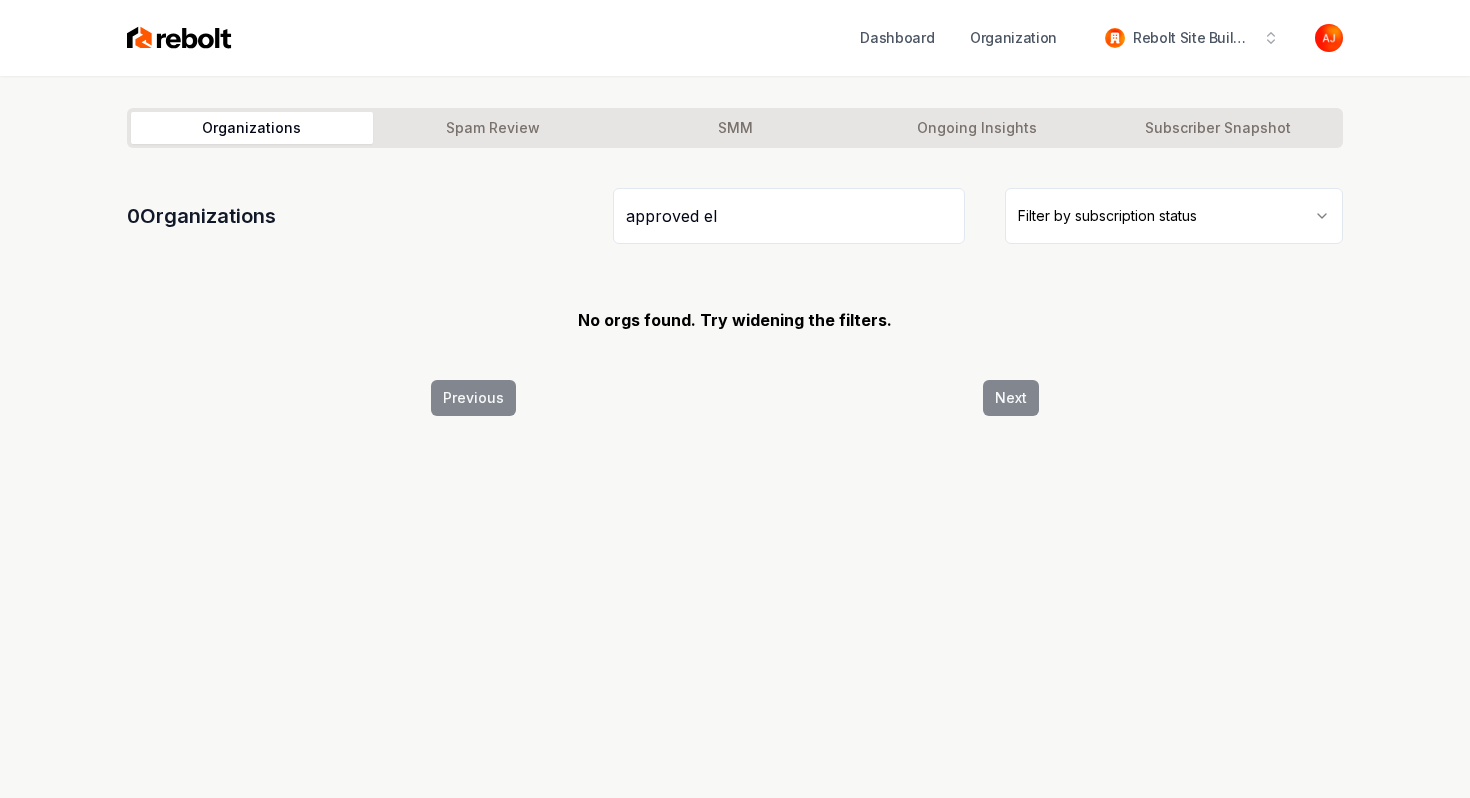 click on "approved el" at bounding box center [789, 216] 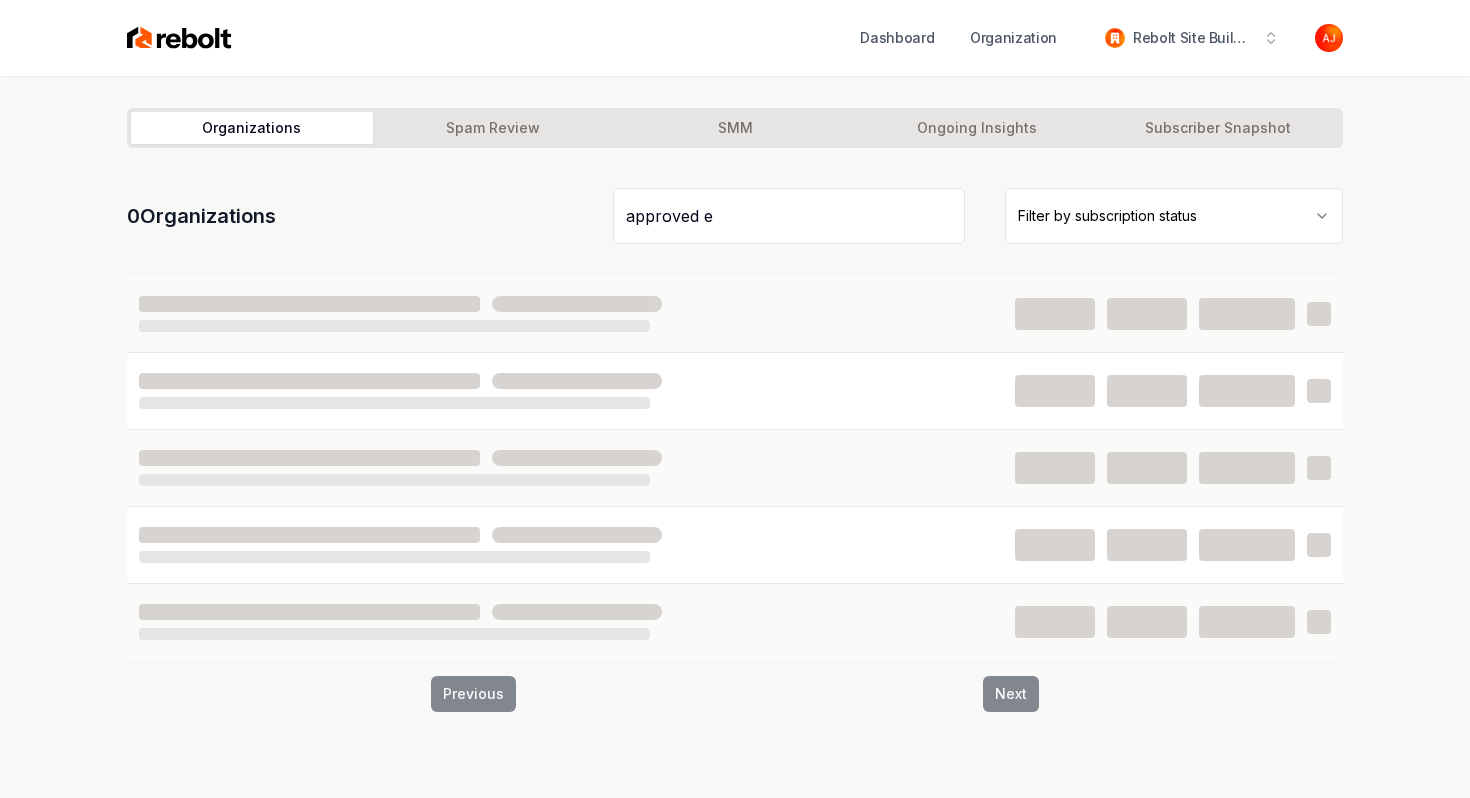click on "approved e" at bounding box center [789, 216] 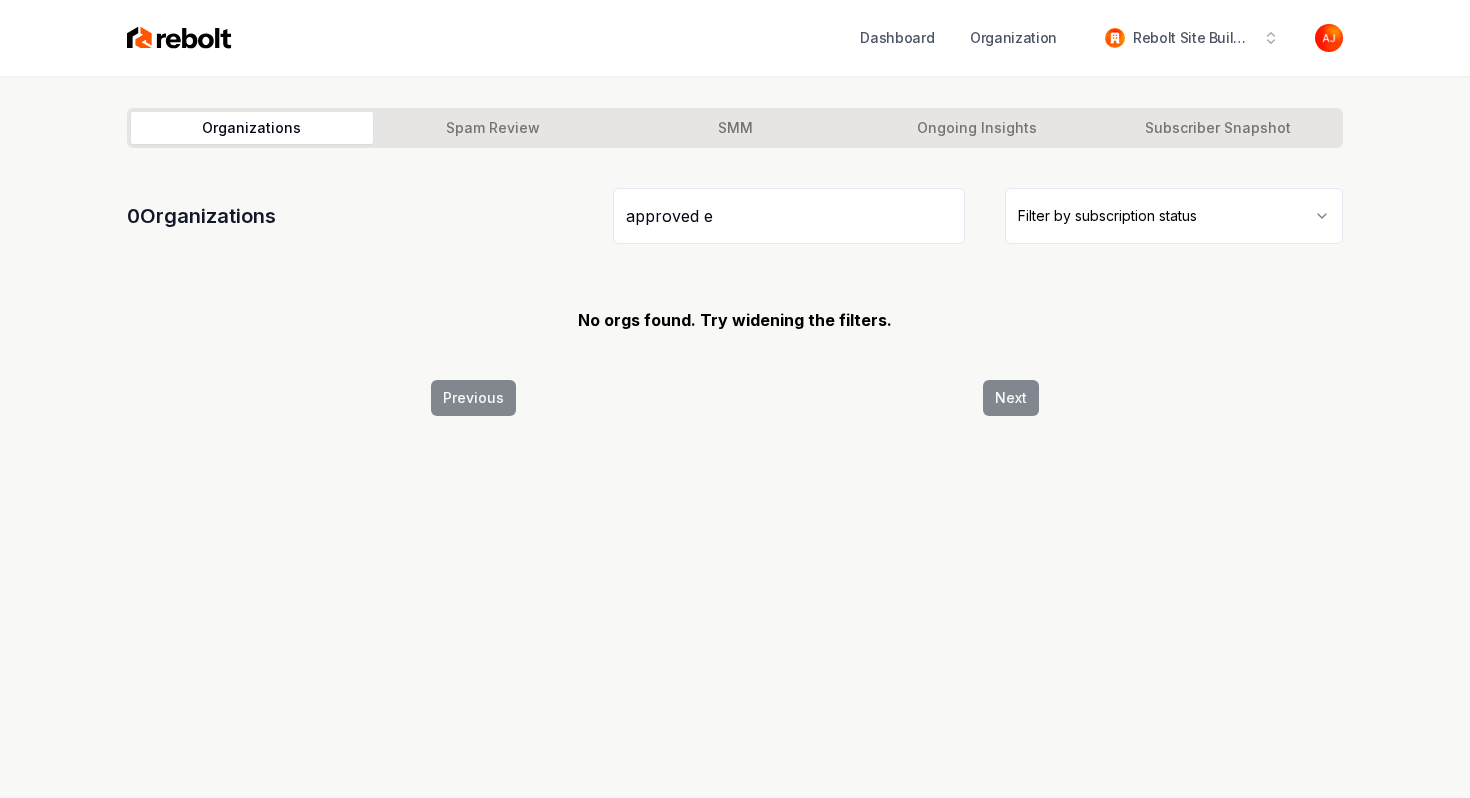 click on "approved e" at bounding box center [789, 216] 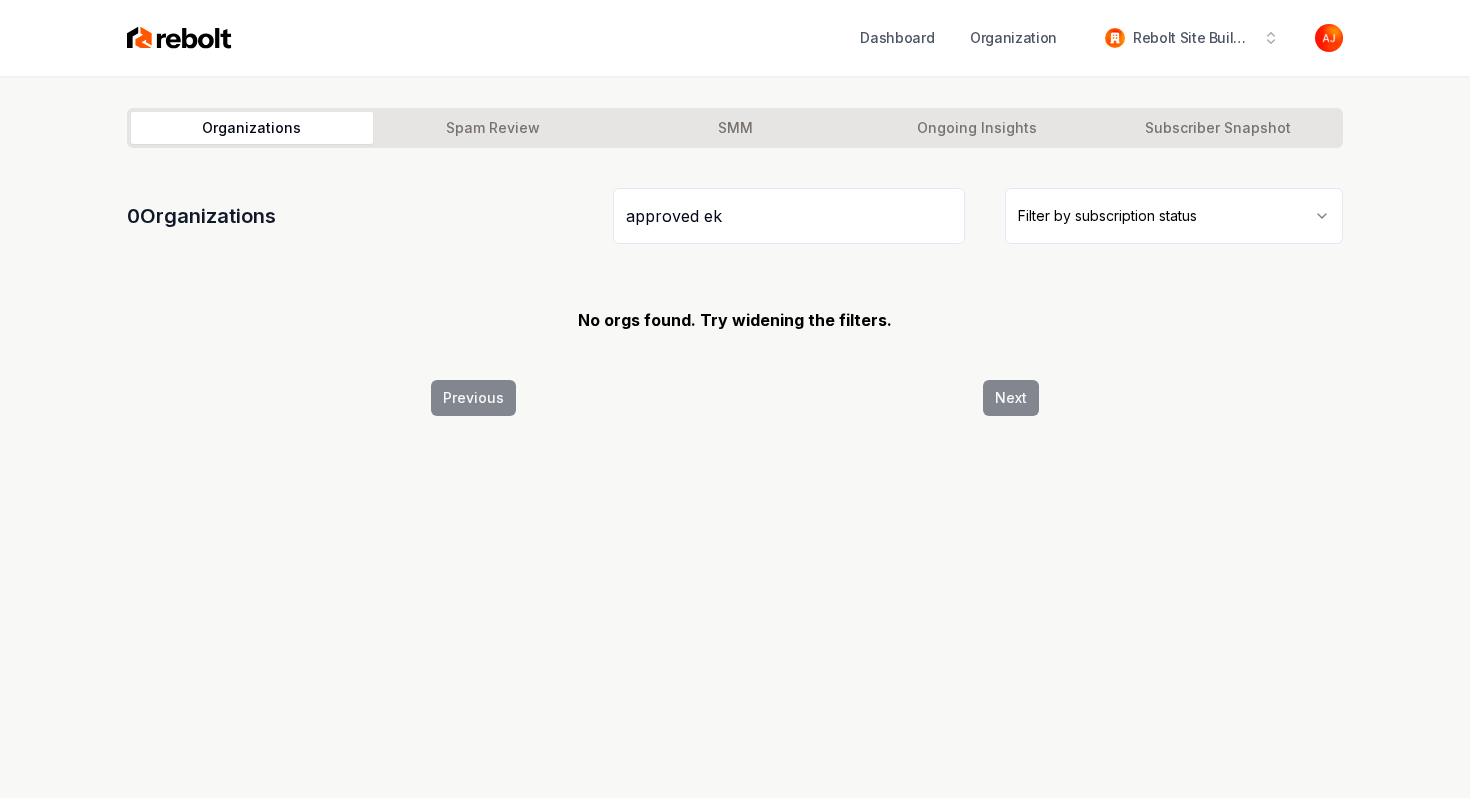 type on "approved ek" 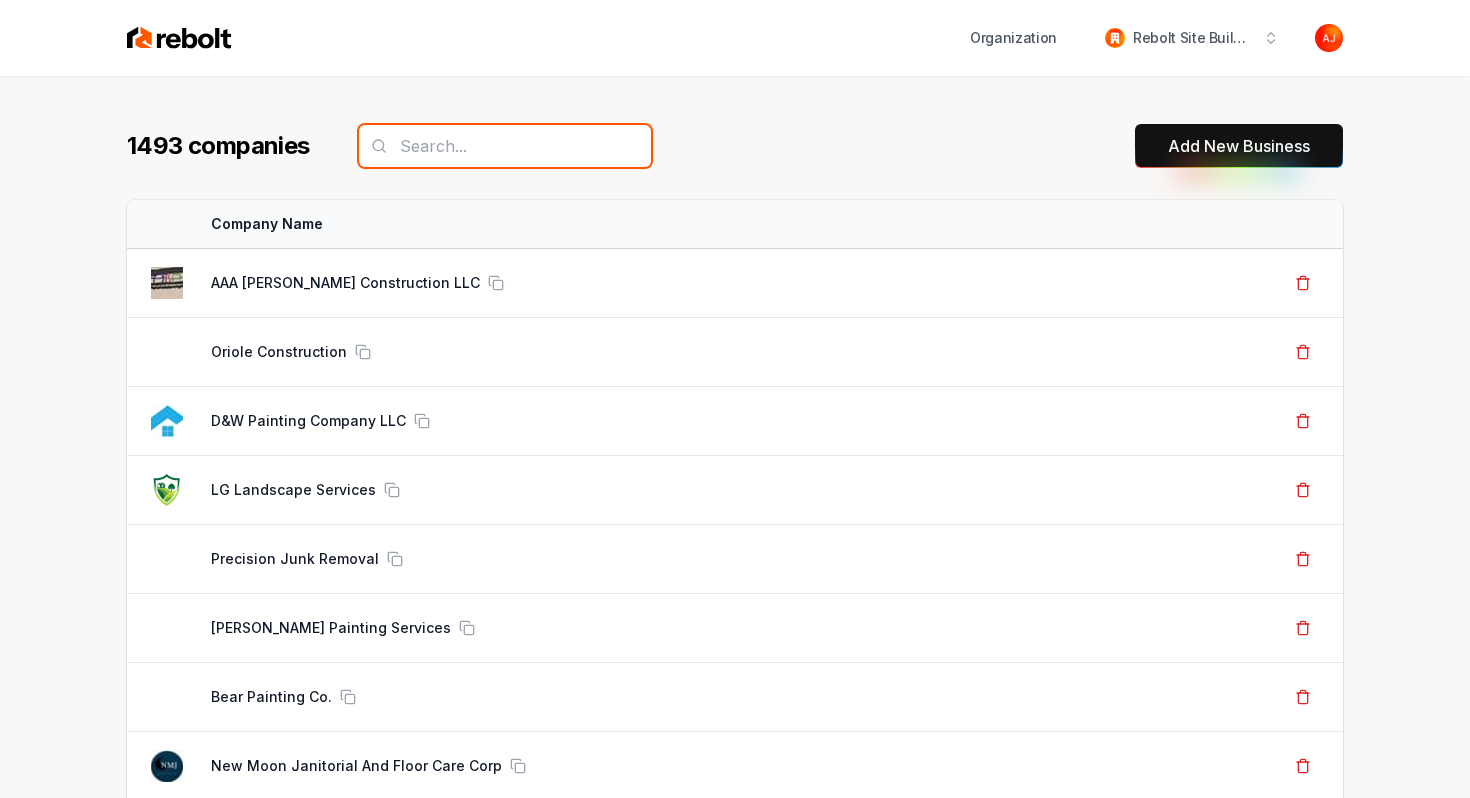 click at bounding box center [505, 146] 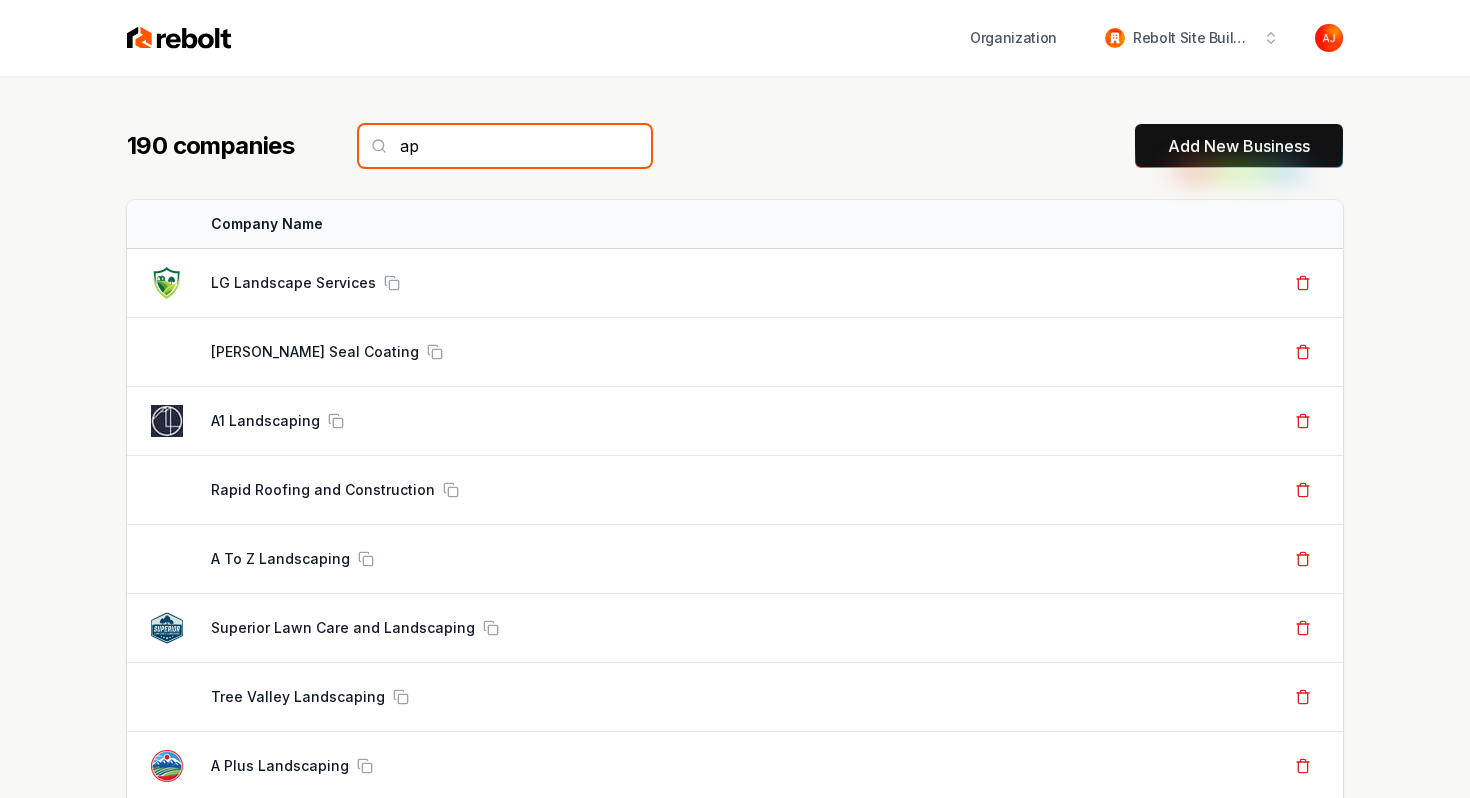 type on "a" 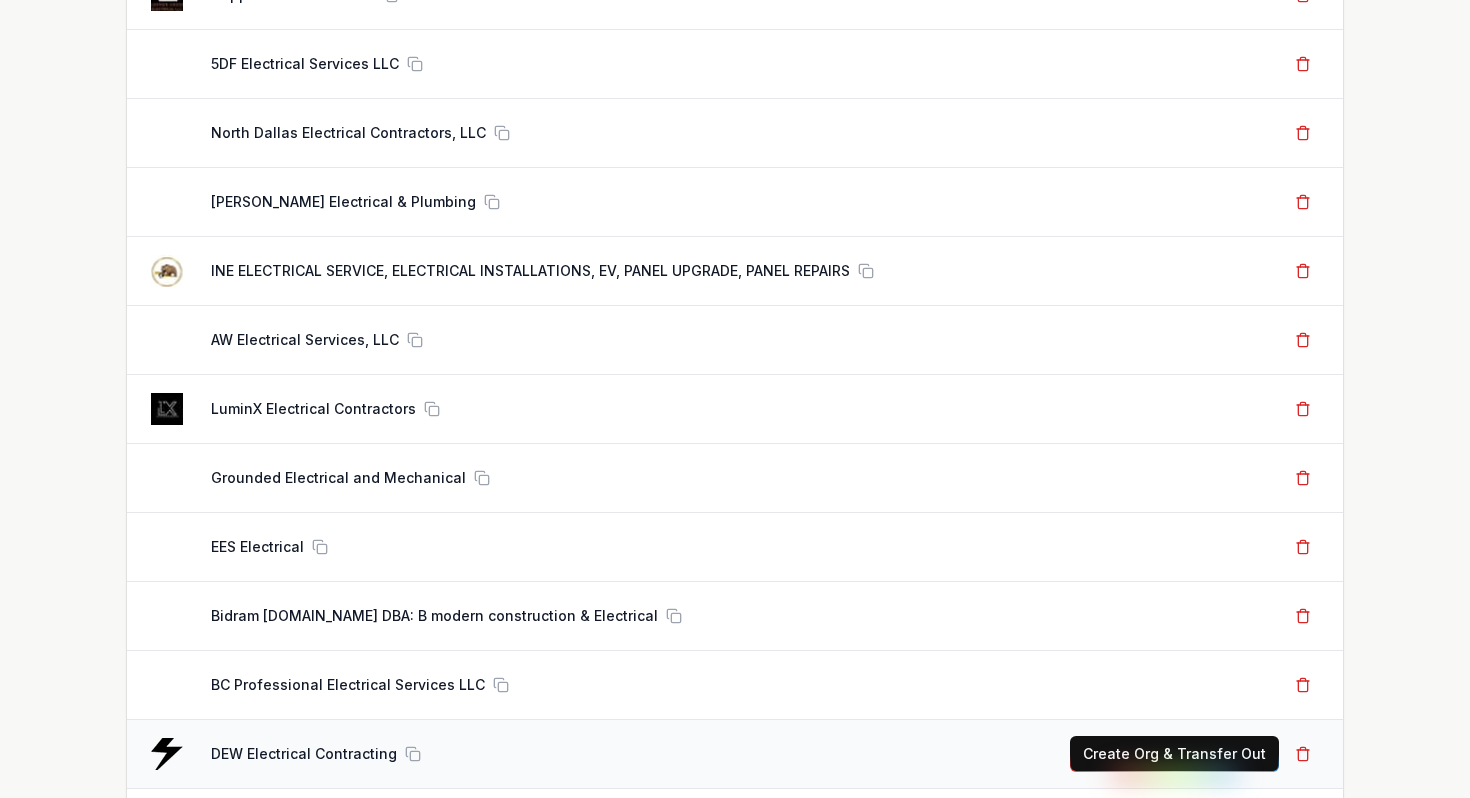 scroll, scrollTop: 0, scrollLeft: 0, axis: both 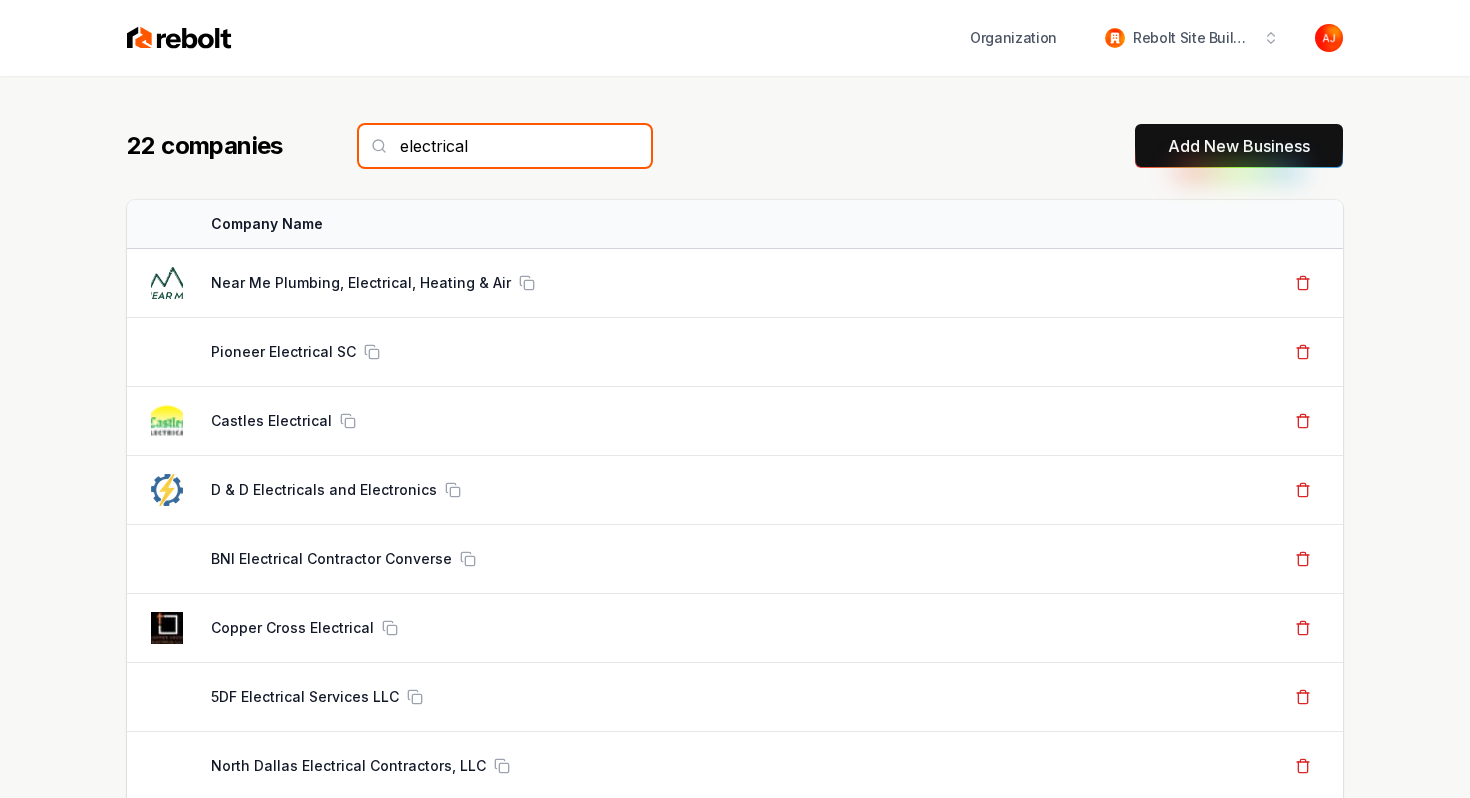 click on "electrical" at bounding box center [505, 146] 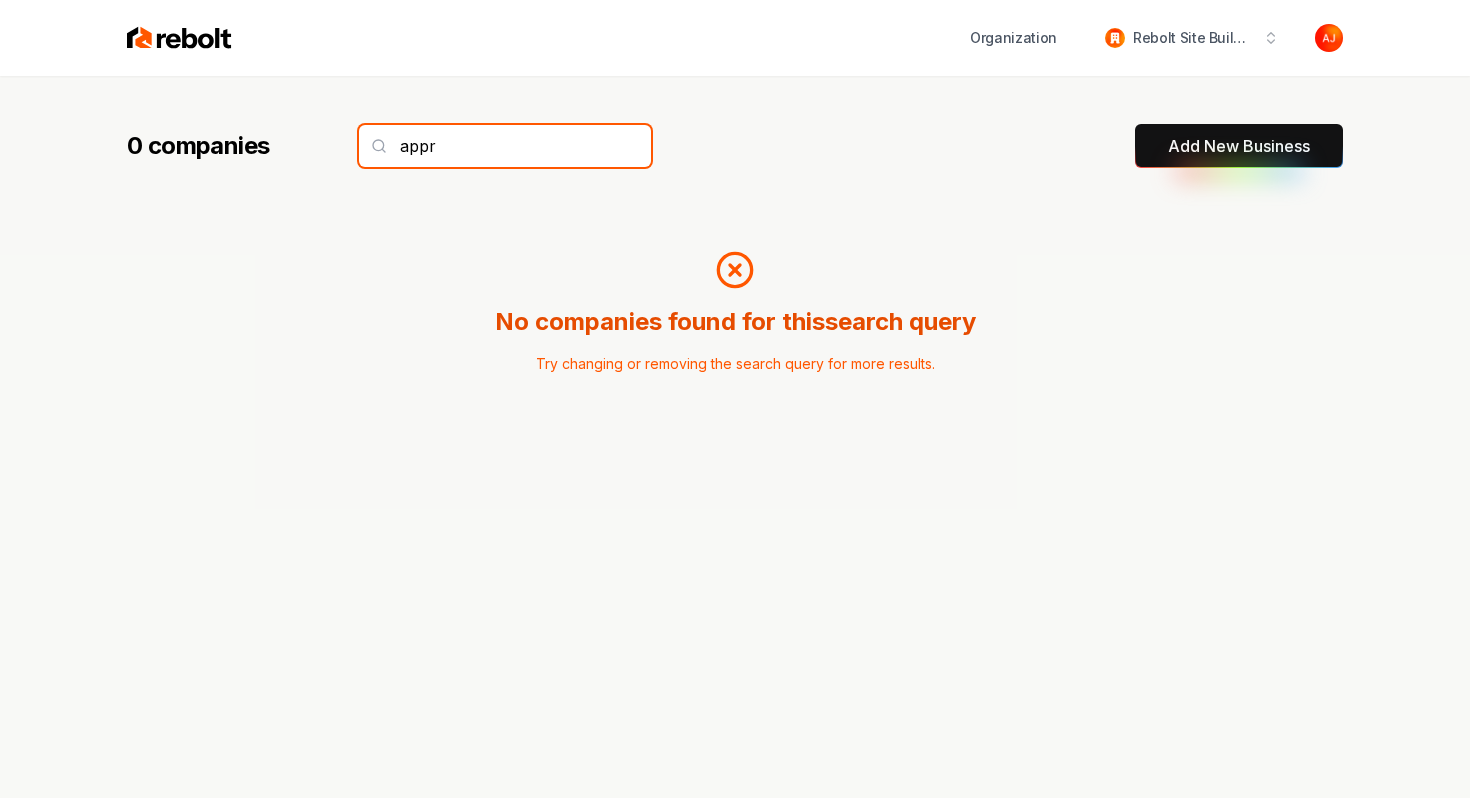 drag, startPoint x: 461, startPoint y: 154, endPoint x: 334, endPoint y: 83, distance: 145.49915 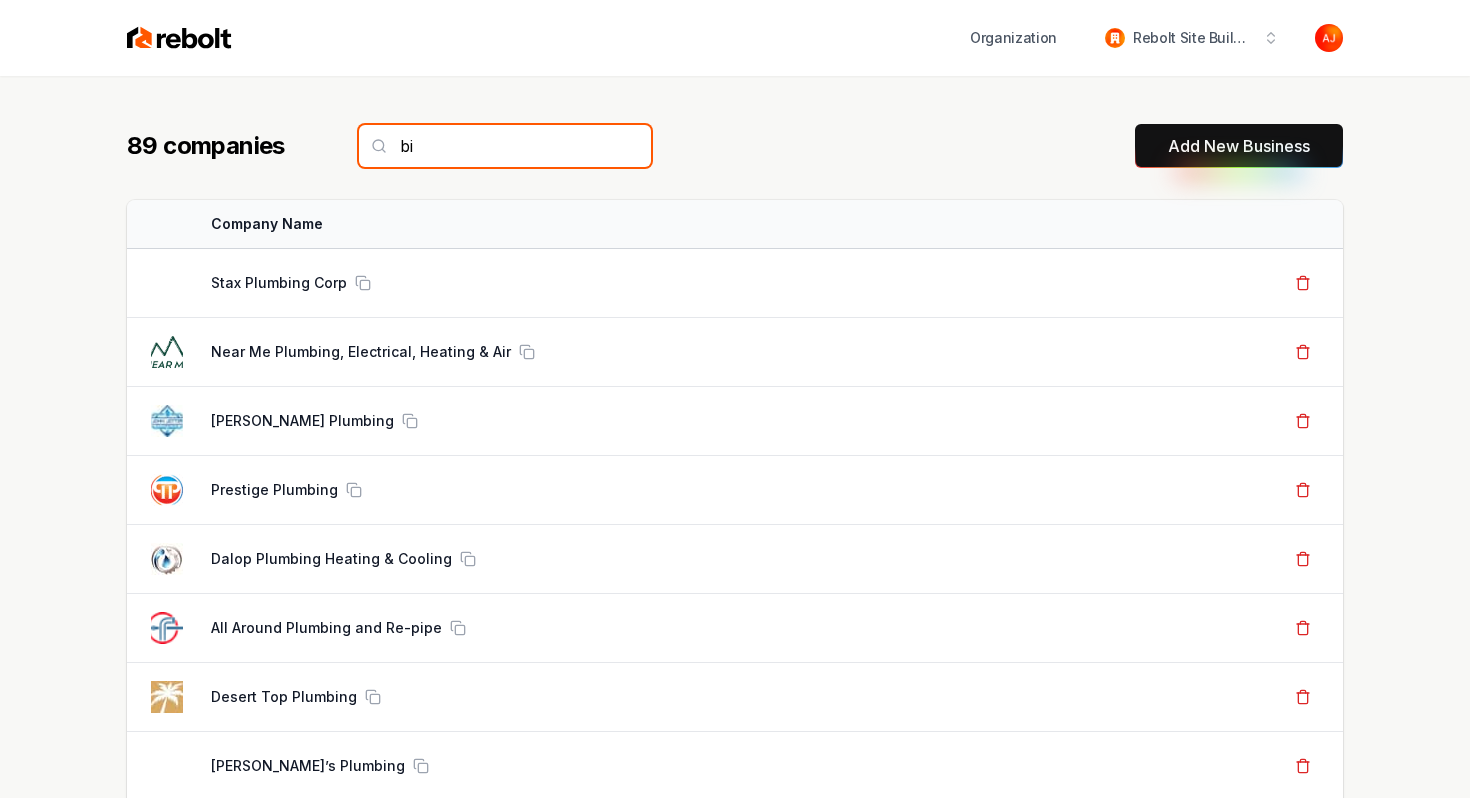 type on "b" 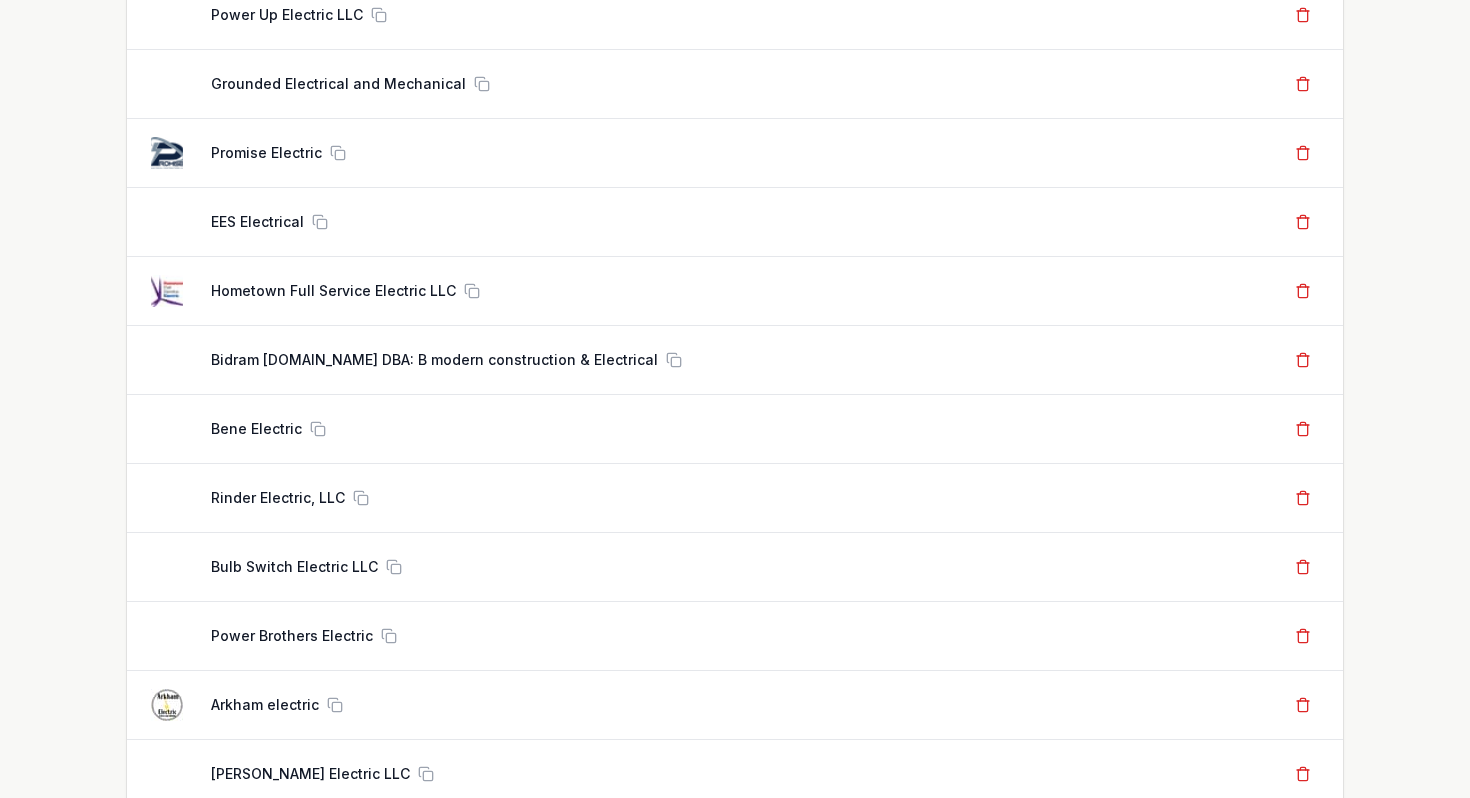 scroll, scrollTop: 2655, scrollLeft: 0, axis: vertical 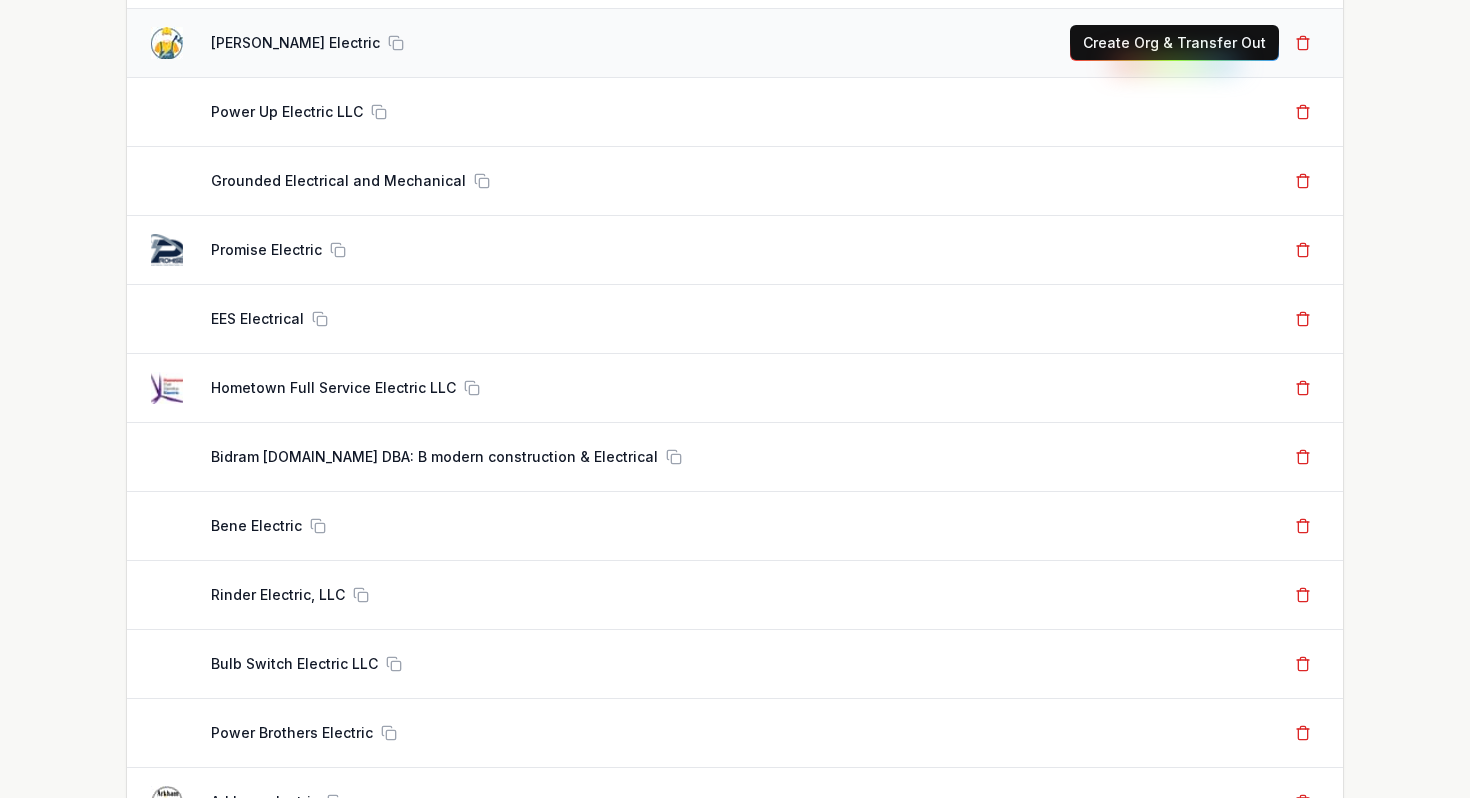 type on "electric" 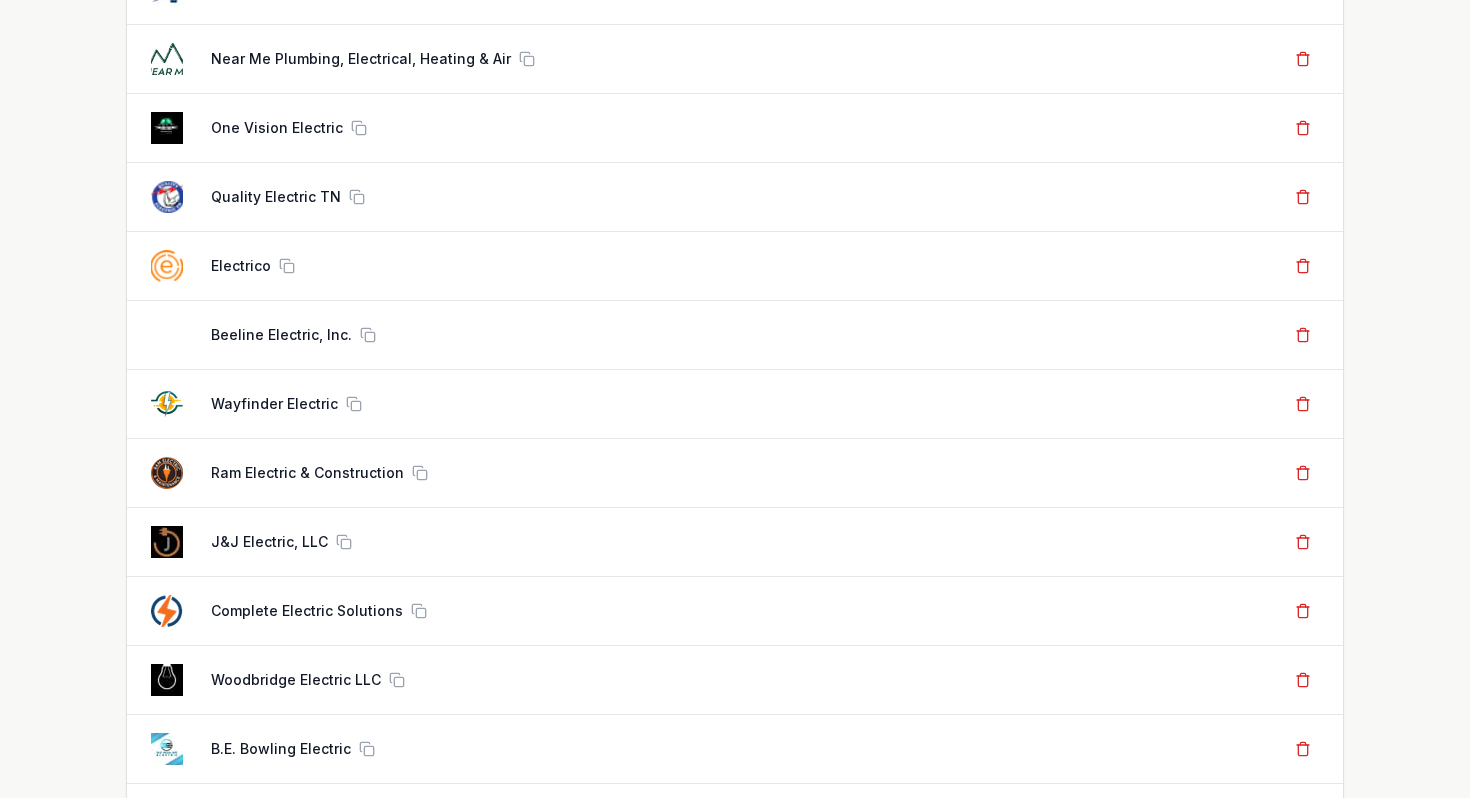 scroll, scrollTop: 0, scrollLeft: 0, axis: both 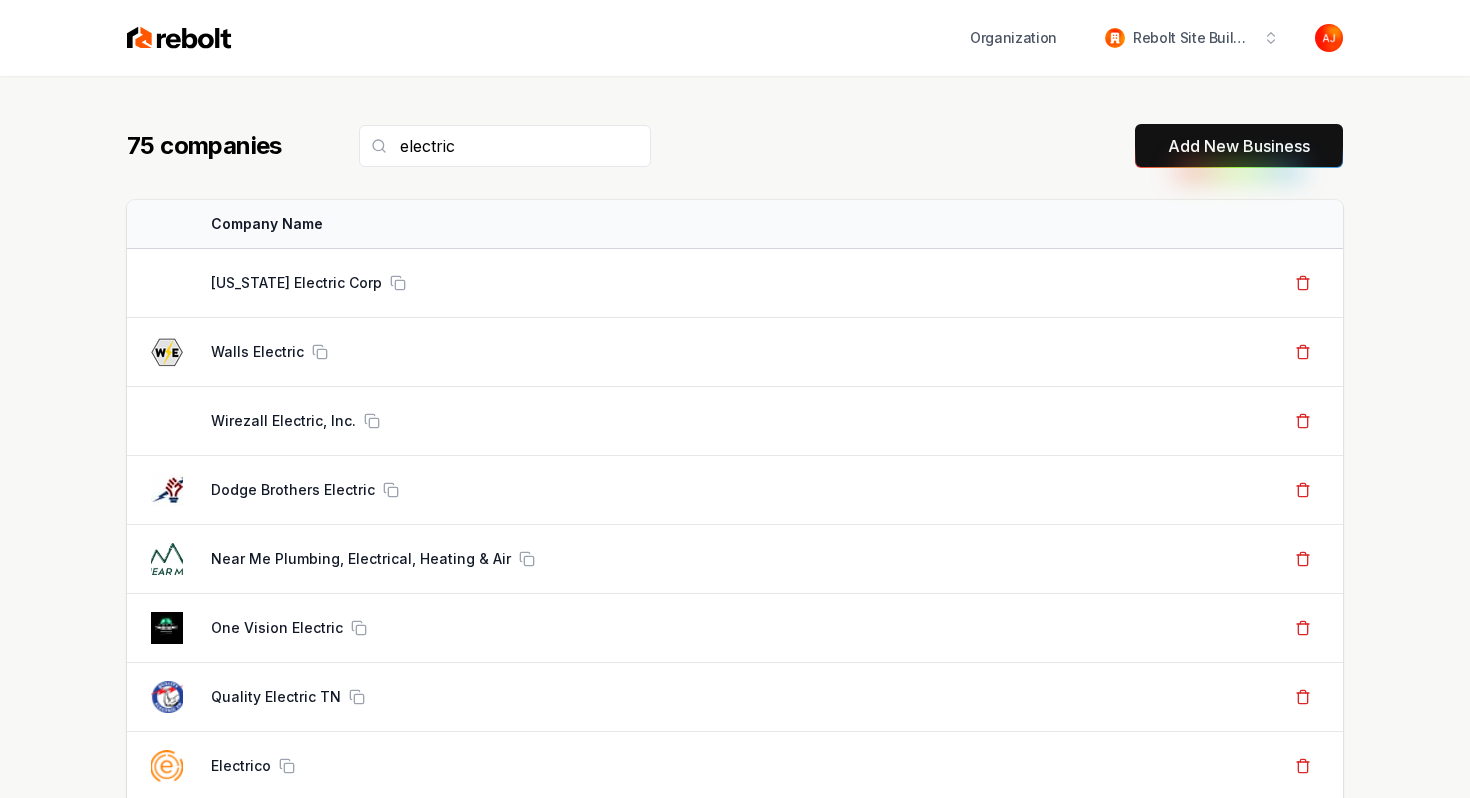 click on "Add New Business" at bounding box center (1239, 146) 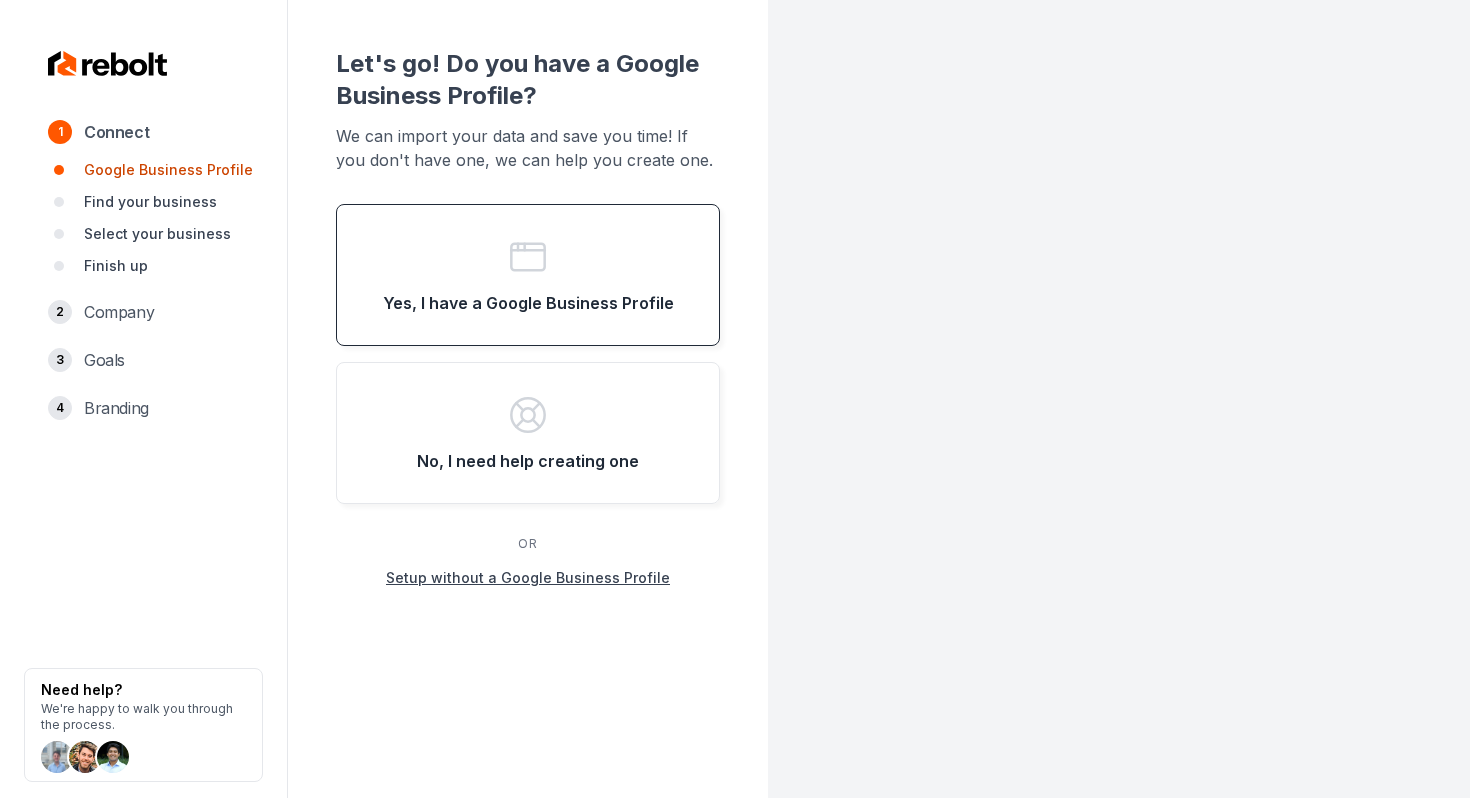click on "Yes, I have a Google Business Profile" at bounding box center [528, 275] 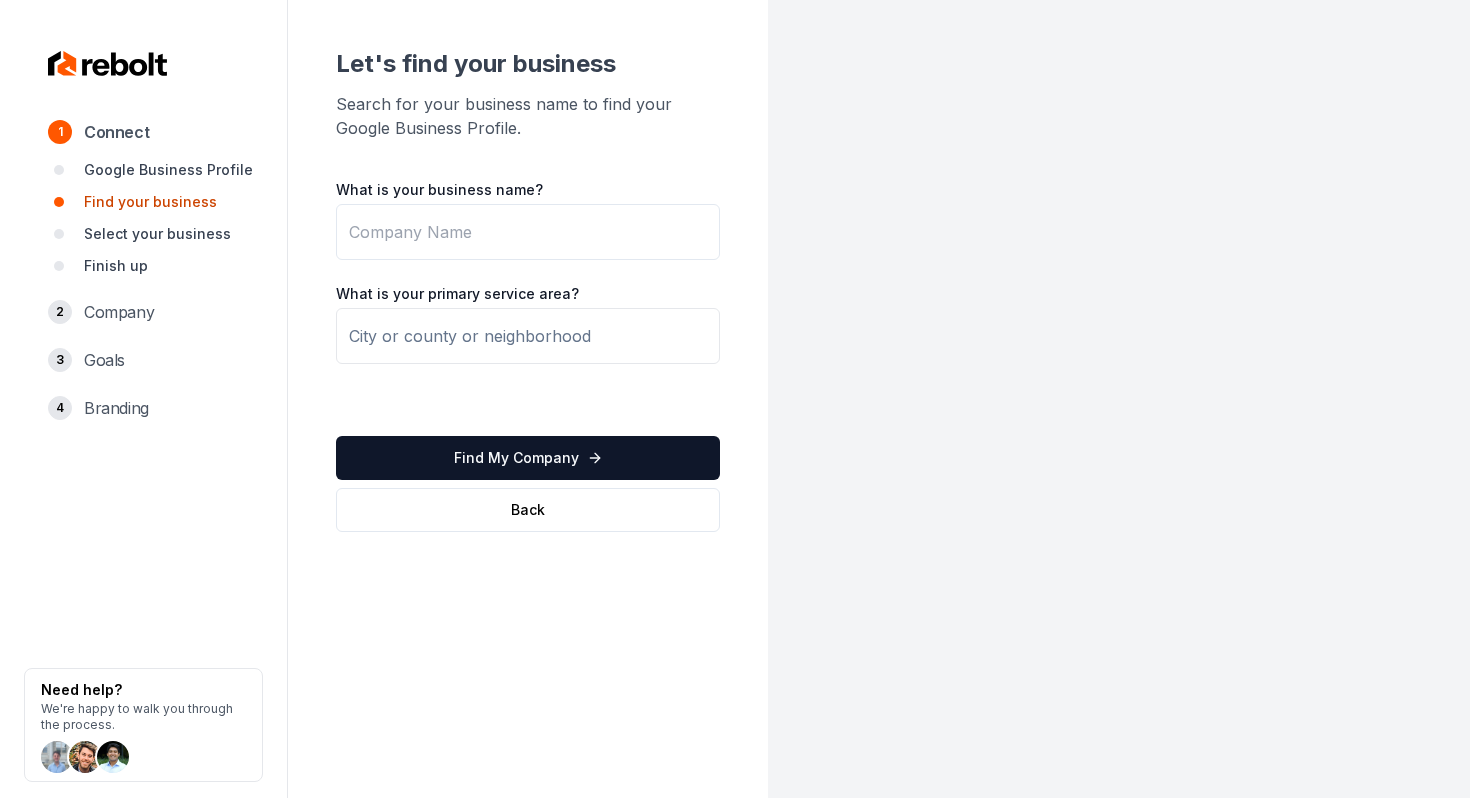click on "What is your business name?" at bounding box center (528, 232) 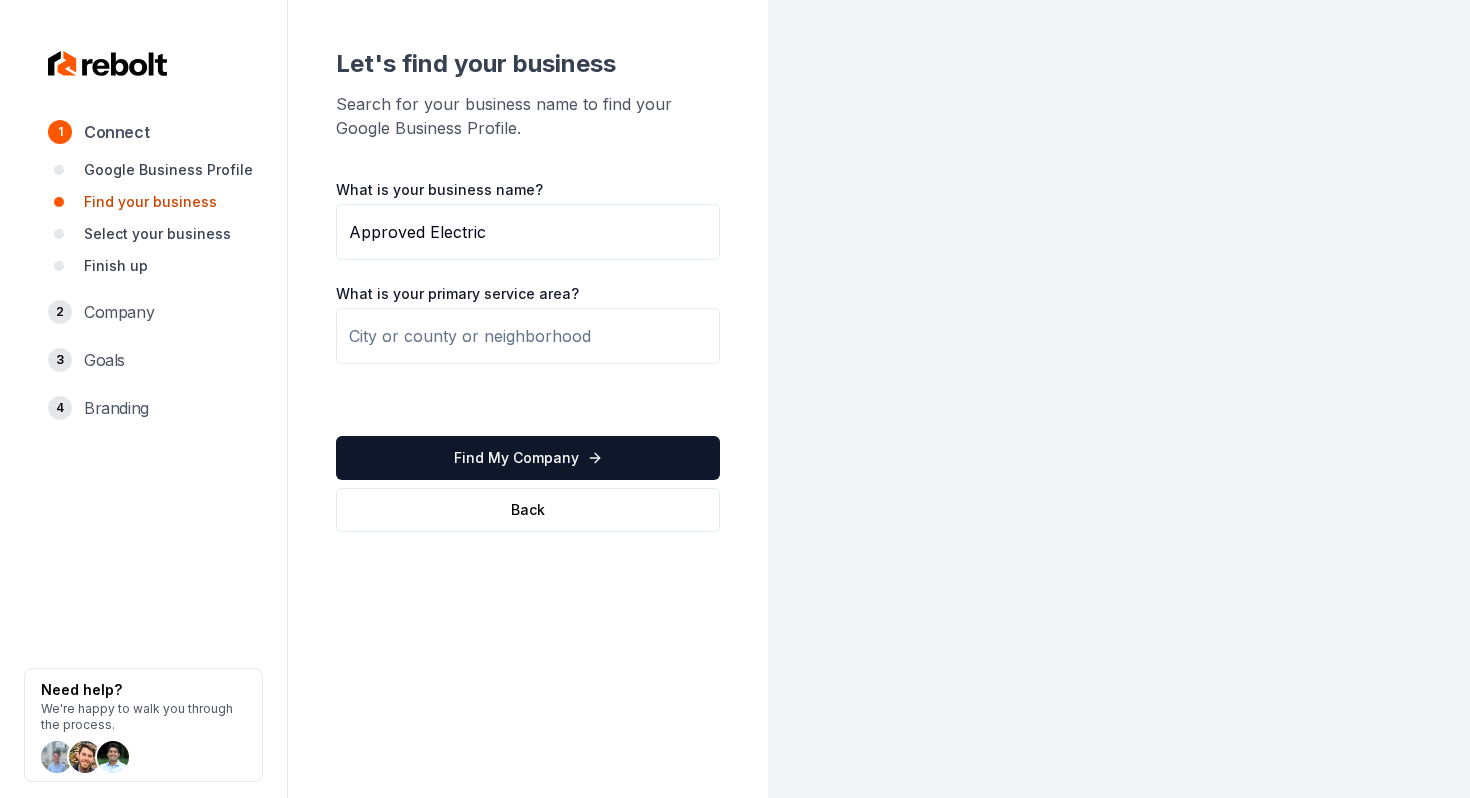 type on "Approved Electric" 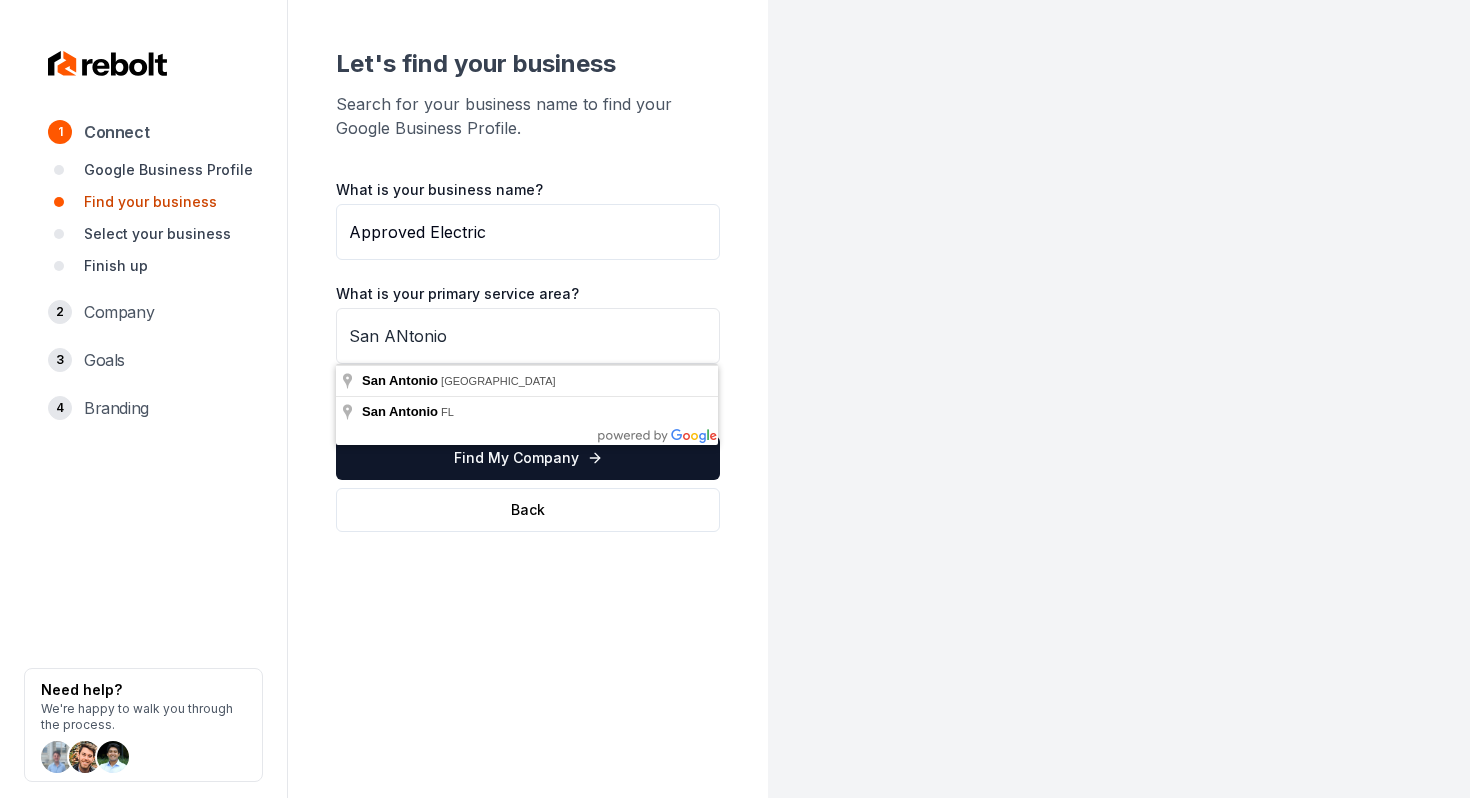 type on "[GEOGRAPHIC_DATA], [GEOGRAPHIC_DATA]" 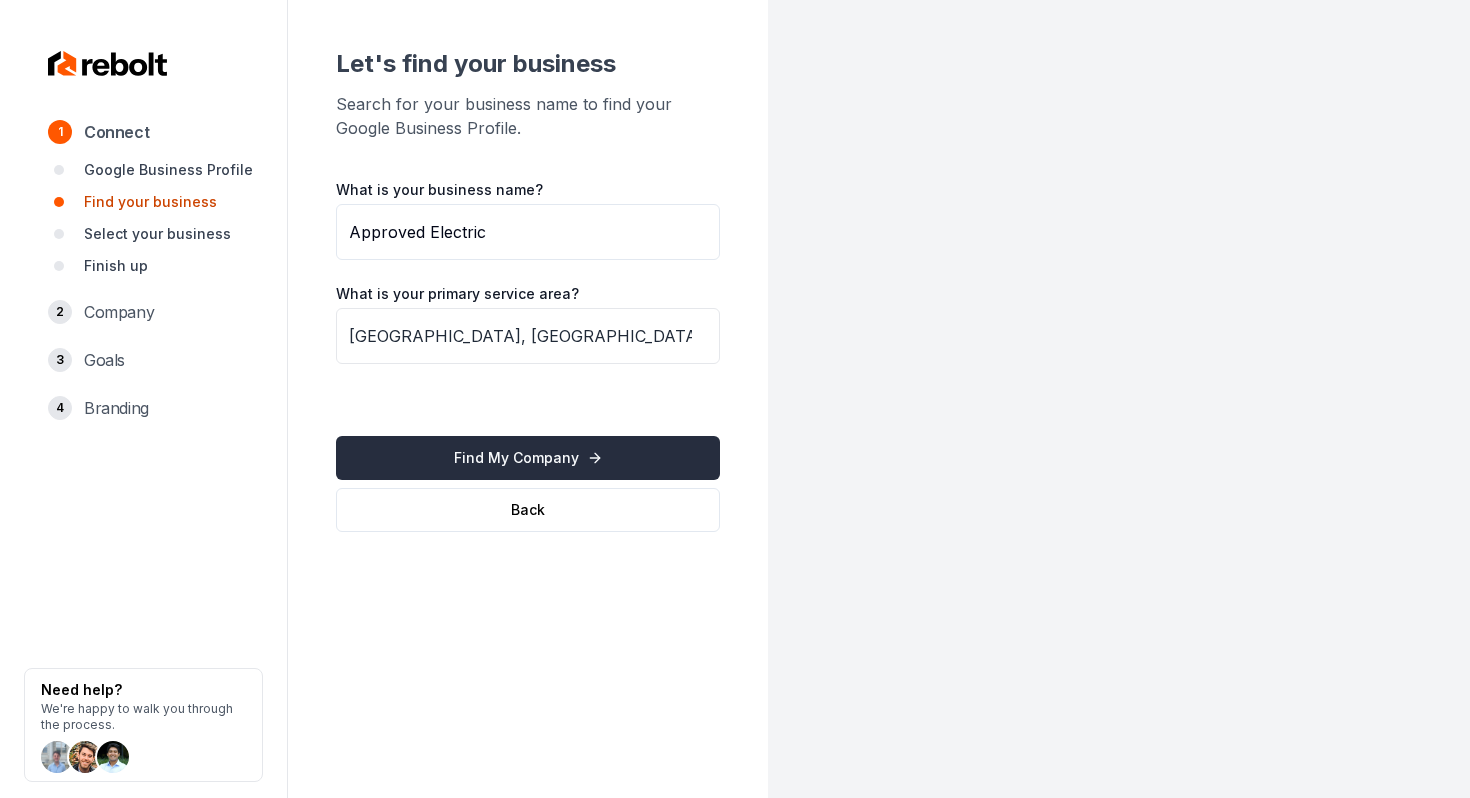click on "Find My Company" at bounding box center (528, 458) 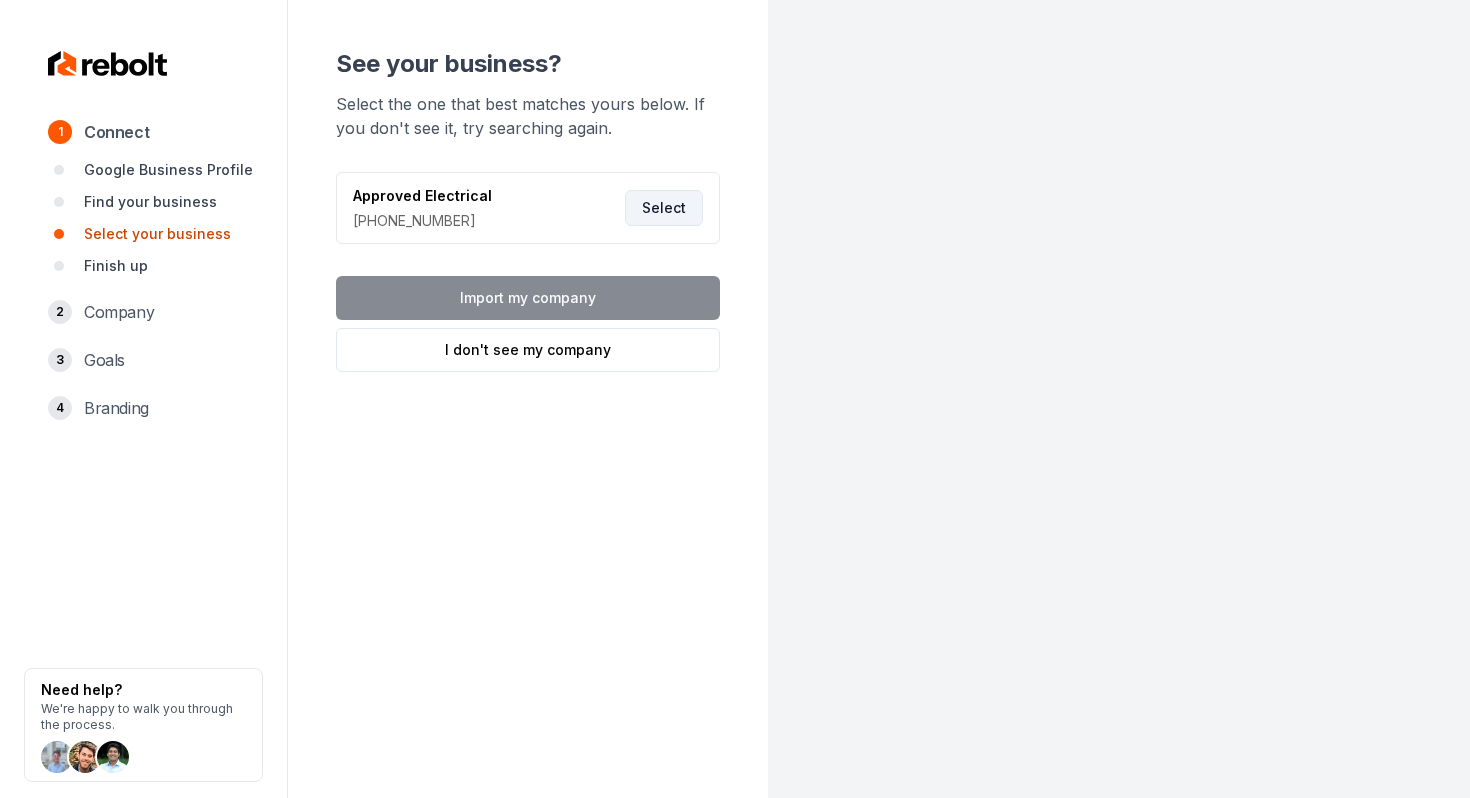 click on "Select" at bounding box center (664, 208) 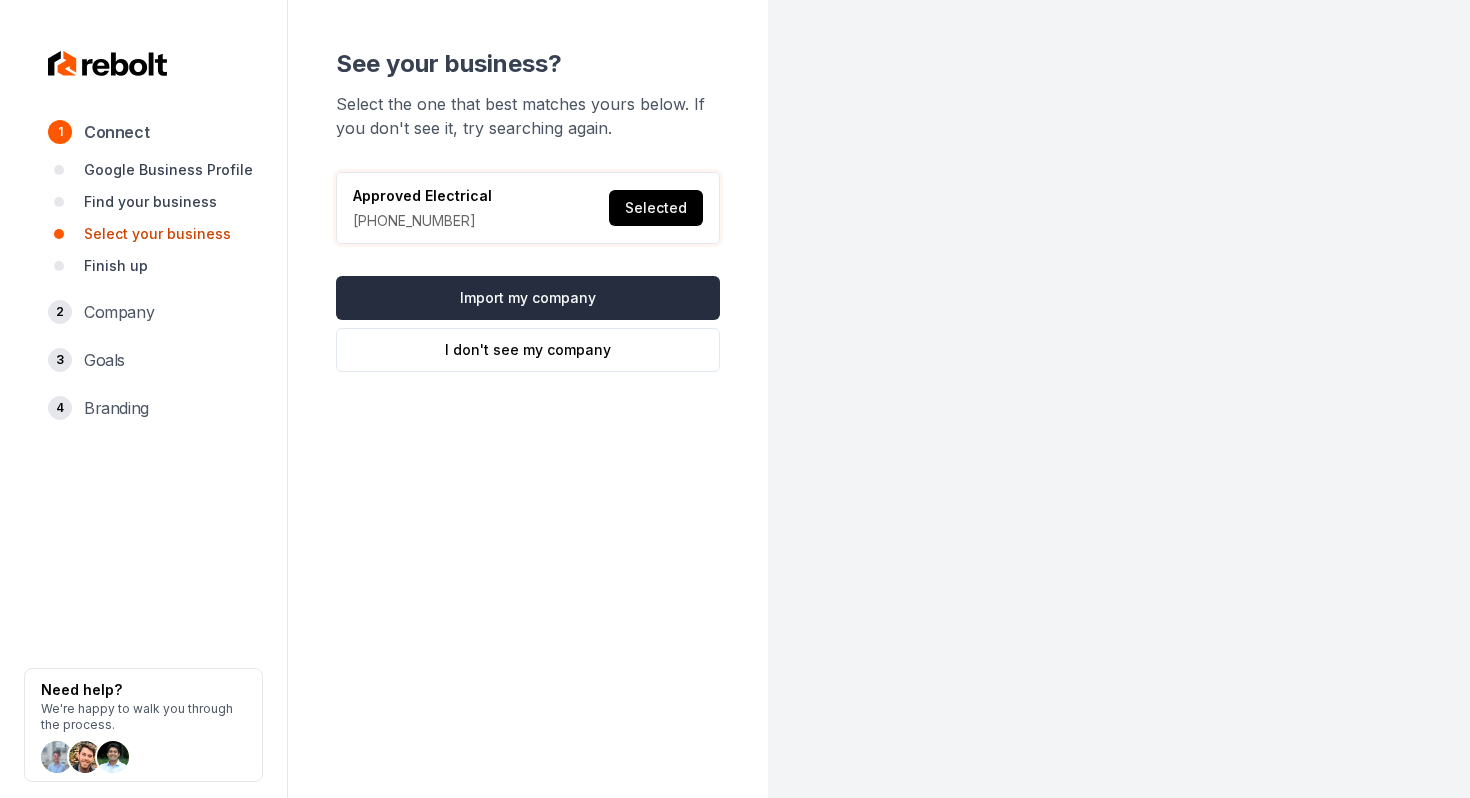 click on "Import my company" at bounding box center (528, 298) 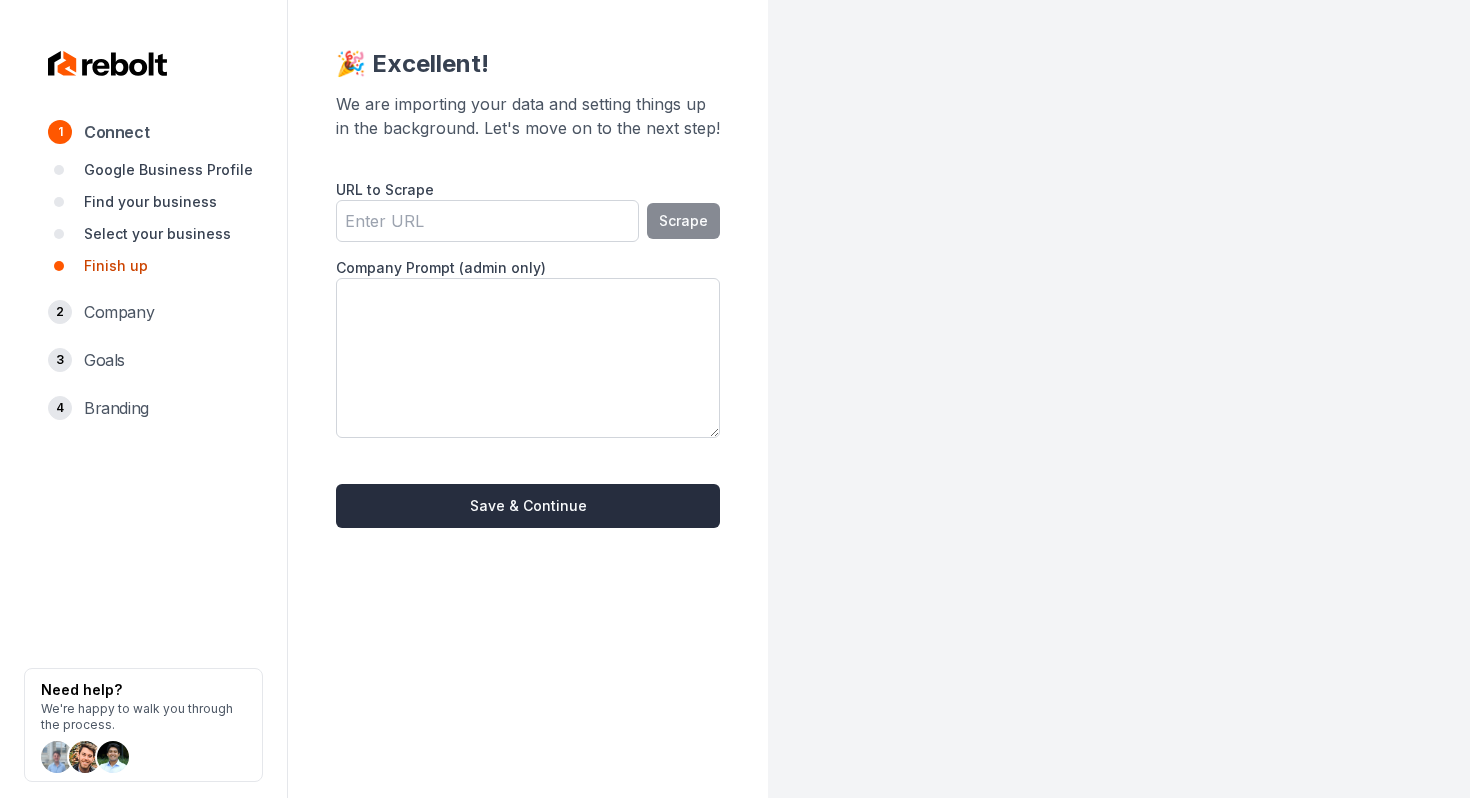 click on "Save & Continue" at bounding box center [528, 506] 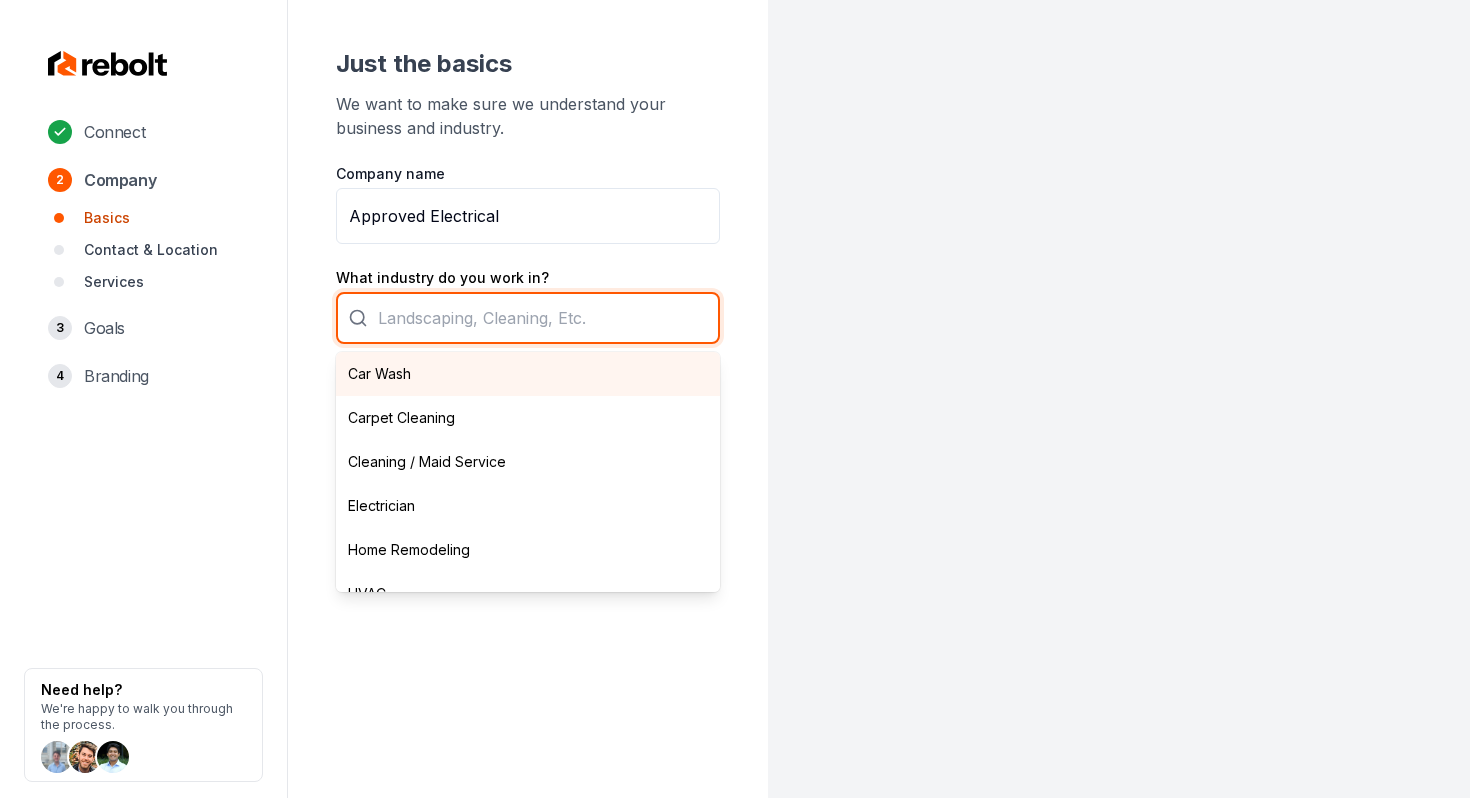 click on "Car Wash Carpet Cleaning Cleaning / Maid Service Electrician Home Remodeling HVAC Junk Removal Landscaping Moving Painting Personal Trainer Pest Control Plumbing Pool Cleaning Pressure Washing Roofing Tree Services Window Cleaning" at bounding box center [528, 318] 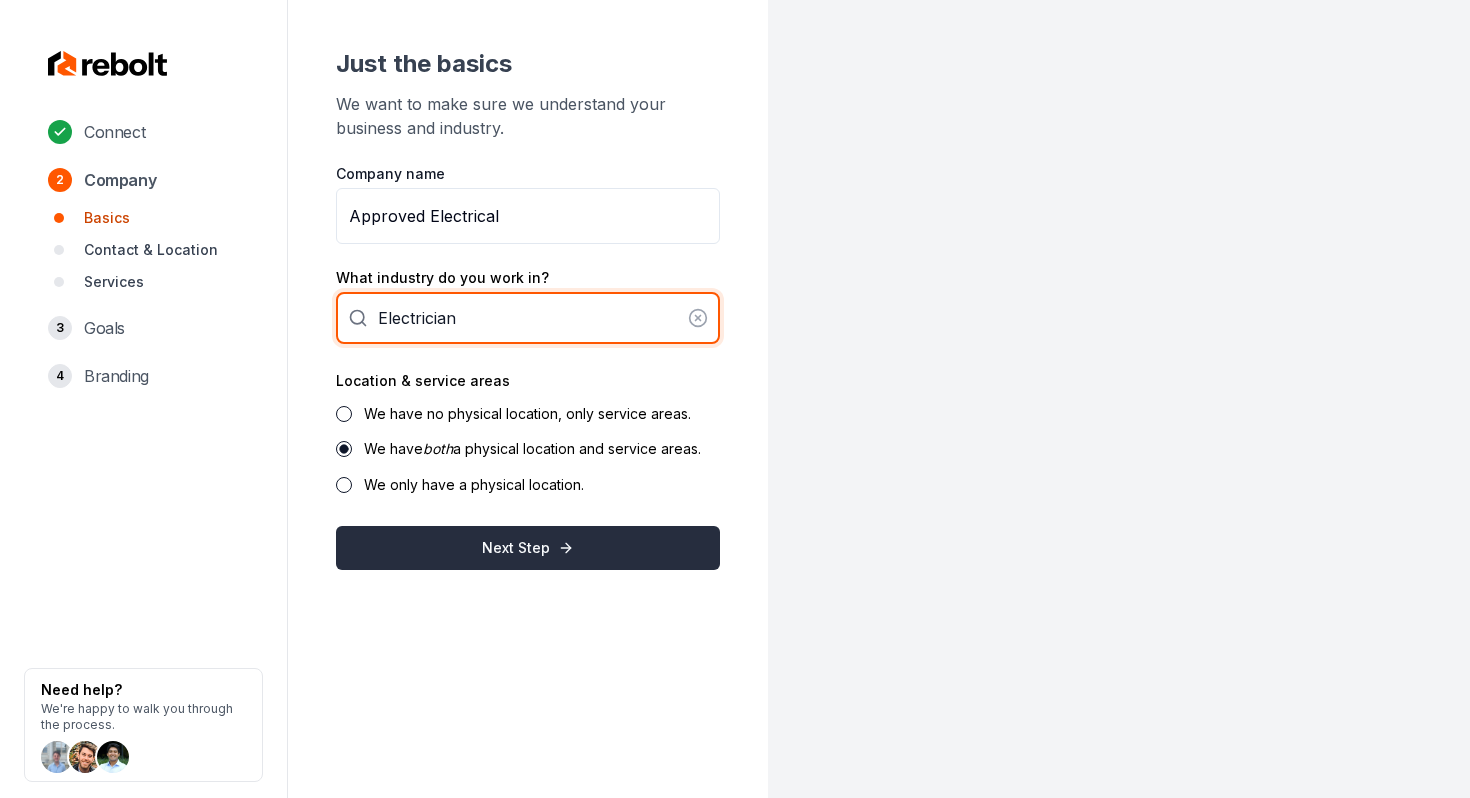 type on "Electrician" 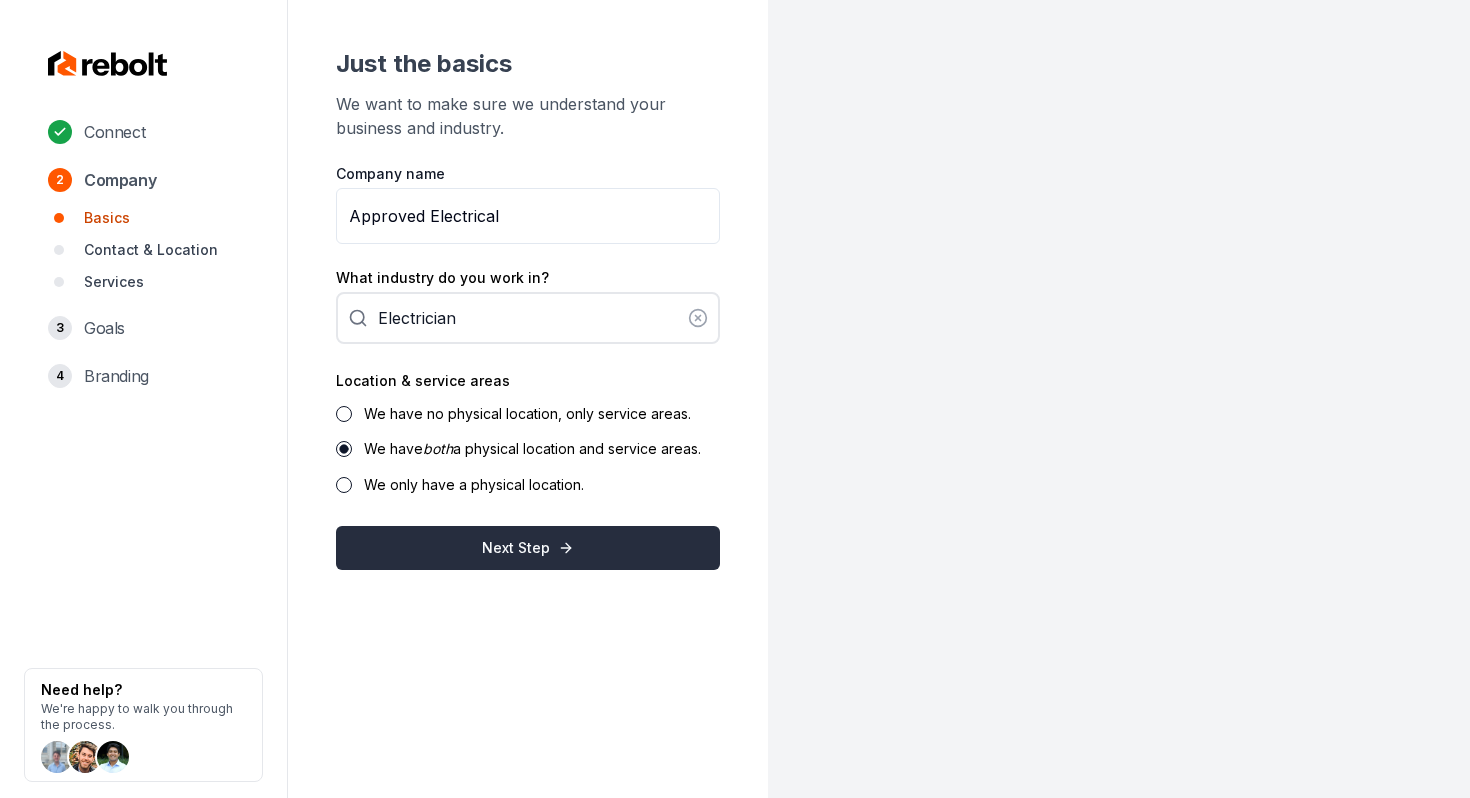 click on "Next Step" at bounding box center [528, 548] 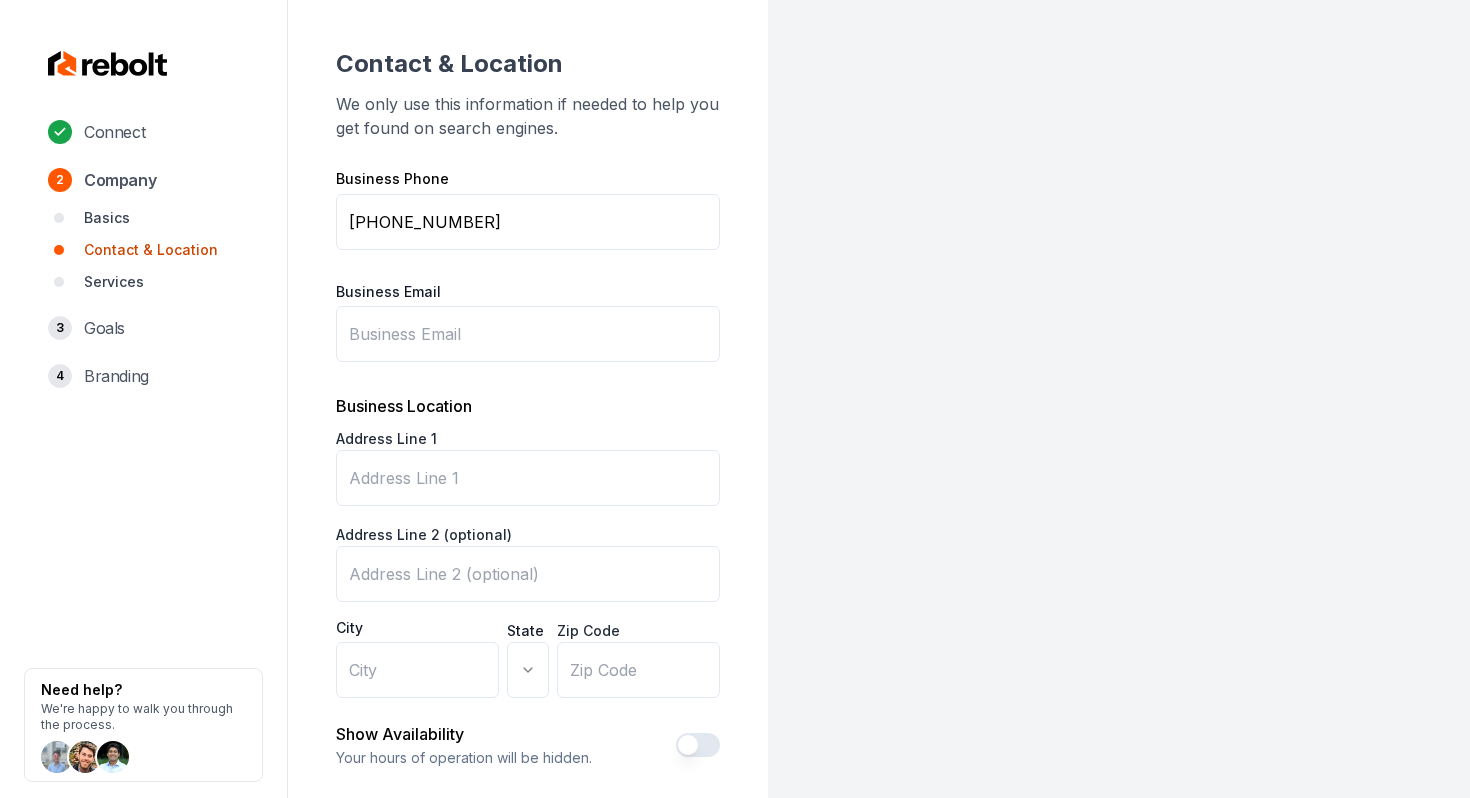click on "Business Email" at bounding box center [528, 334] 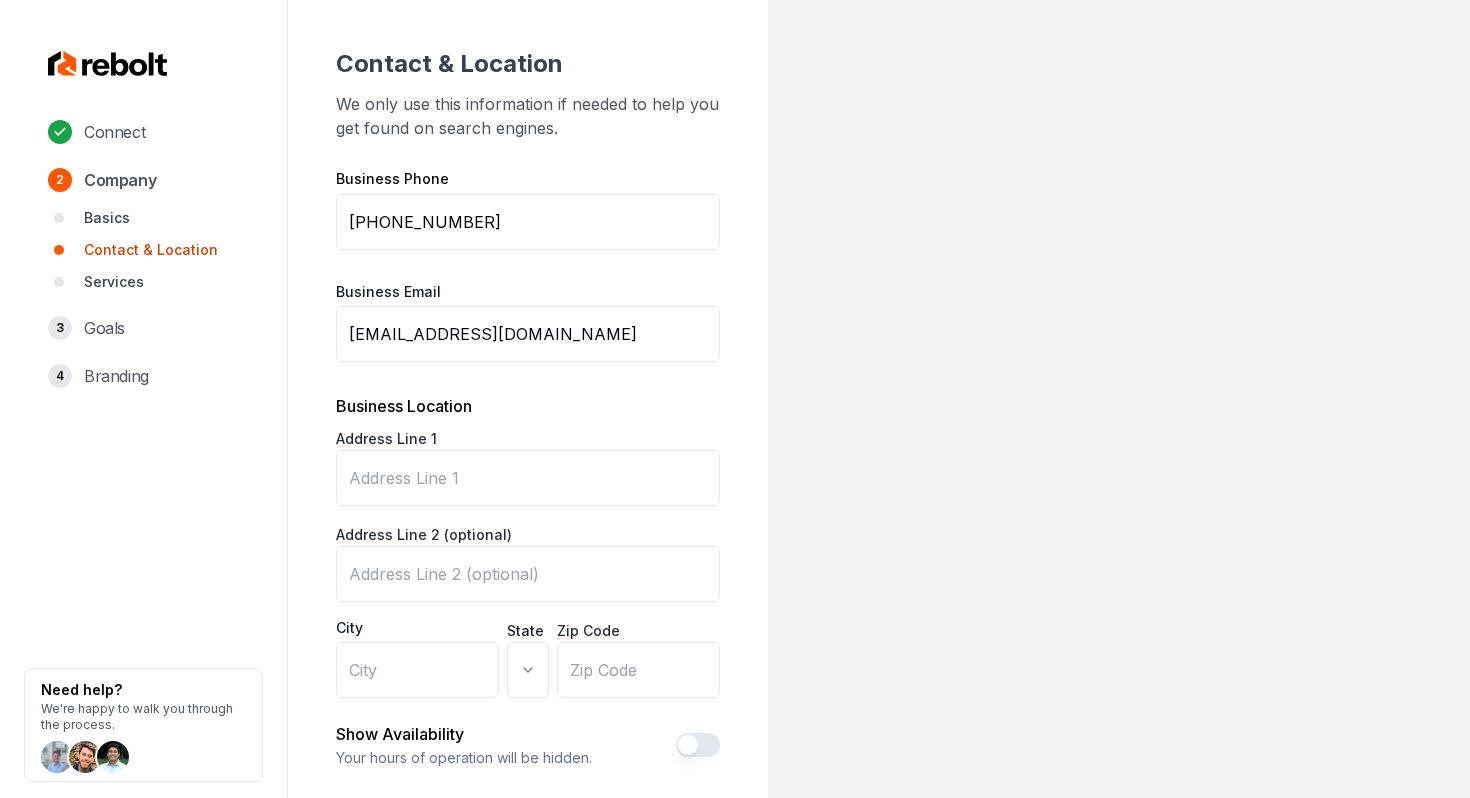 click on "Address Line 1" at bounding box center [528, 478] 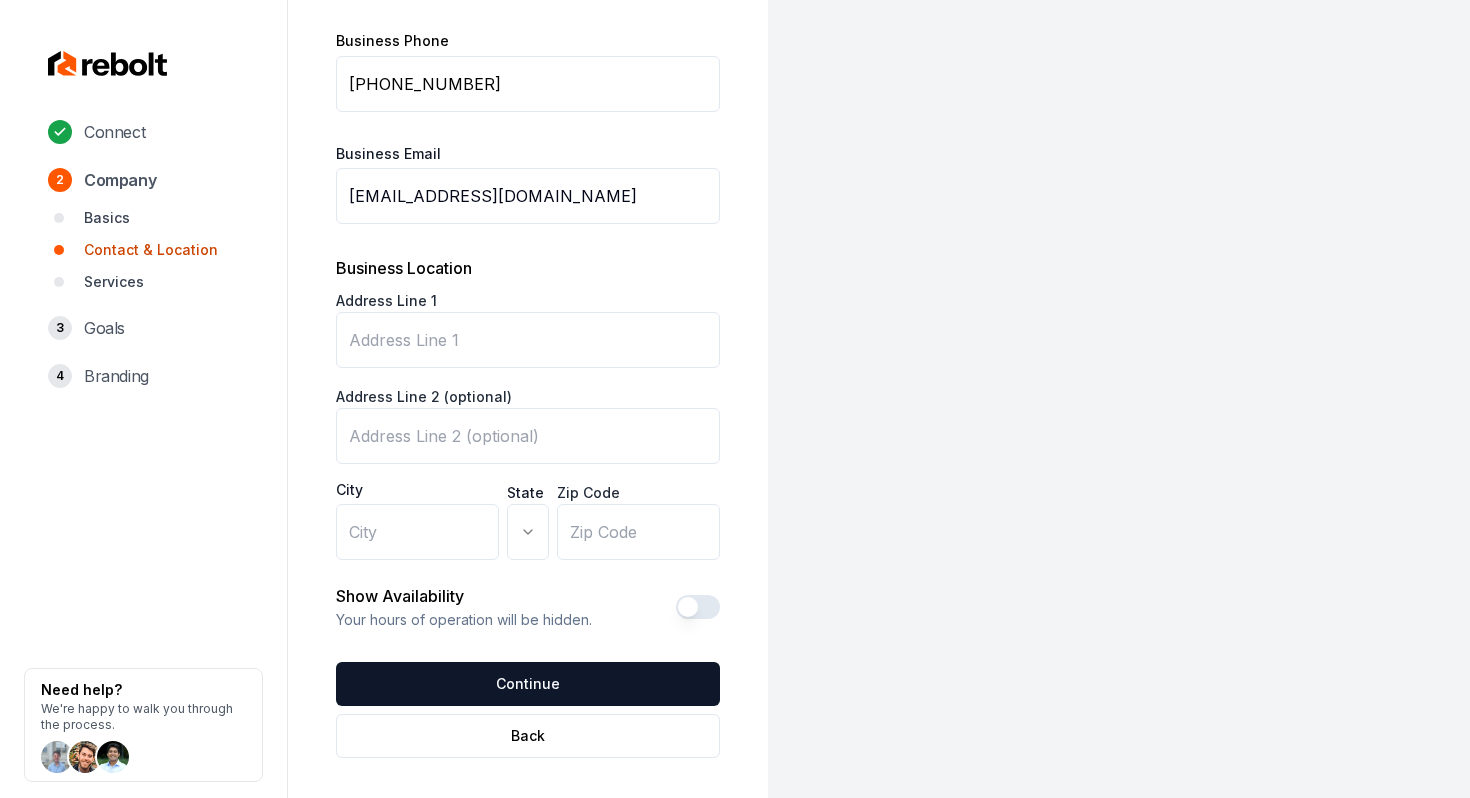 scroll, scrollTop: 140, scrollLeft: 0, axis: vertical 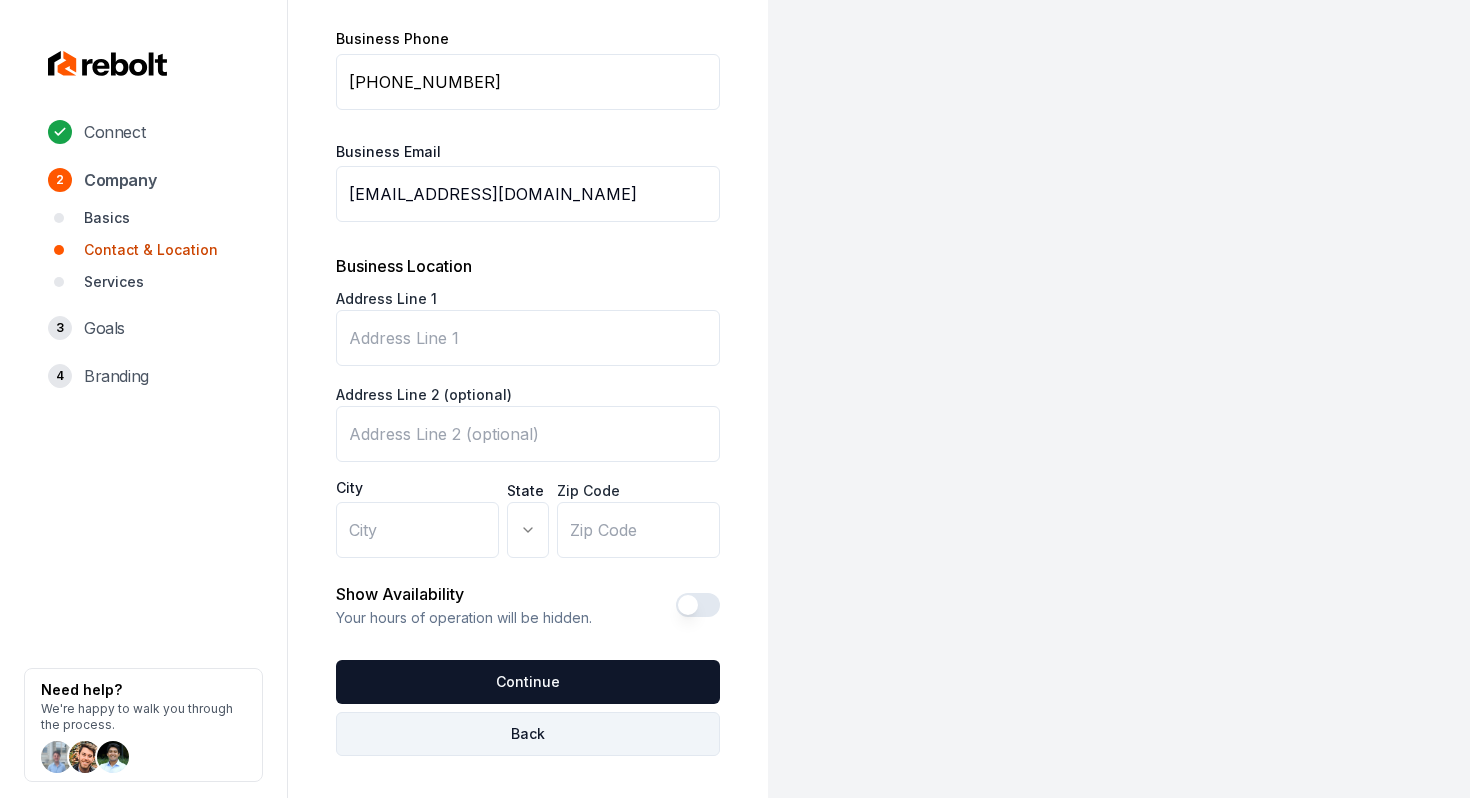 click on "Back" at bounding box center (528, 734) 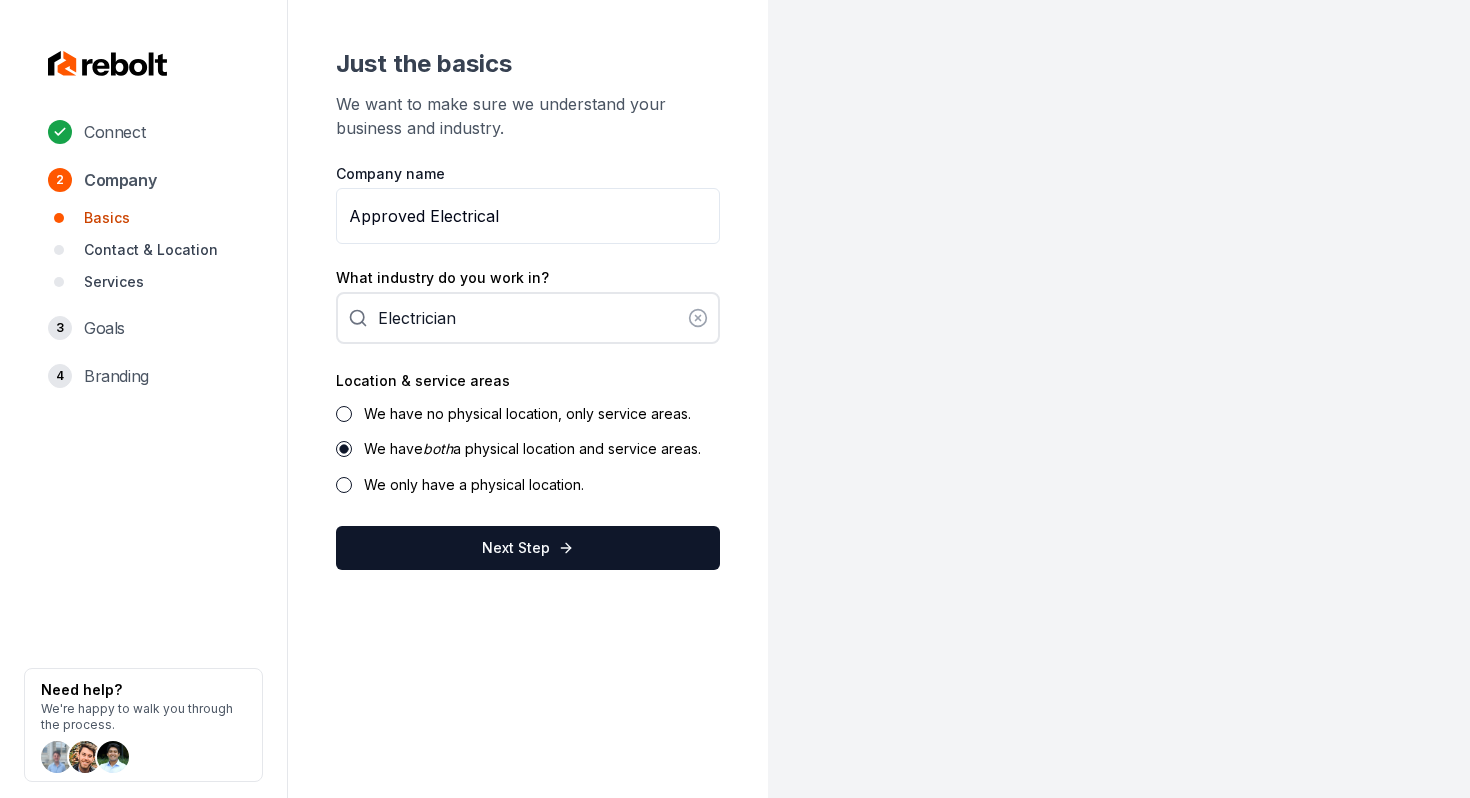 click on "We have no physical location, only service areas." at bounding box center [344, 414] 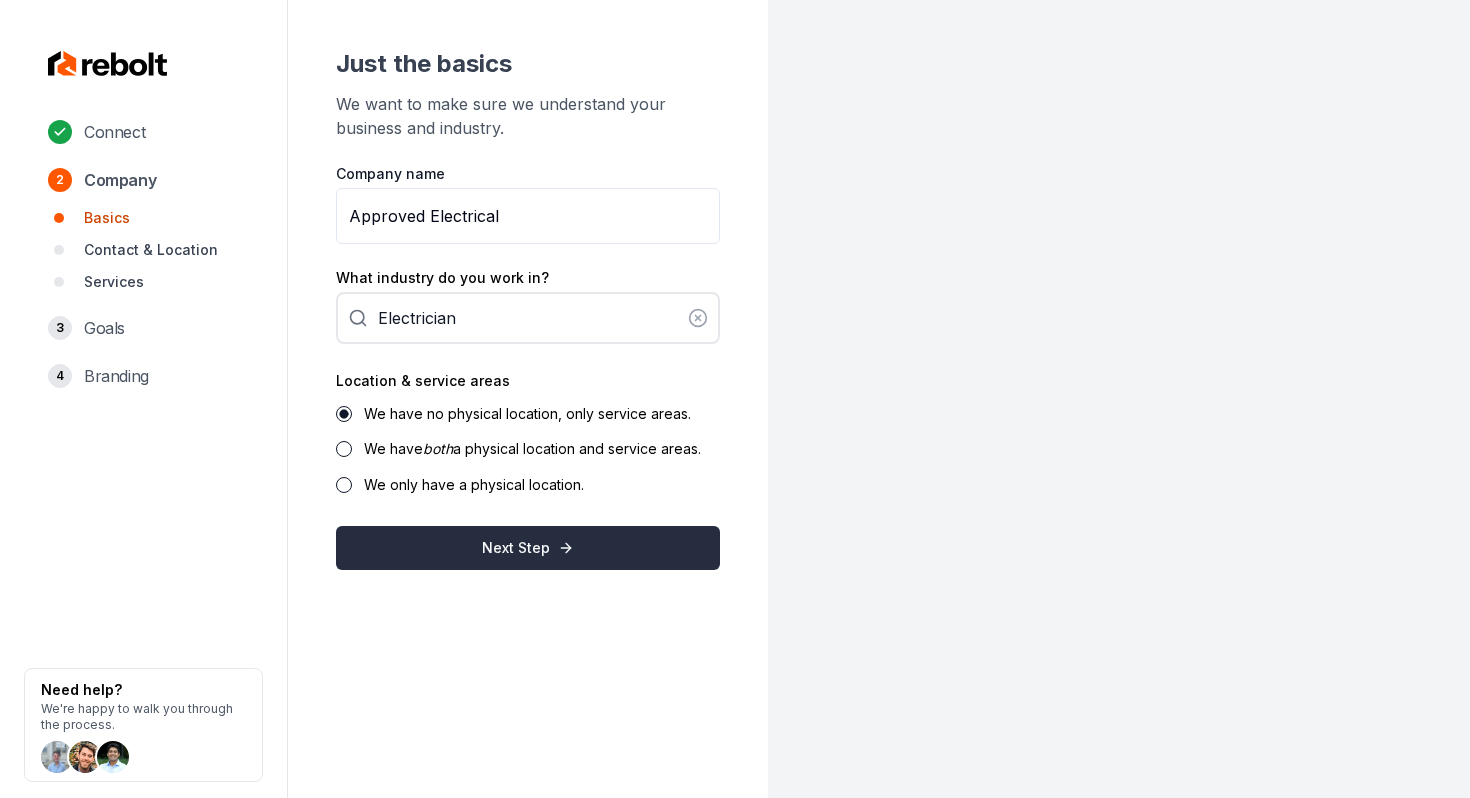 click on "Next Step" at bounding box center [528, 548] 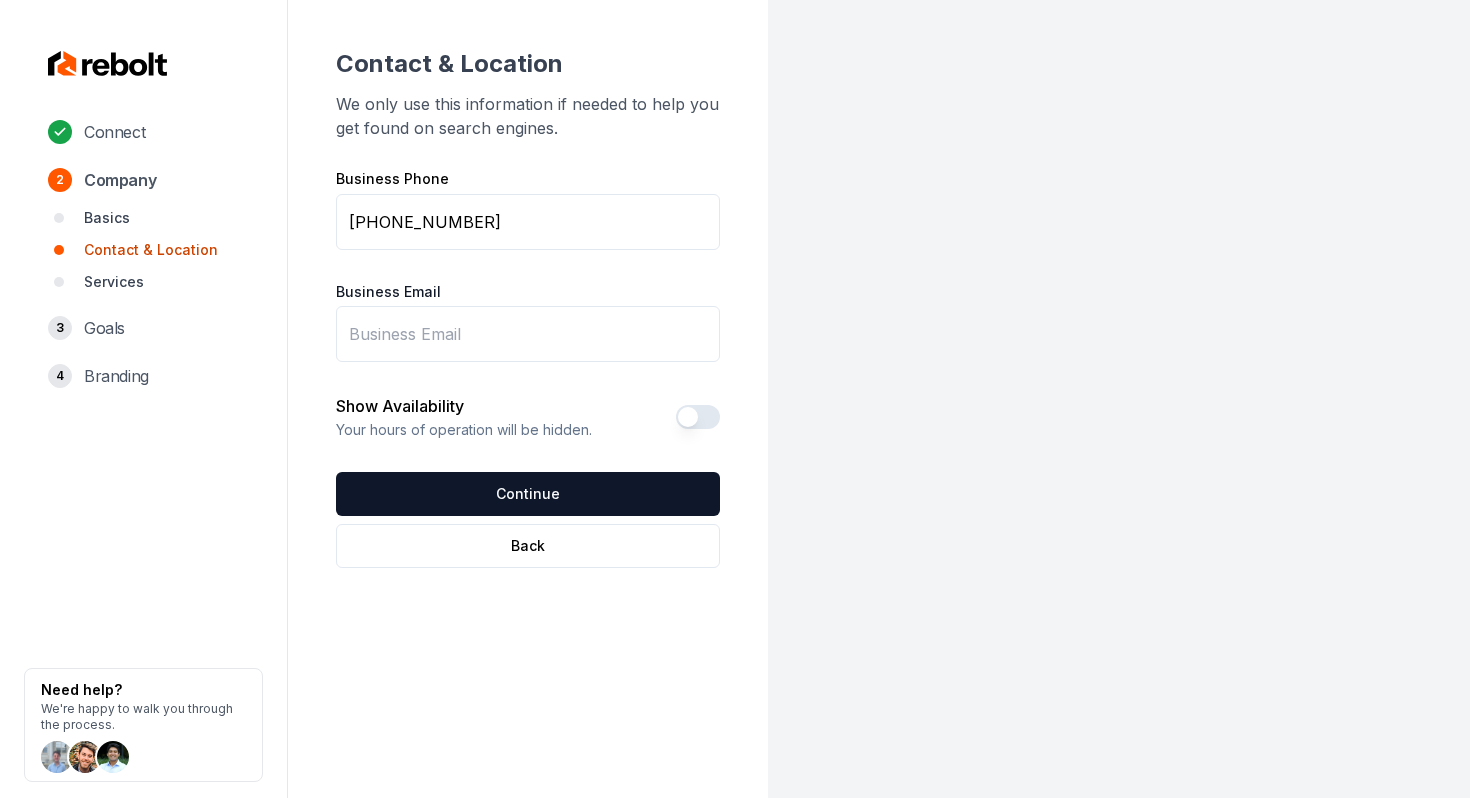 click on "Business Email" at bounding box center [528, 334] 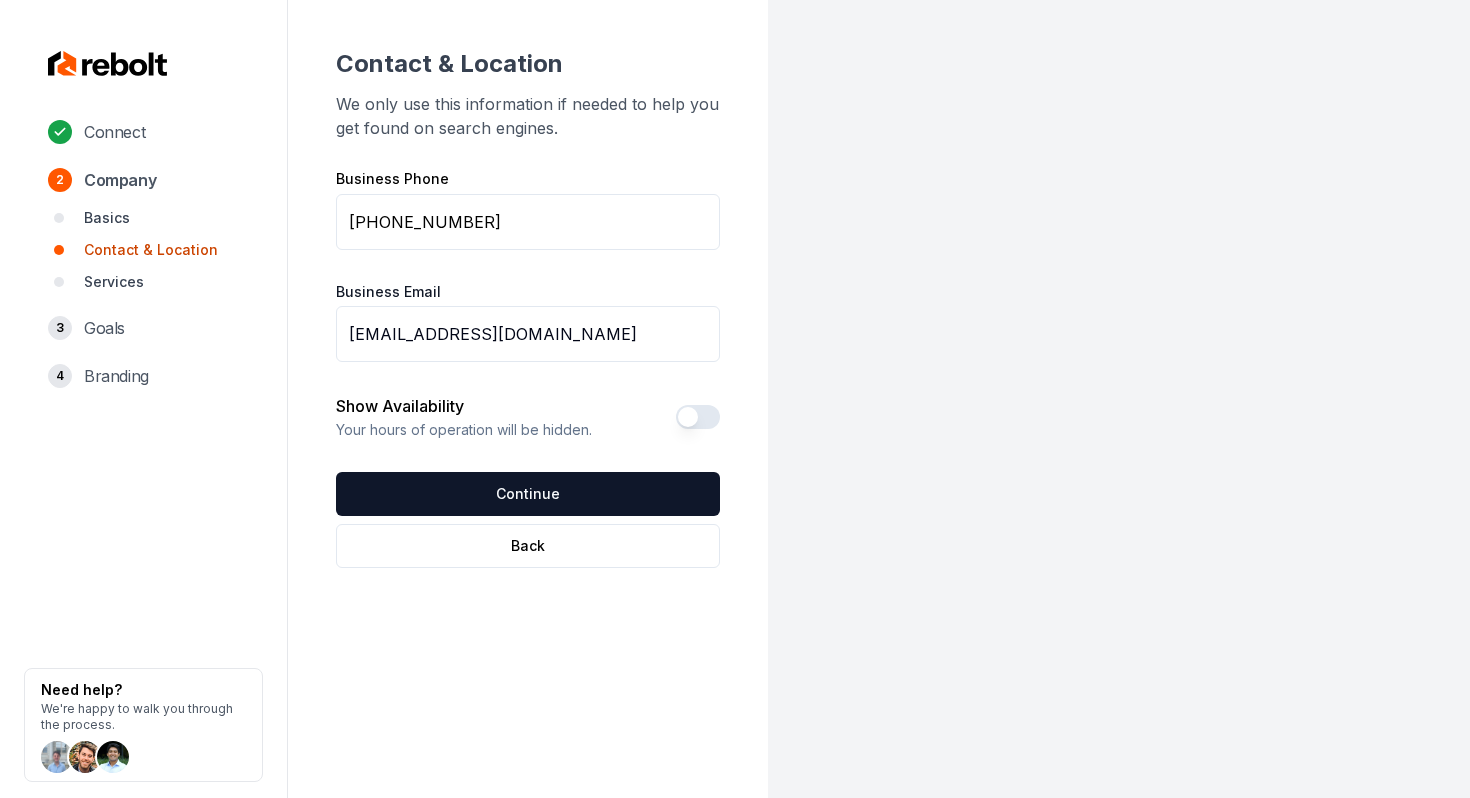click on "Show Availability Your hours of operation will be hidden." at bounding box center [528, 417] 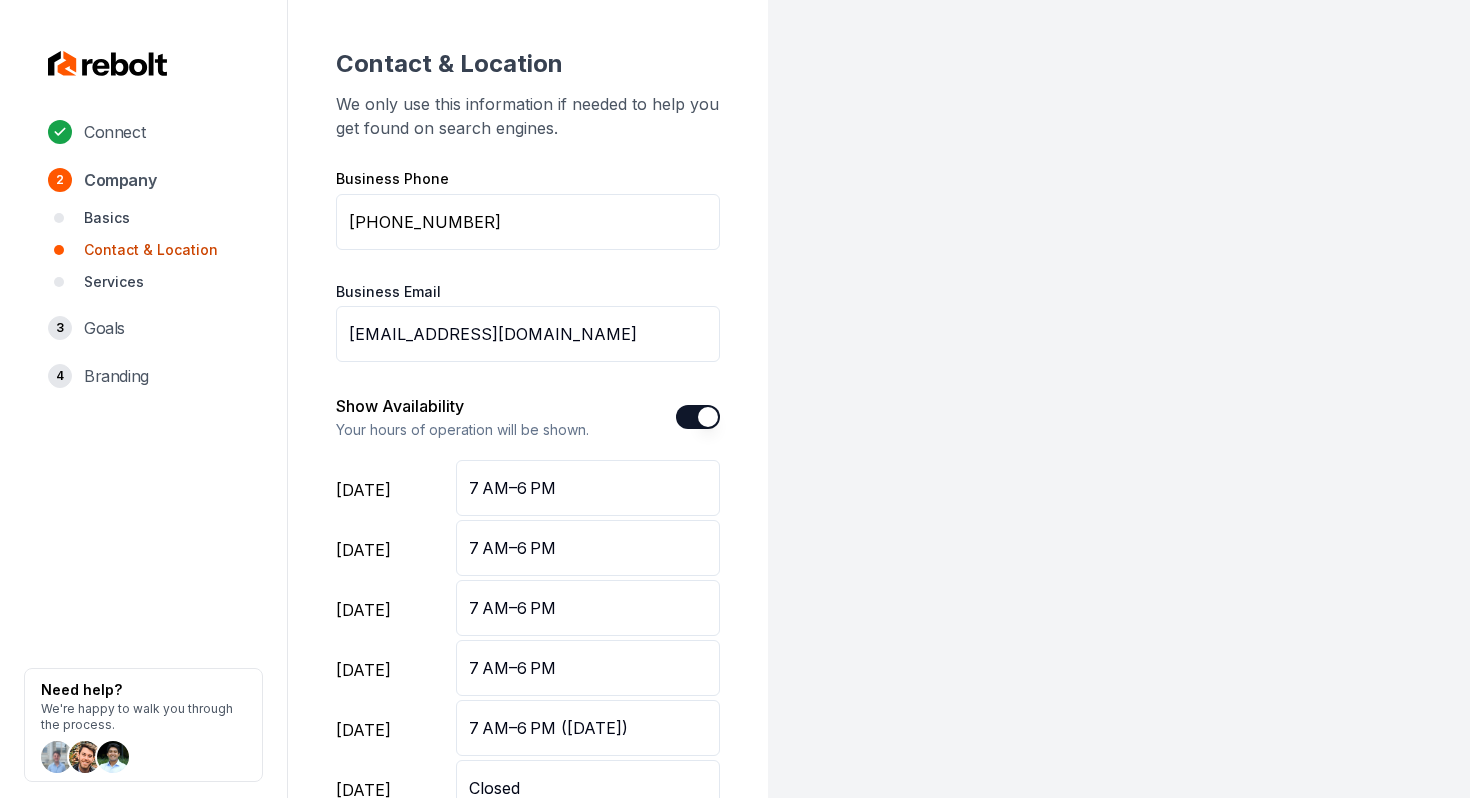 scroll, scrollTop: 258, scrollLeft: 0, axis: vertical 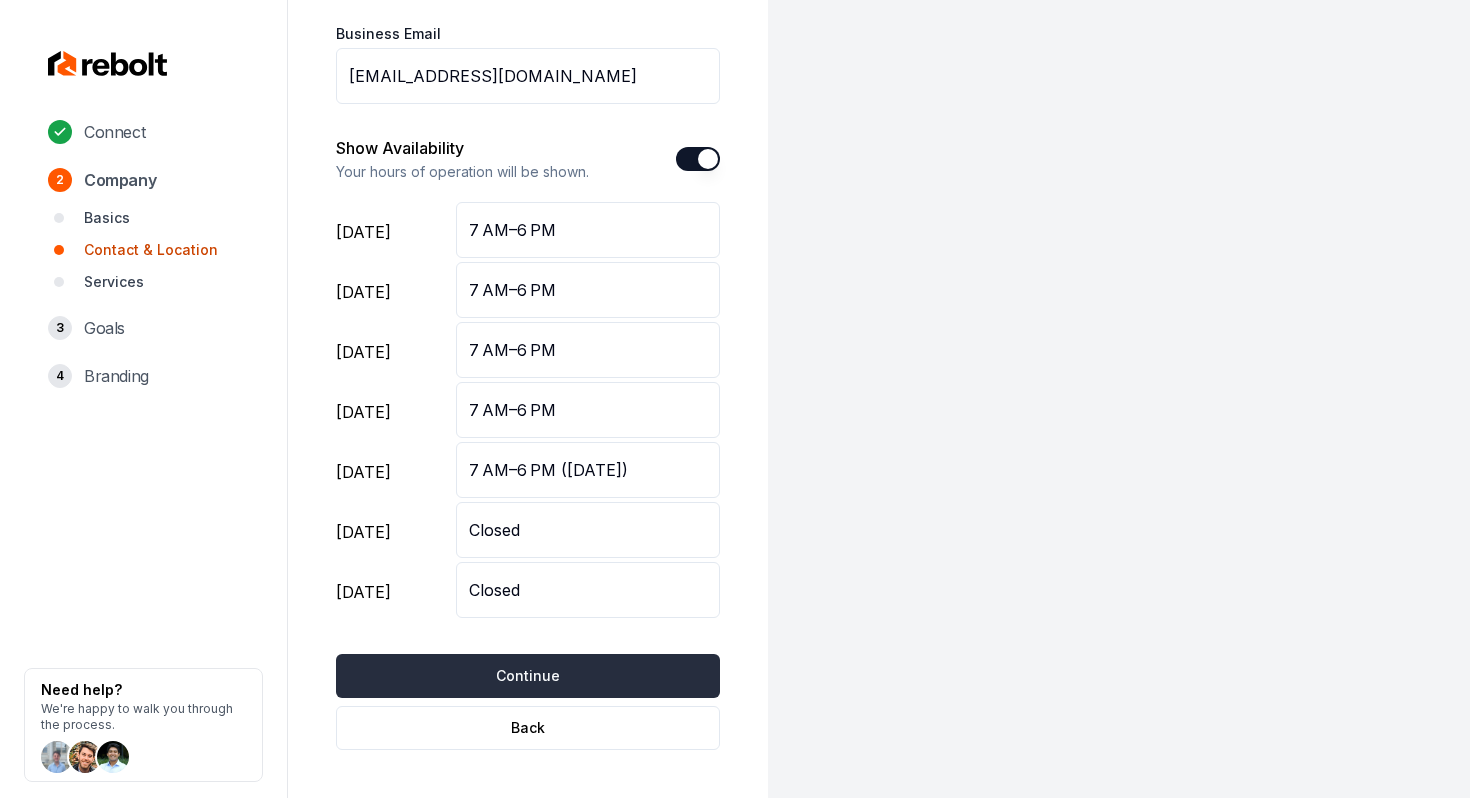 click on "Continue" at bounding box center (528, 676) 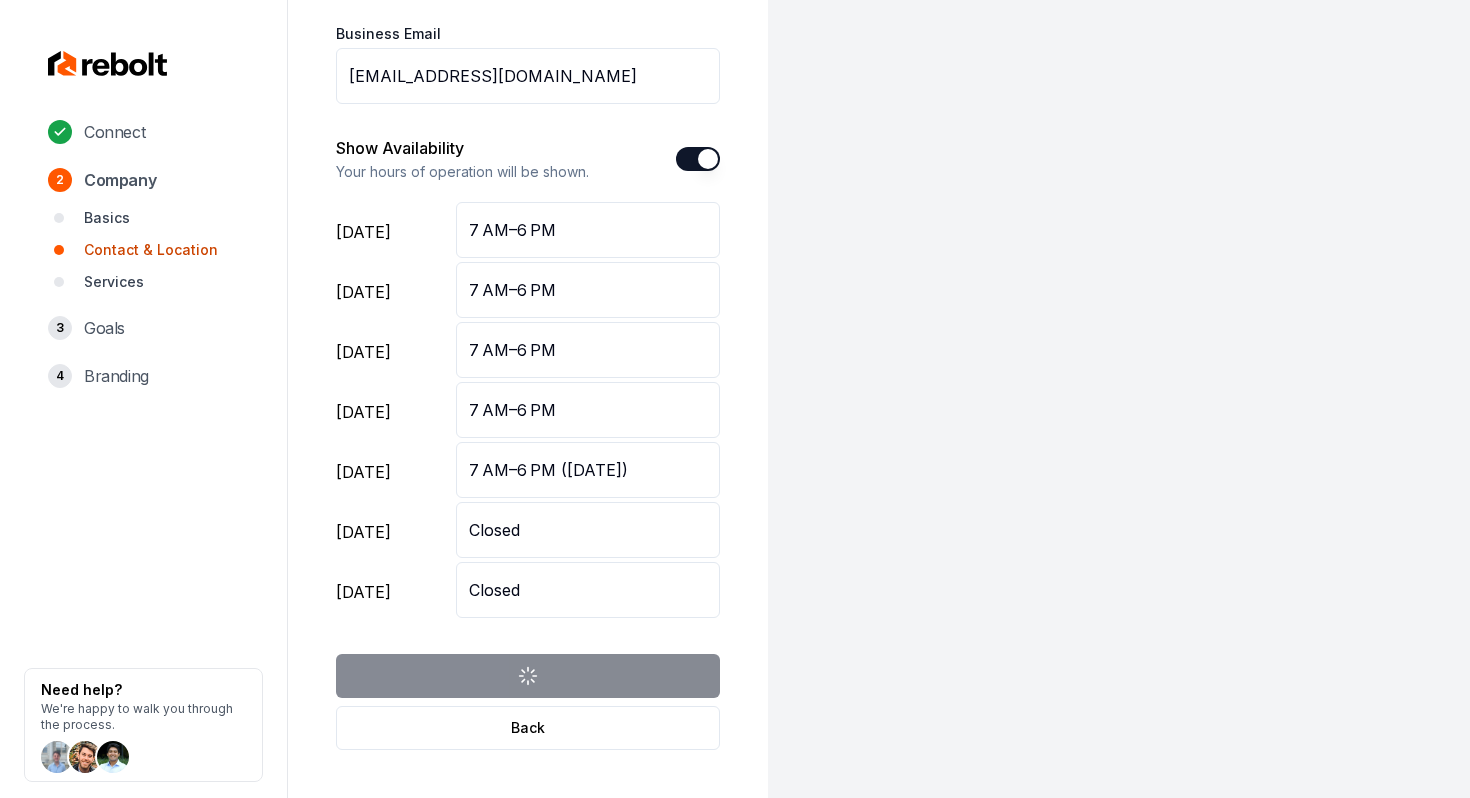 scroll, scrollTop: 0, scrollLeft: 0, axis: both 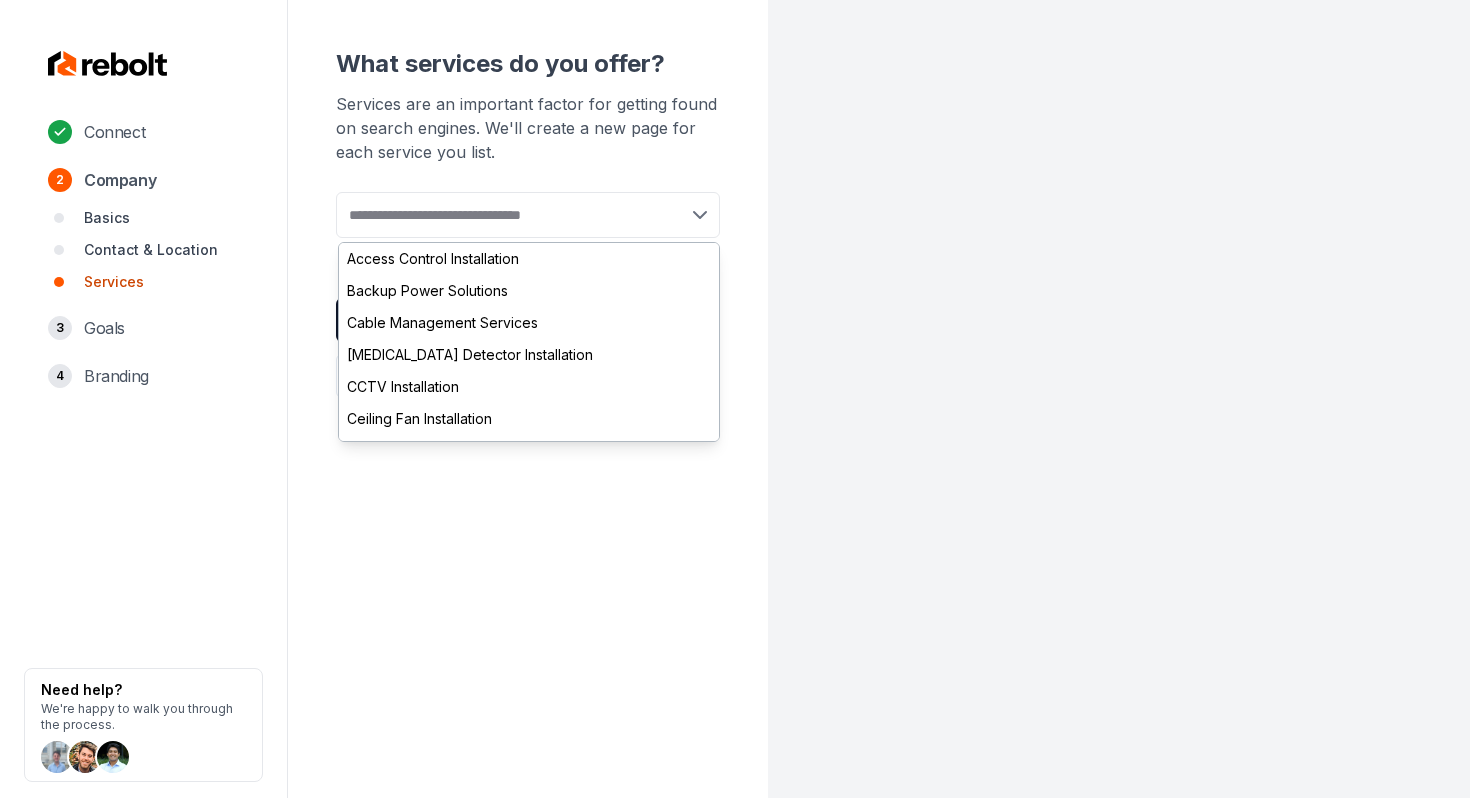click at bounding box center [528, 215] 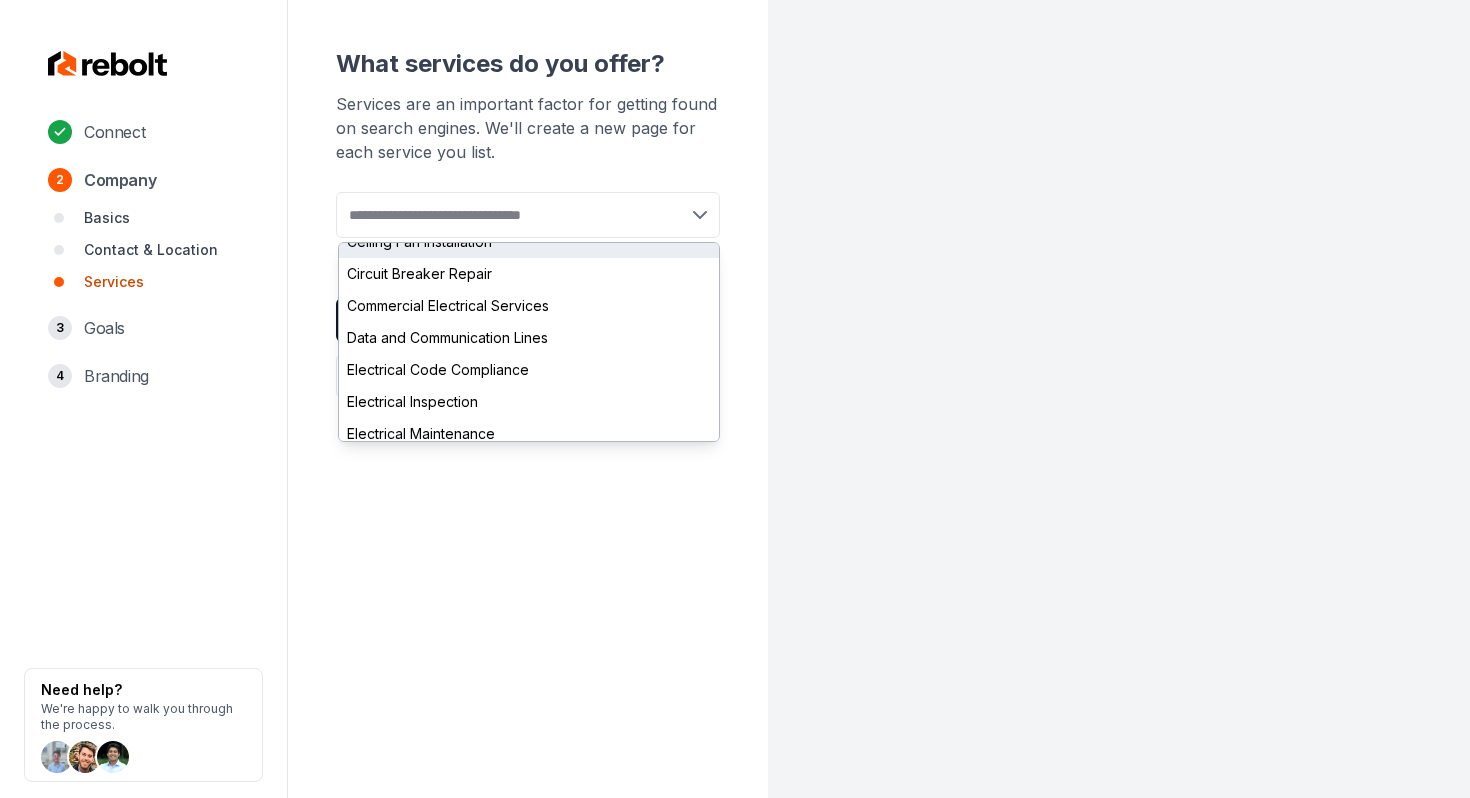 scroll, scrollTop: 193, scrollLeft: 0, axis: vertical 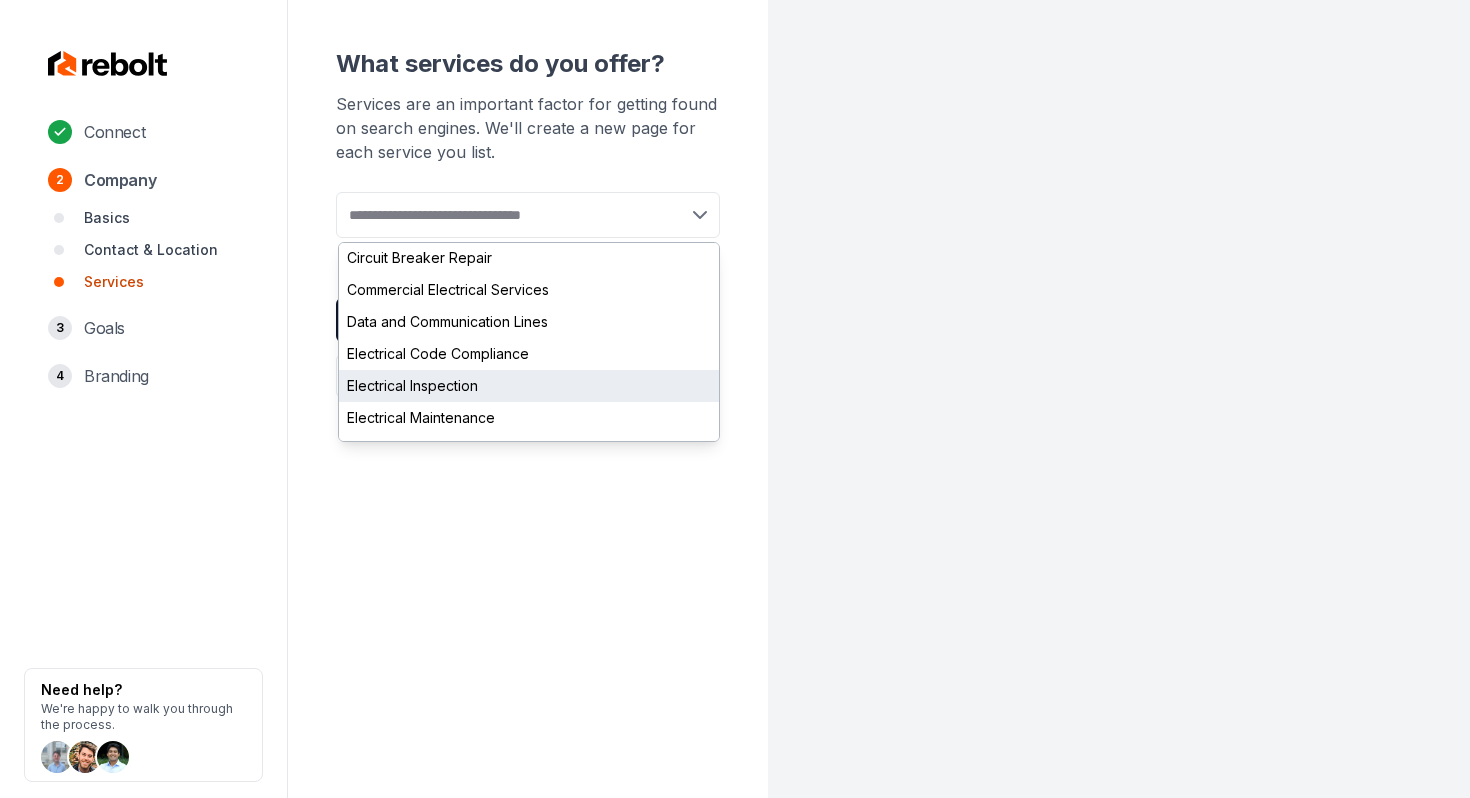 click on "Electrical Inspection" at bounding box center (529, 386) 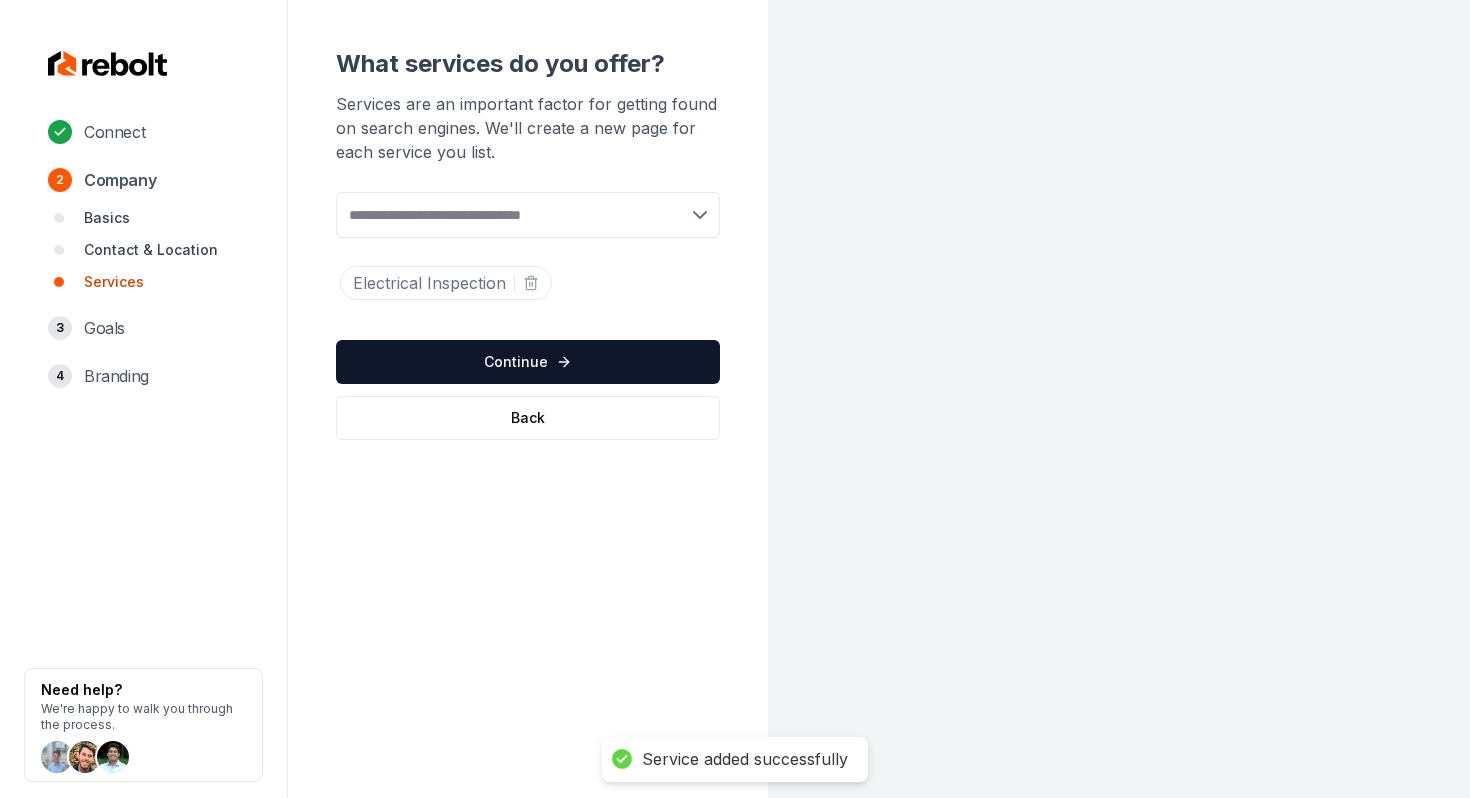 click at bounding box center (528, 215) 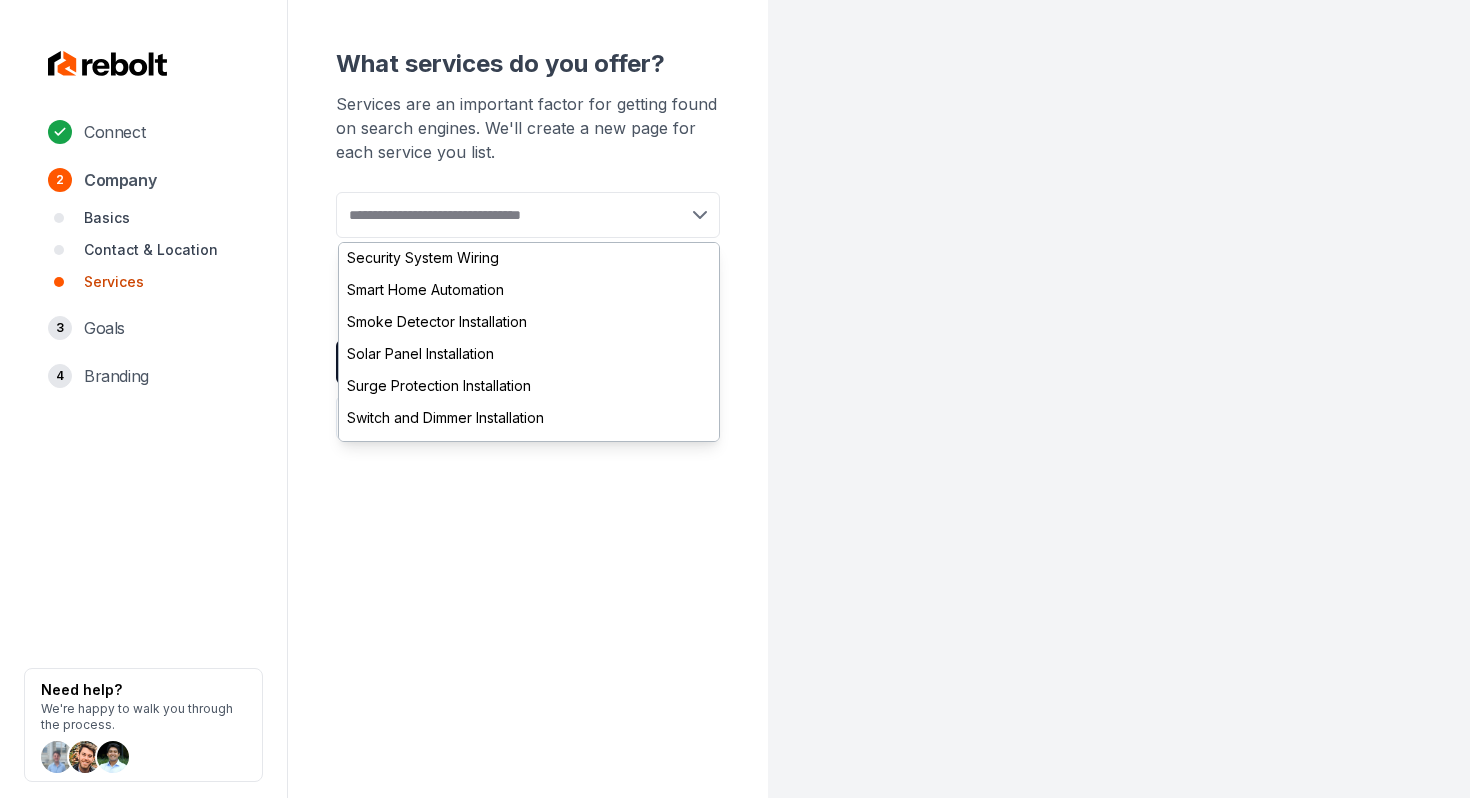 scroll, scrollTop: 1363, scrollLeft: 0, axis: vertical 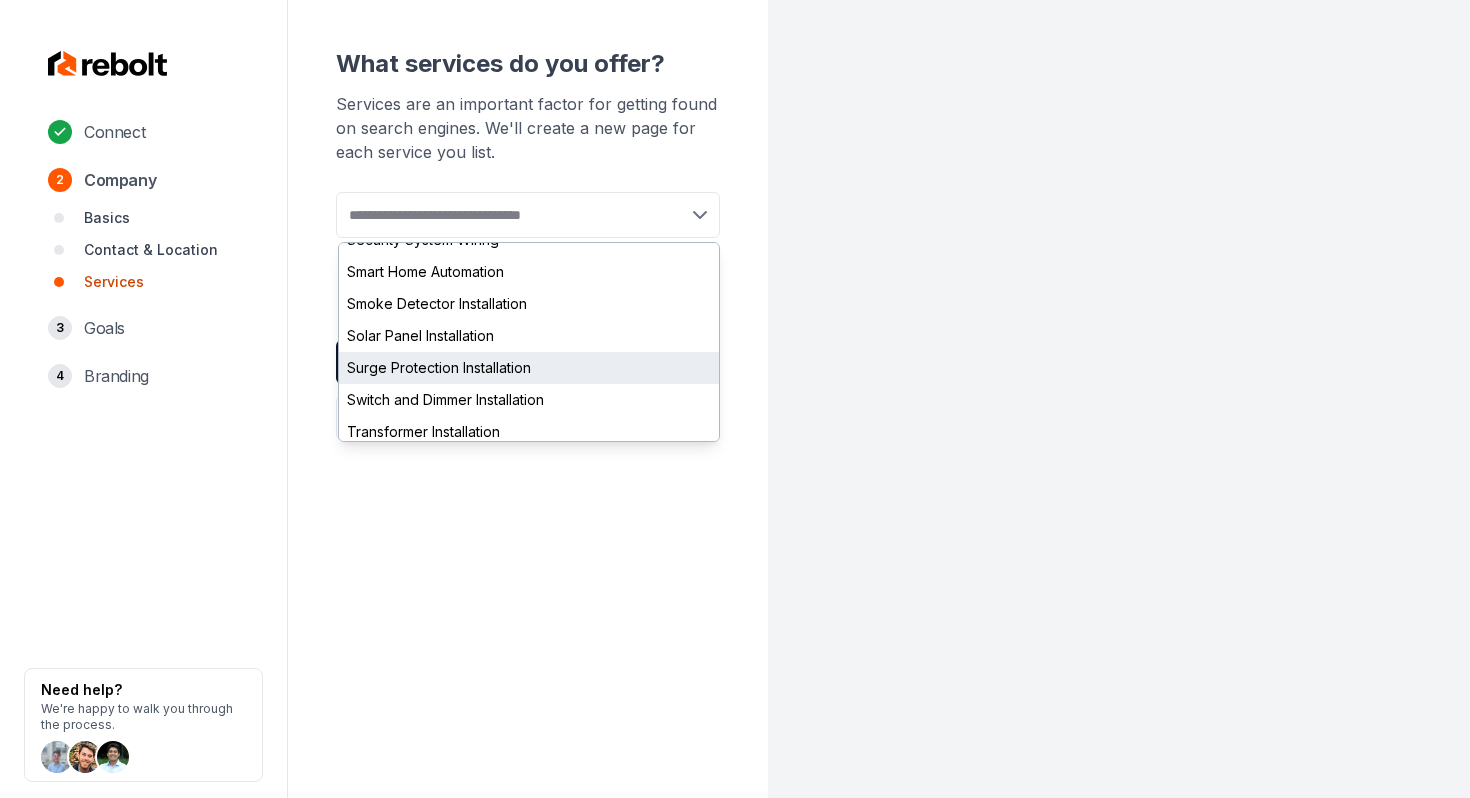 click on "Surge Protection Installation" at bounding box center [529, 368] 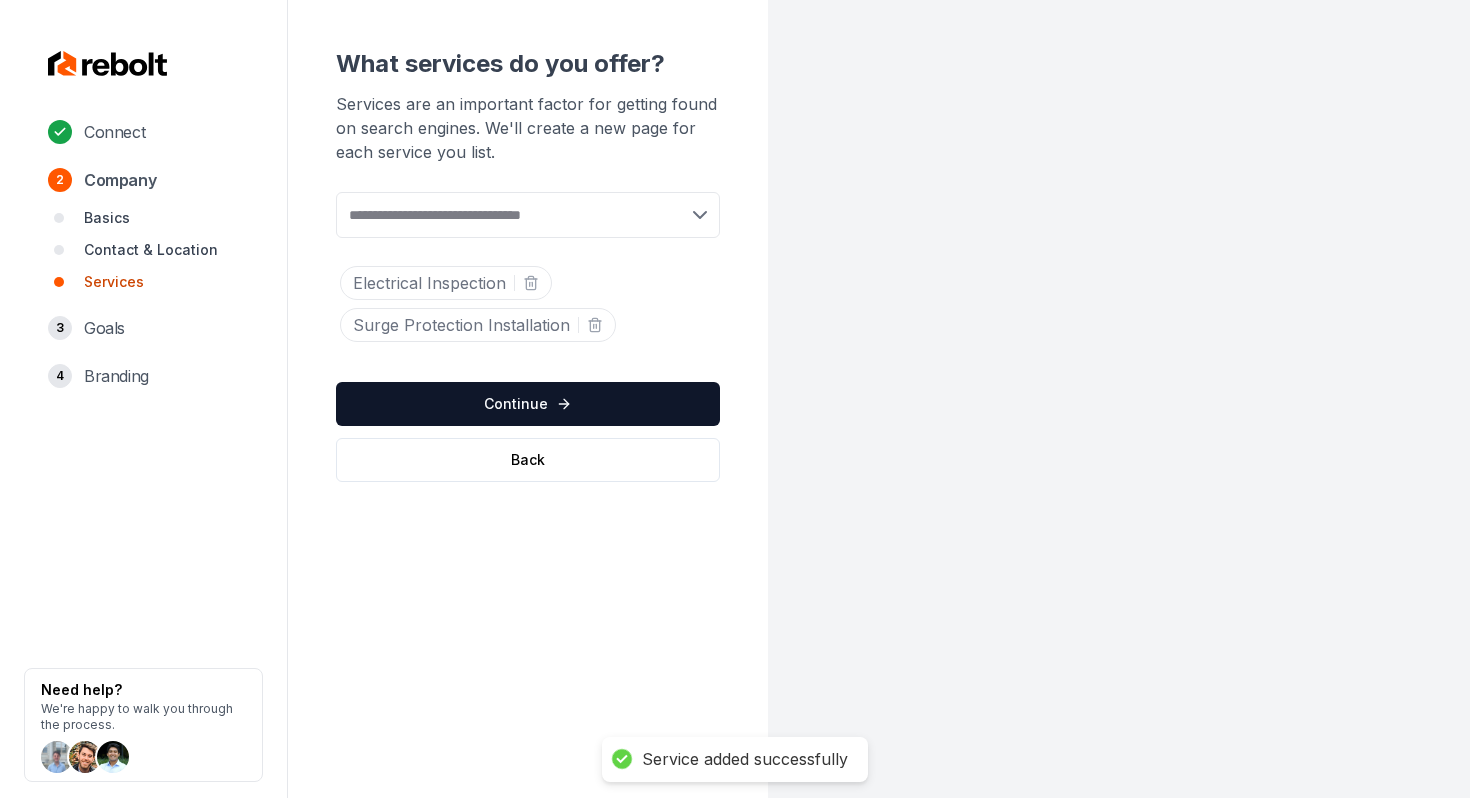 click at bounding box center [528, 215] 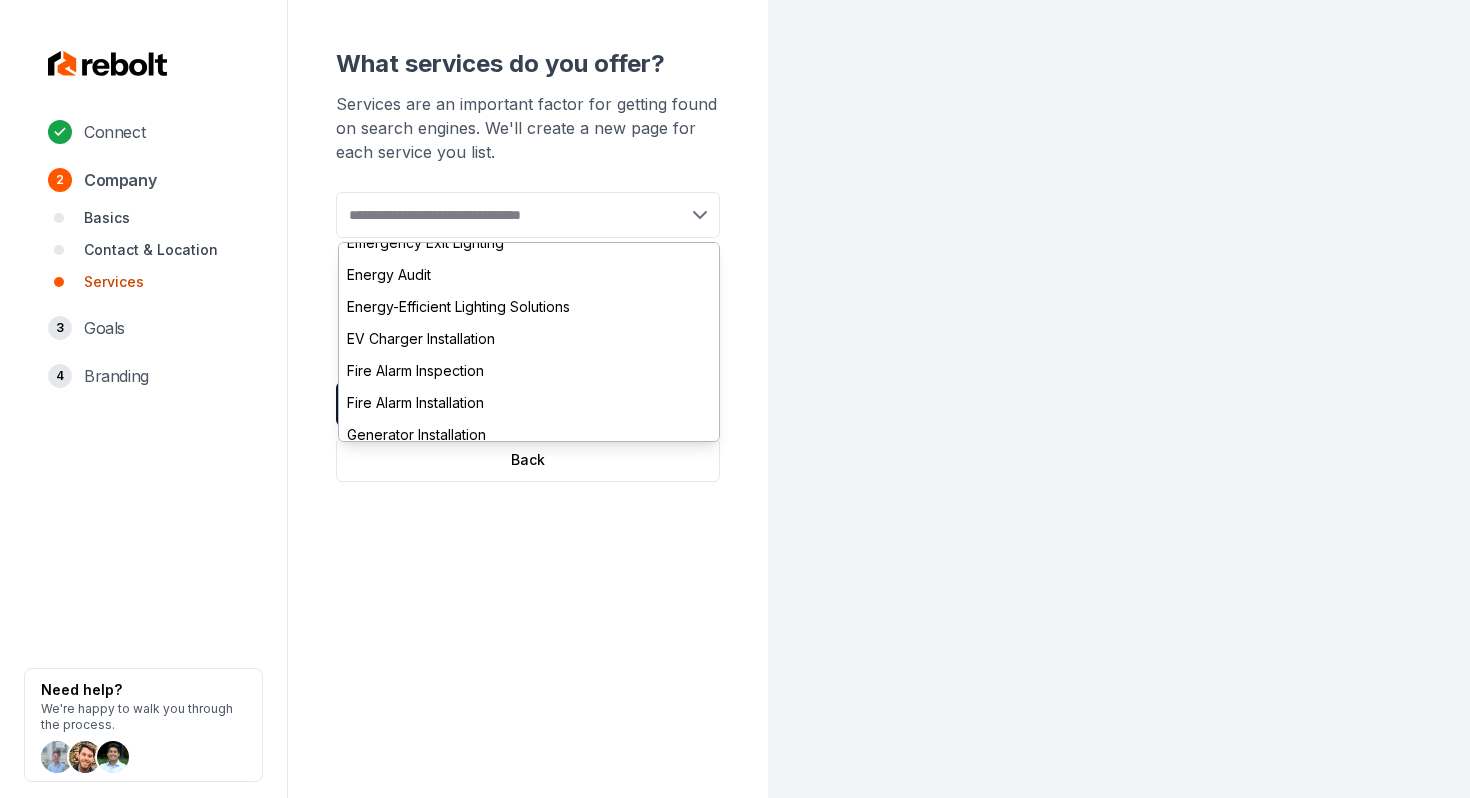 scroll, scrollTop: 687, scrollLeft: 0, axis: vertical 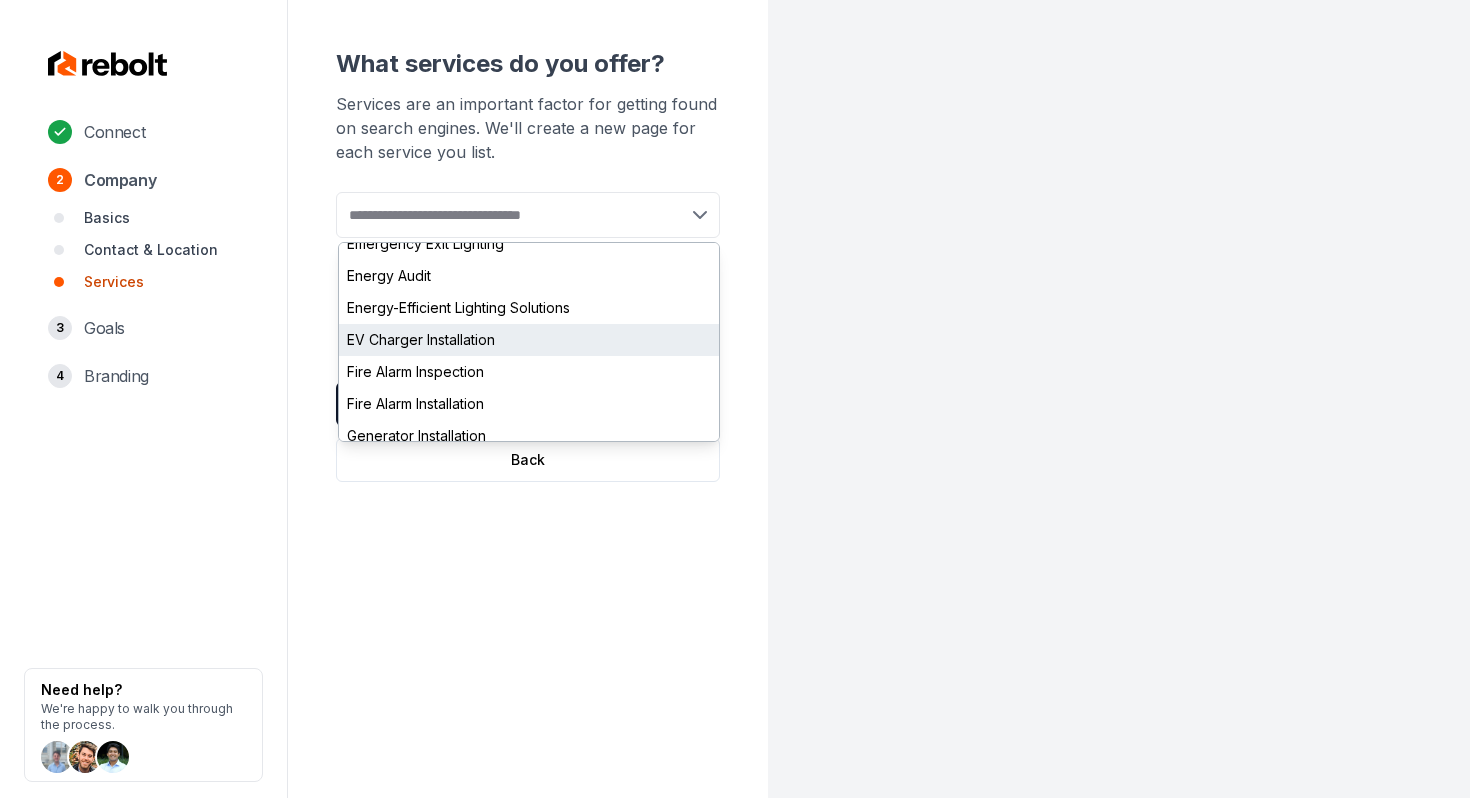 click on "EV Charger Installation" at bounding box center (529, 340) 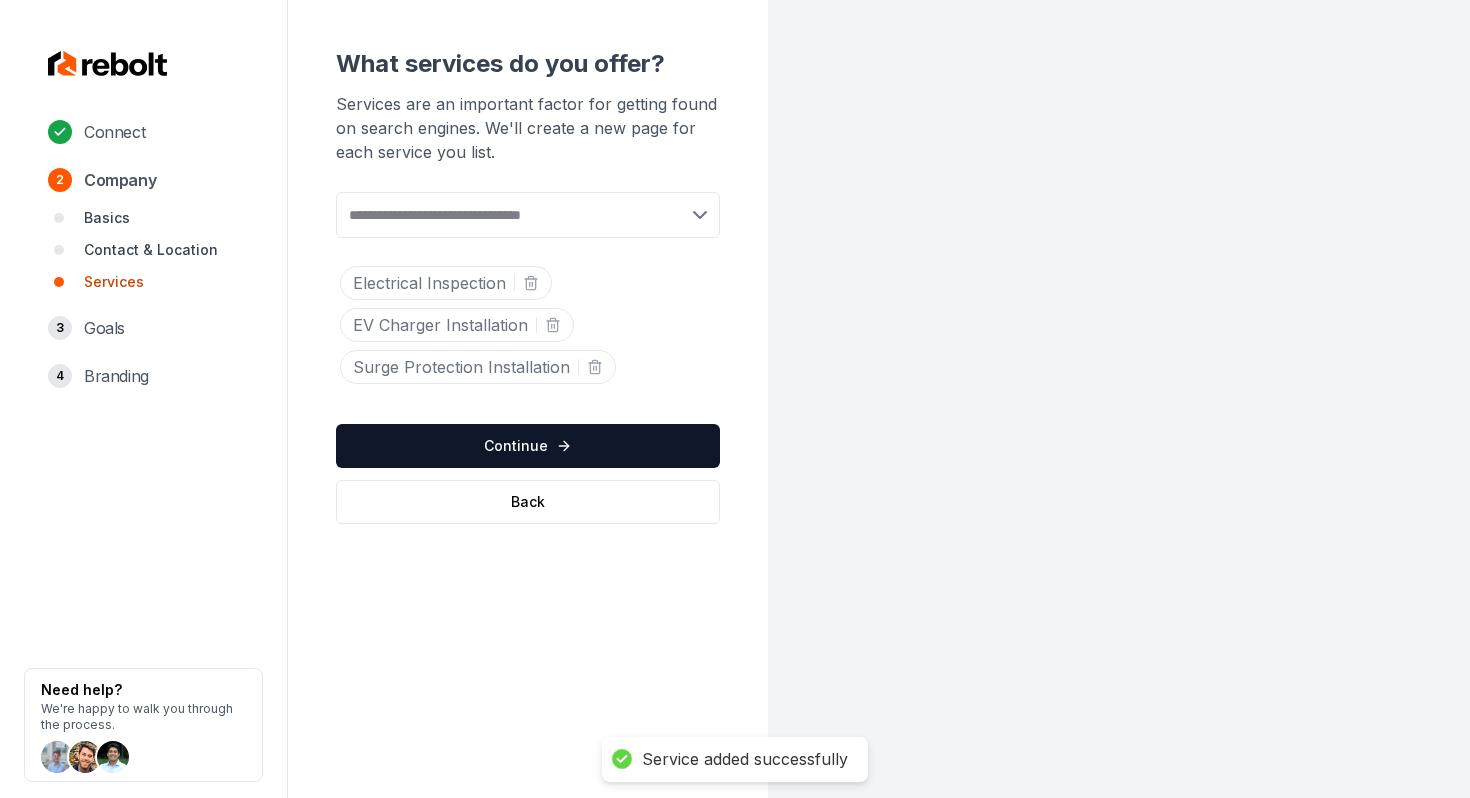 click at bounding box center (528, 215) 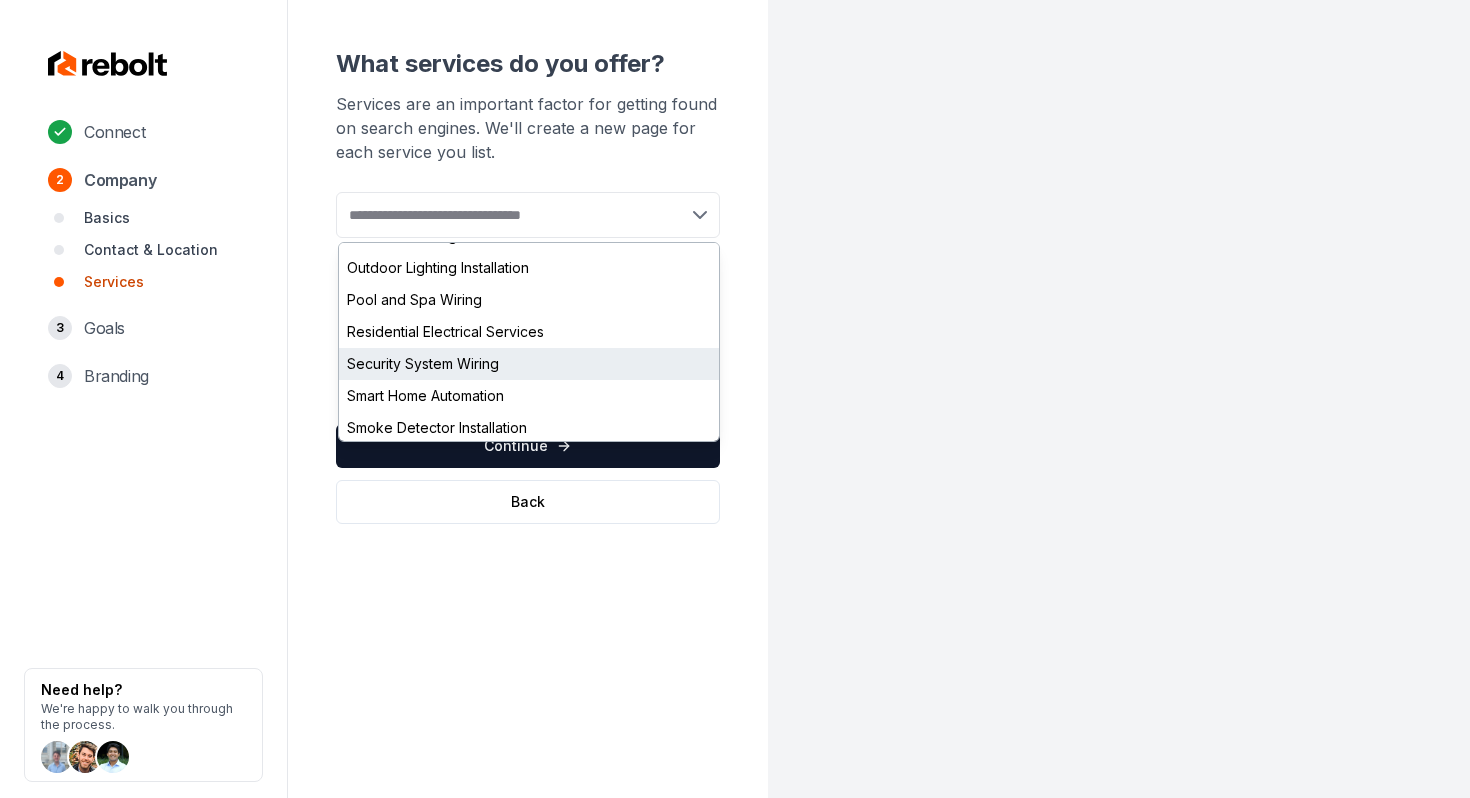 scroll, scrollTop: 1252, scrollLeft: 0, axis: vertical 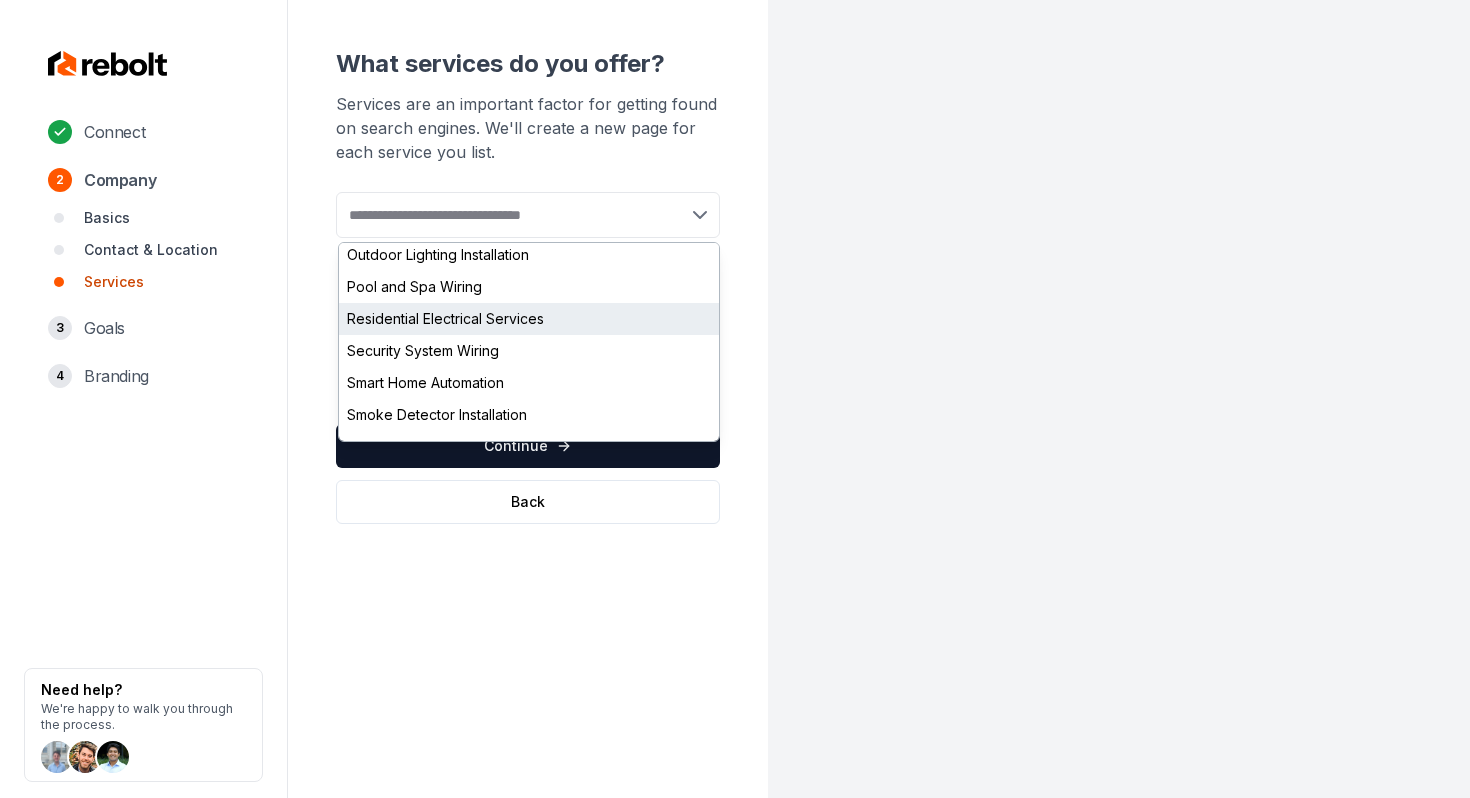 click on "Residential Electrical Services" at bounding box center (529, 319) 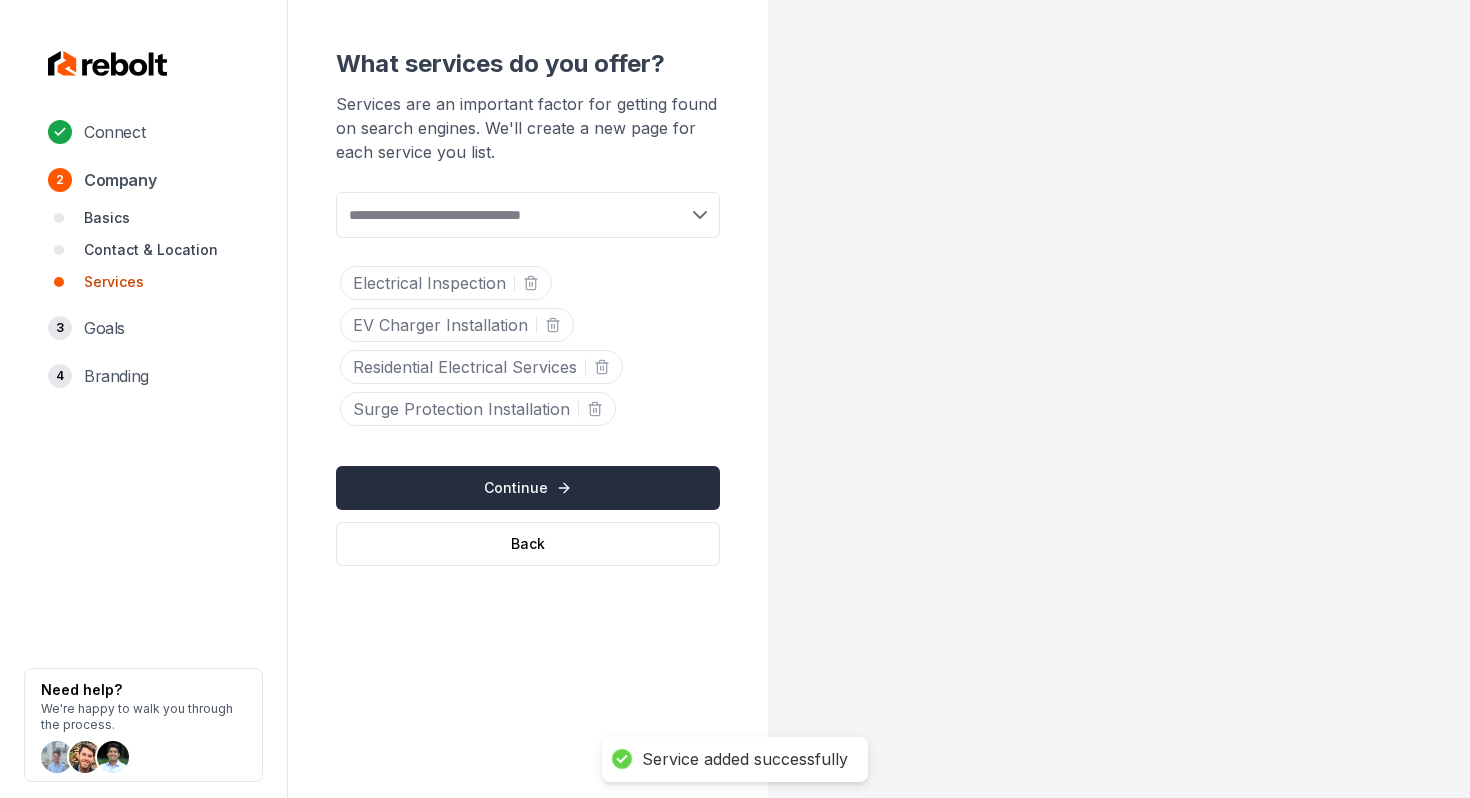 click on "Continue" at bounding box center (528, 488) 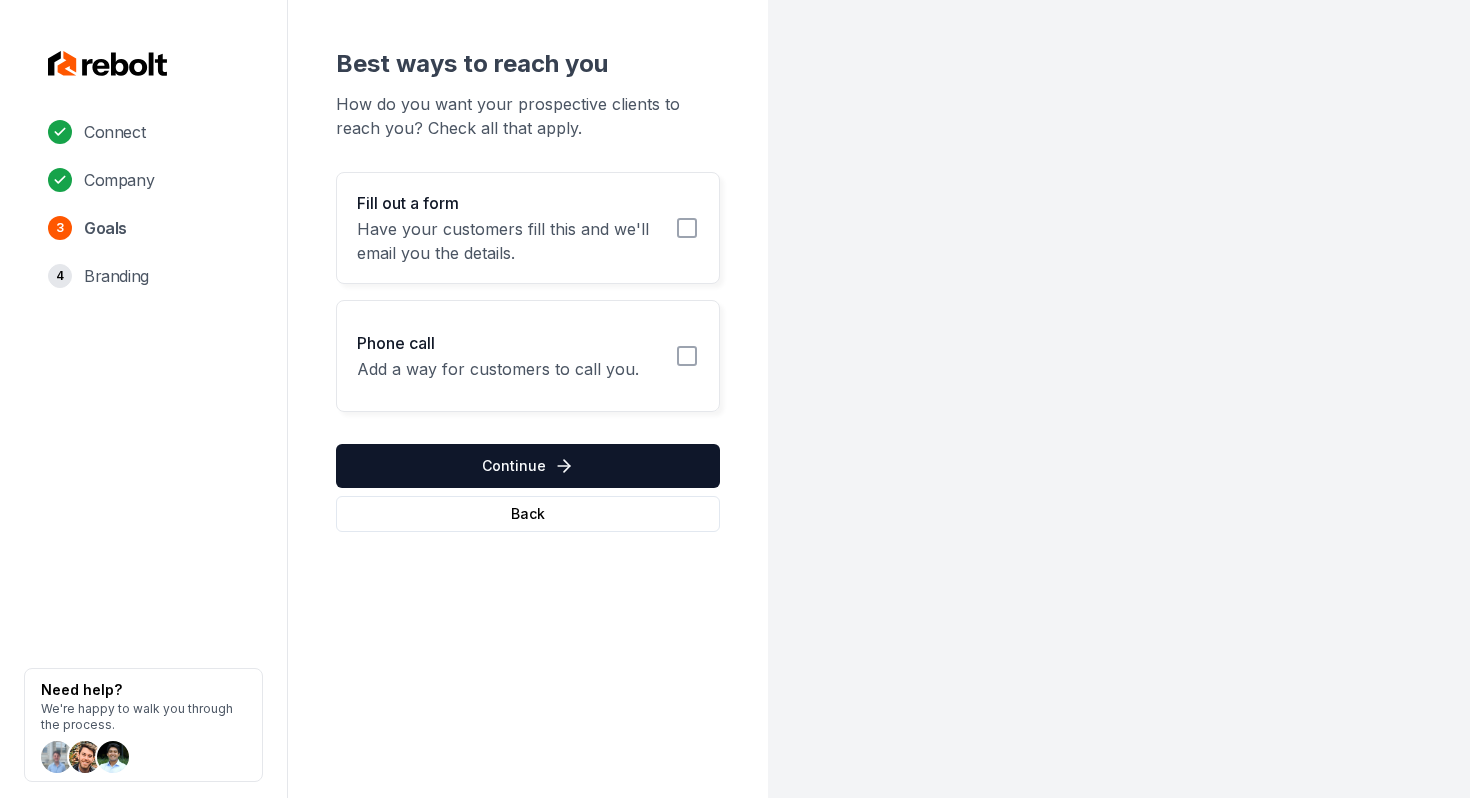 click 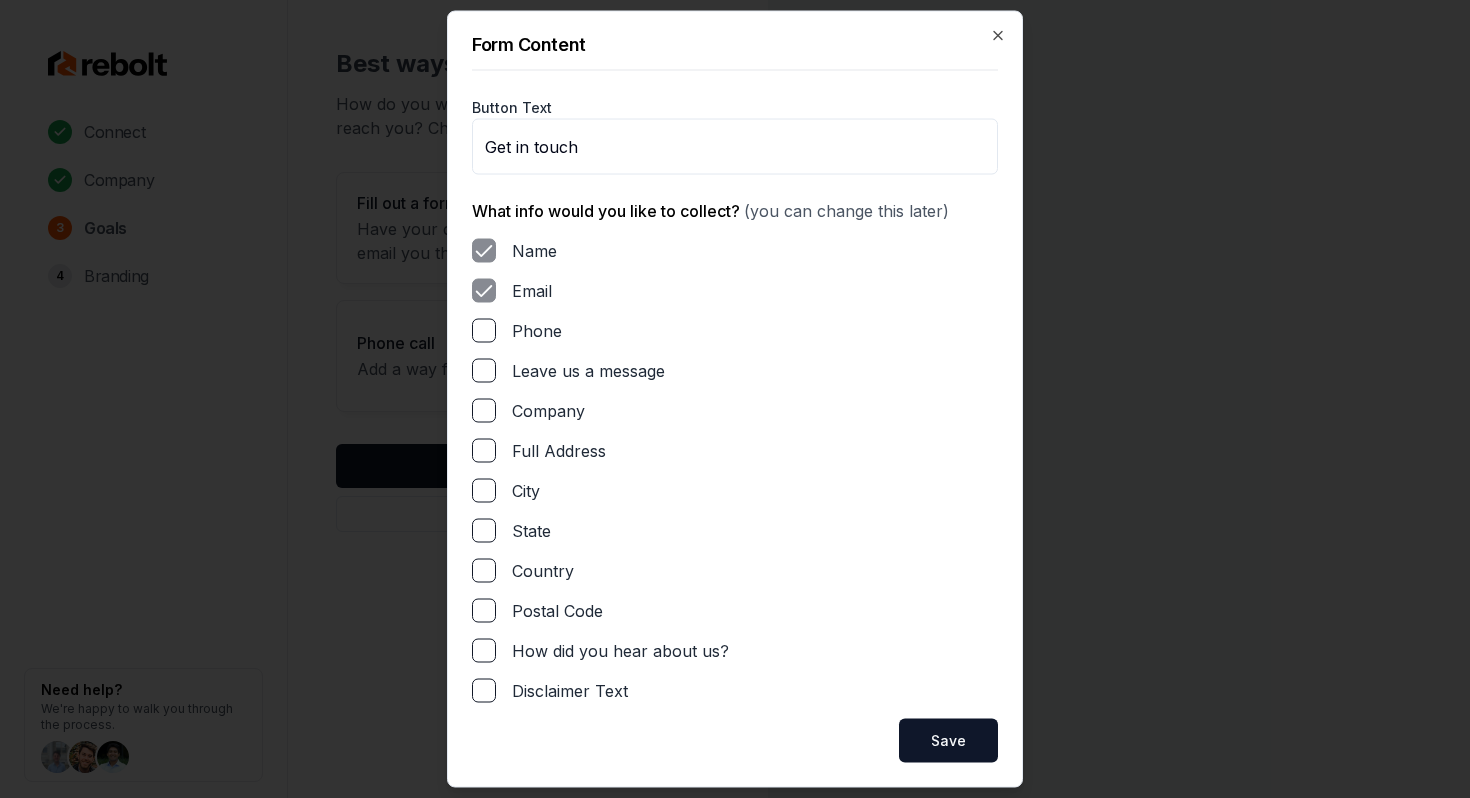 click on "Phone" at bounding box center [484, 331] 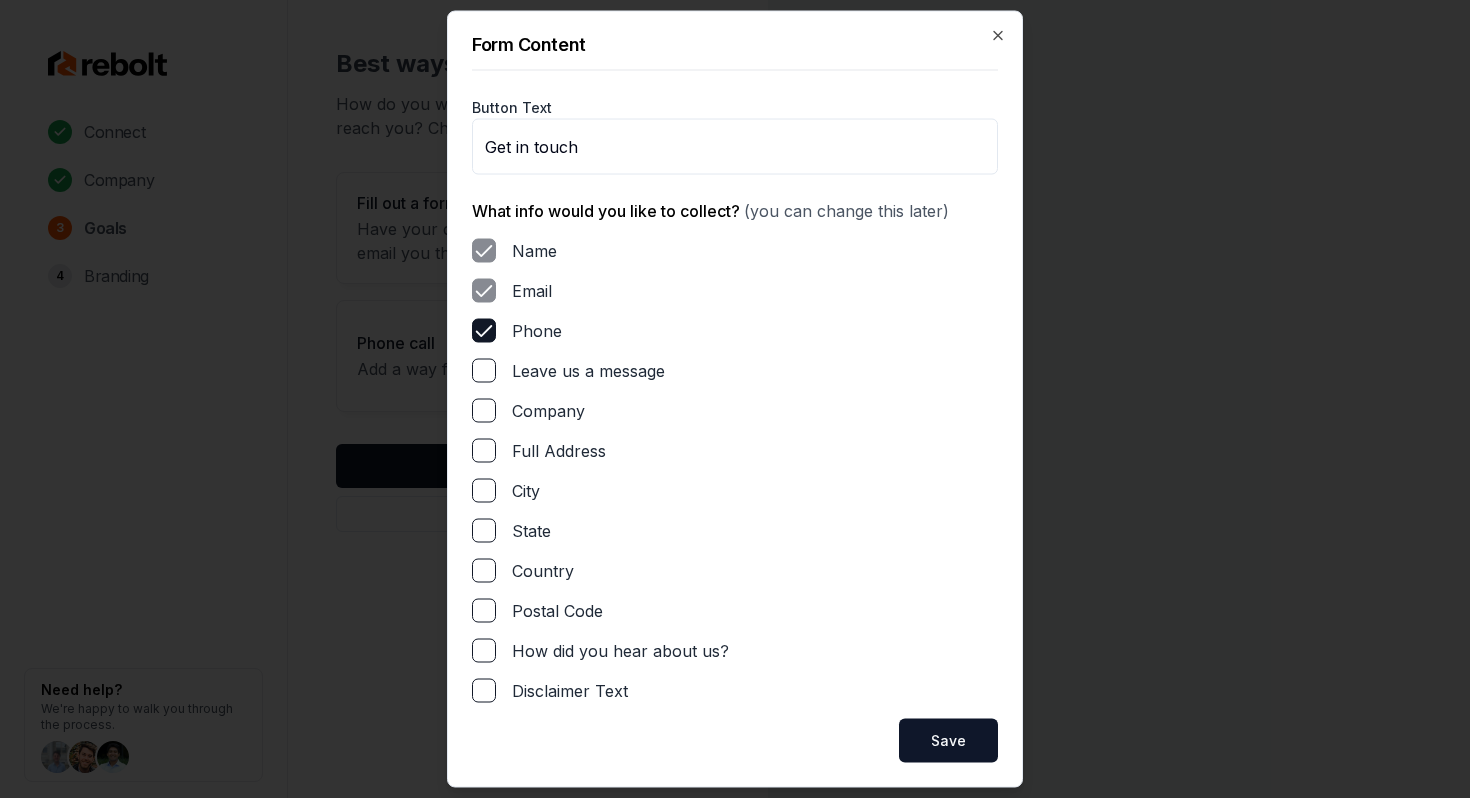 click on "Name Email Phone Leave us a message Company Full Address City State Country Postal Code How did you hear about us? Disclaimer Text" at bounding box center (735, 471) 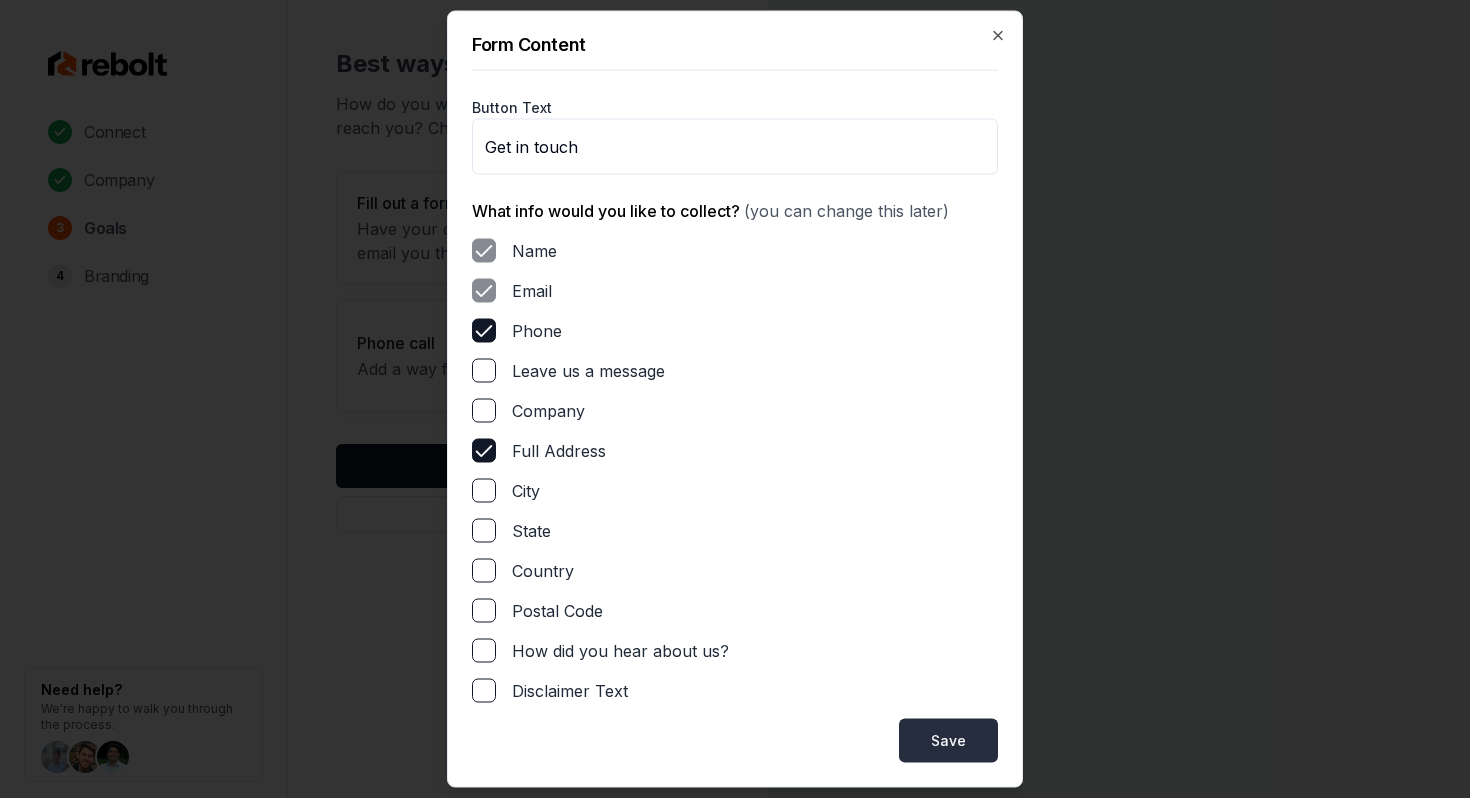 click on "Save" at bounding box center [948, 741] 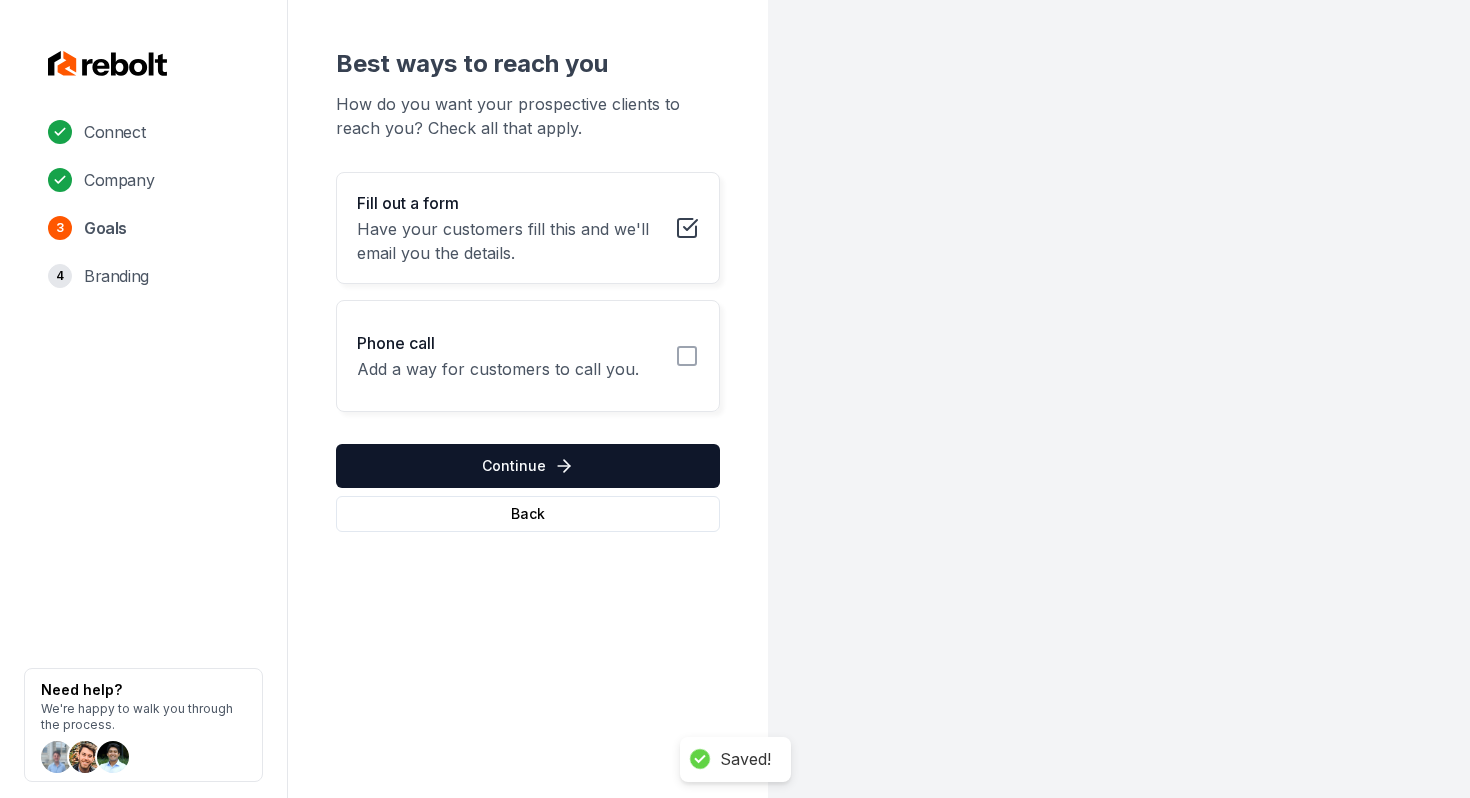 click 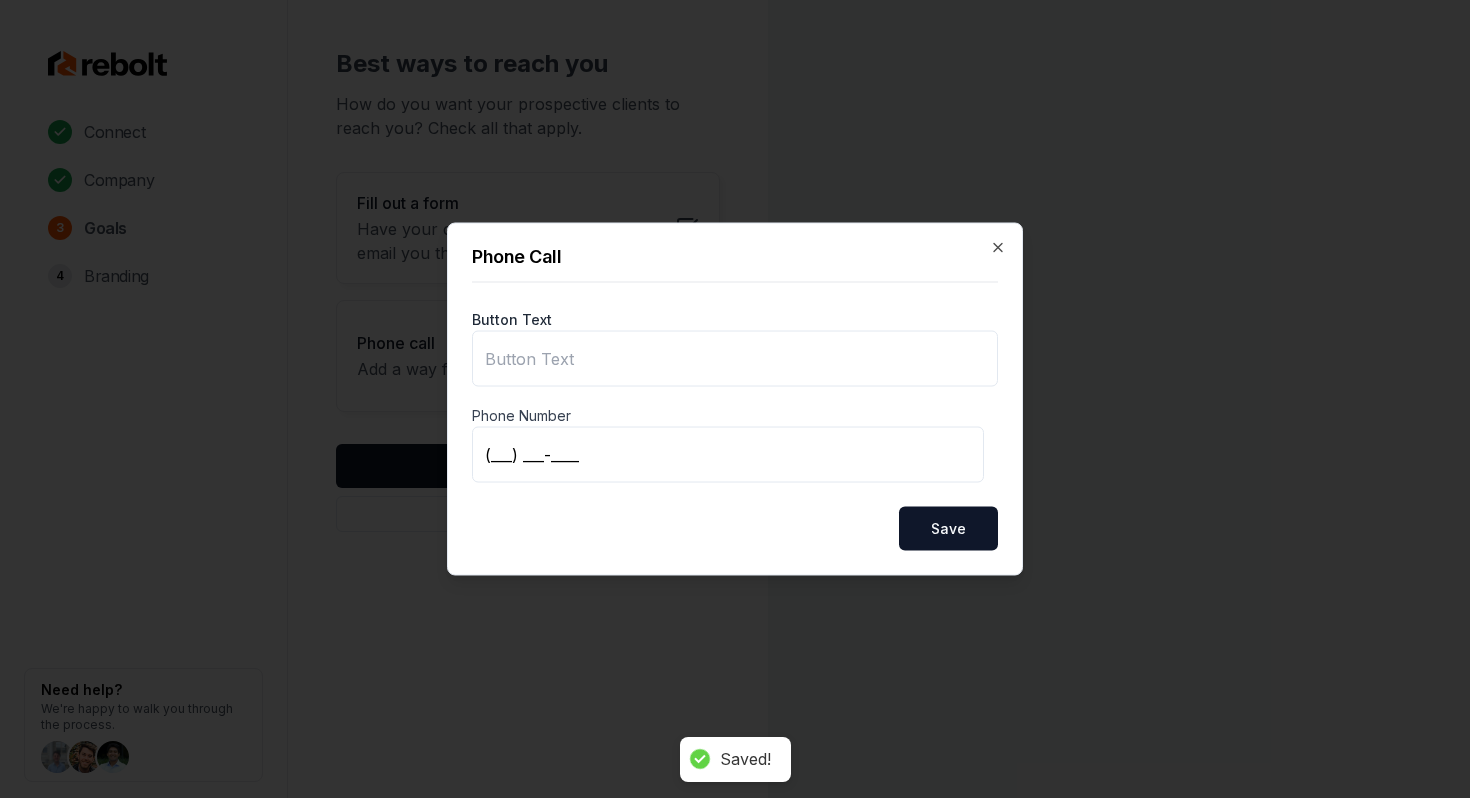 type on "Call us" 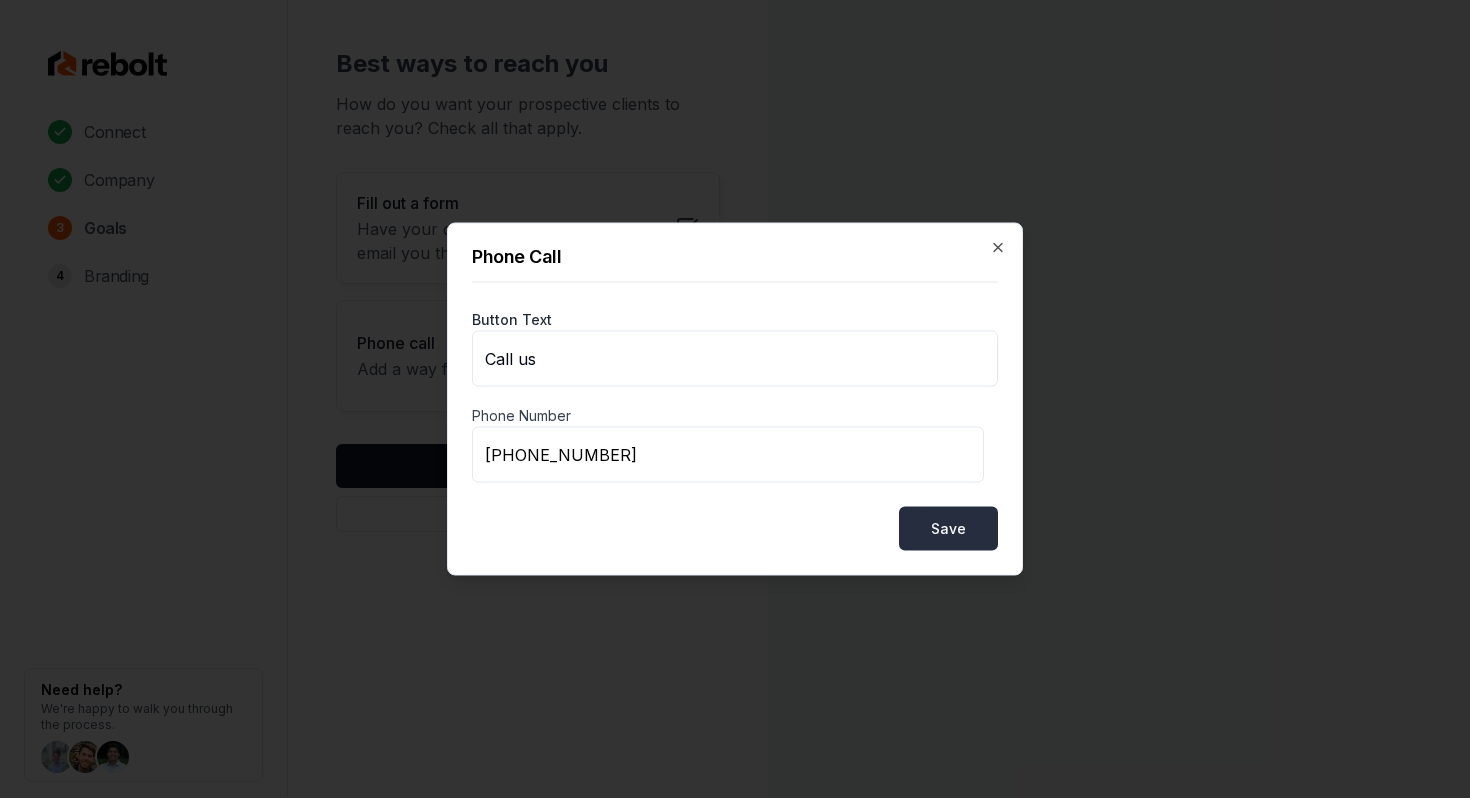 click on "Save" at bounding box center [948, 529] 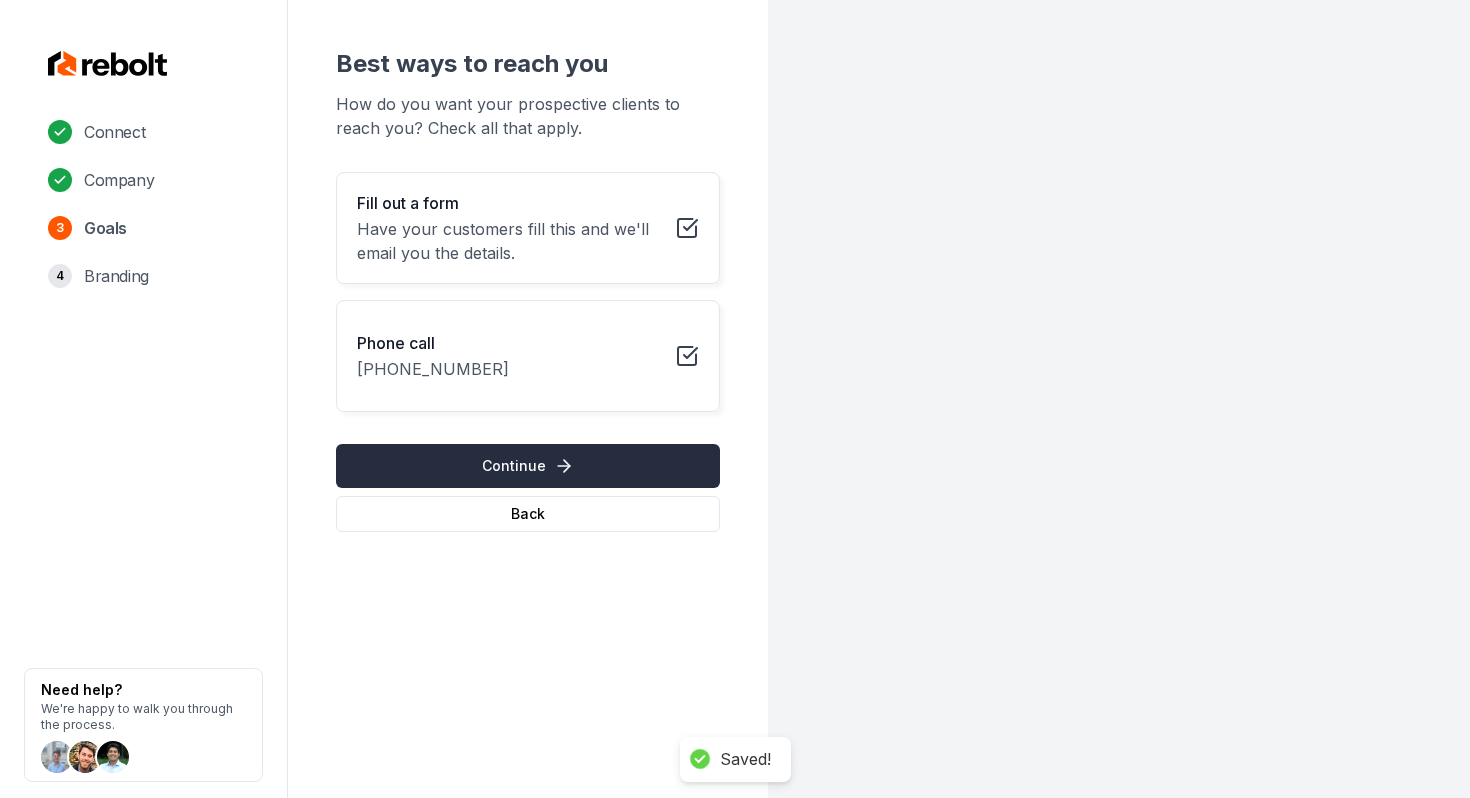 click on "Continue" at bounding box center [528, 466] 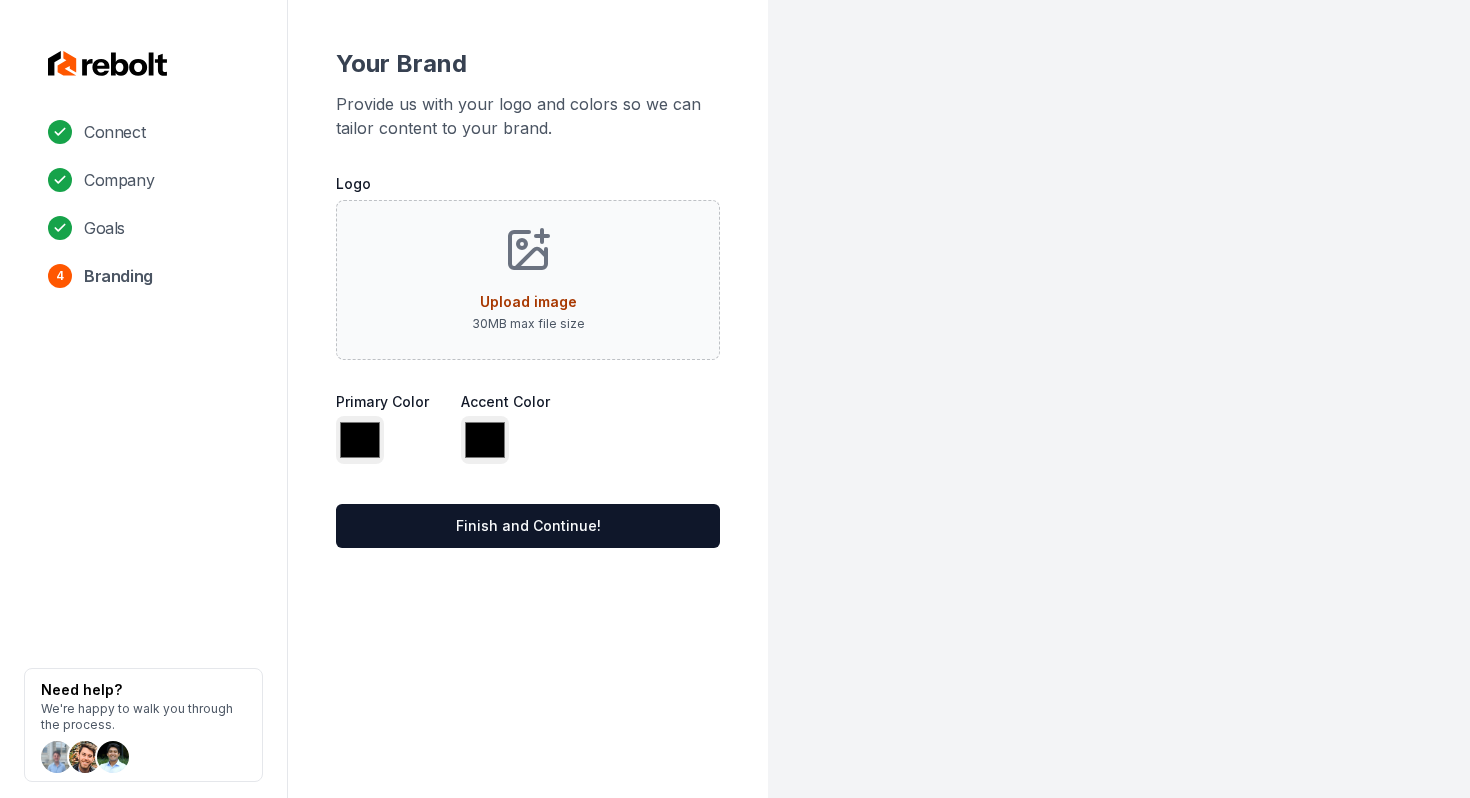 type on "*******" 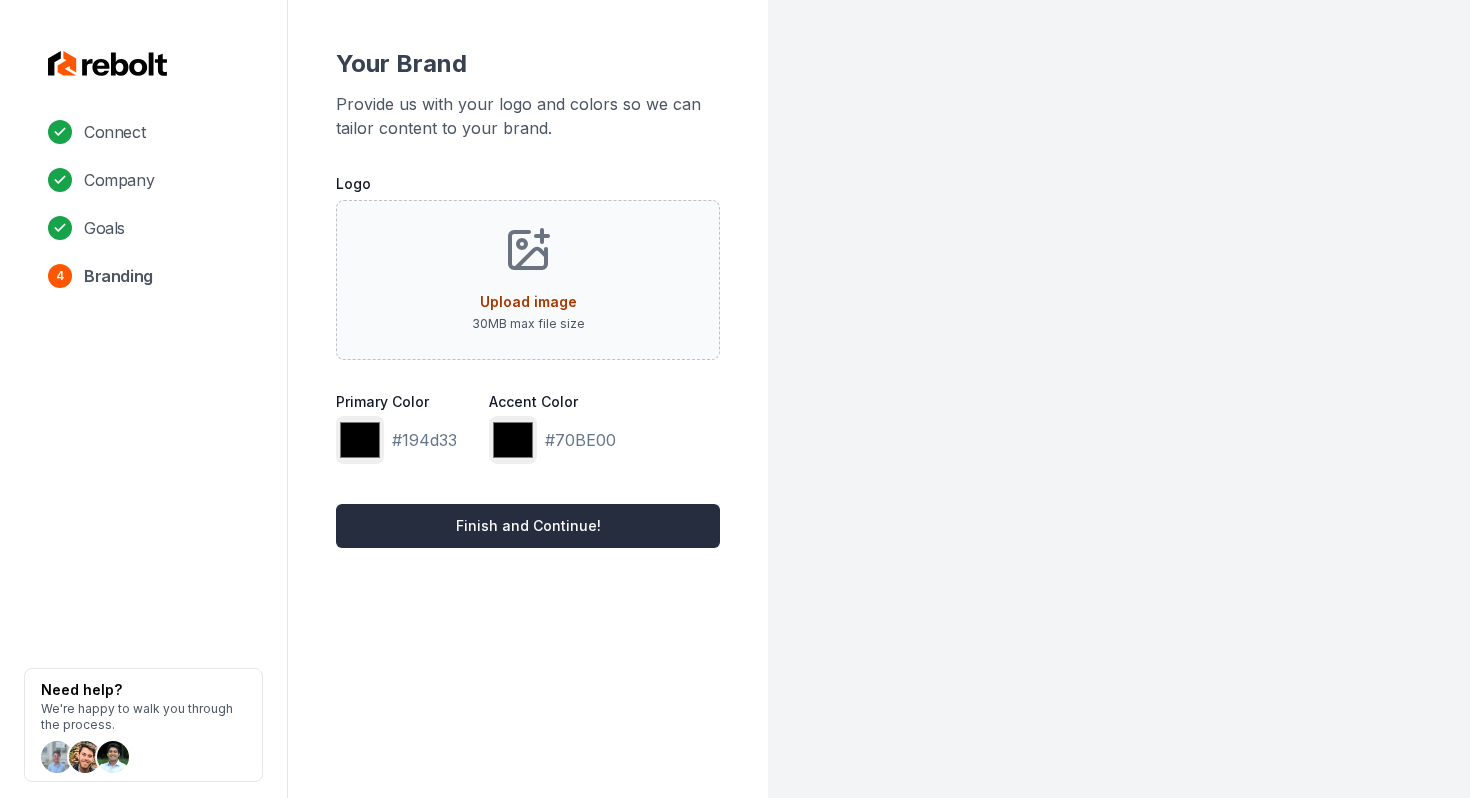 click on "Finish and Continue!" at bounding box center (528, 526) 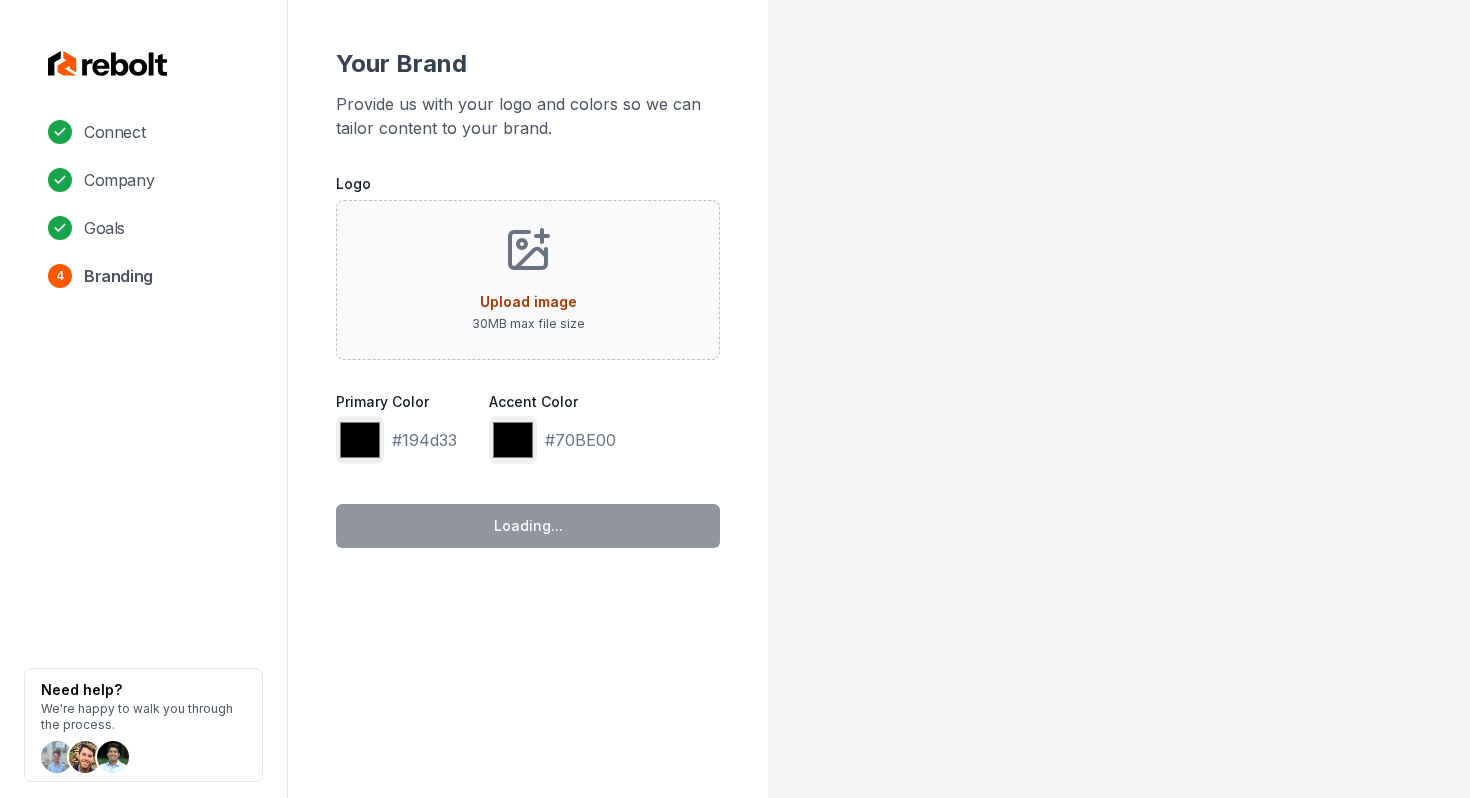 type on "*******" 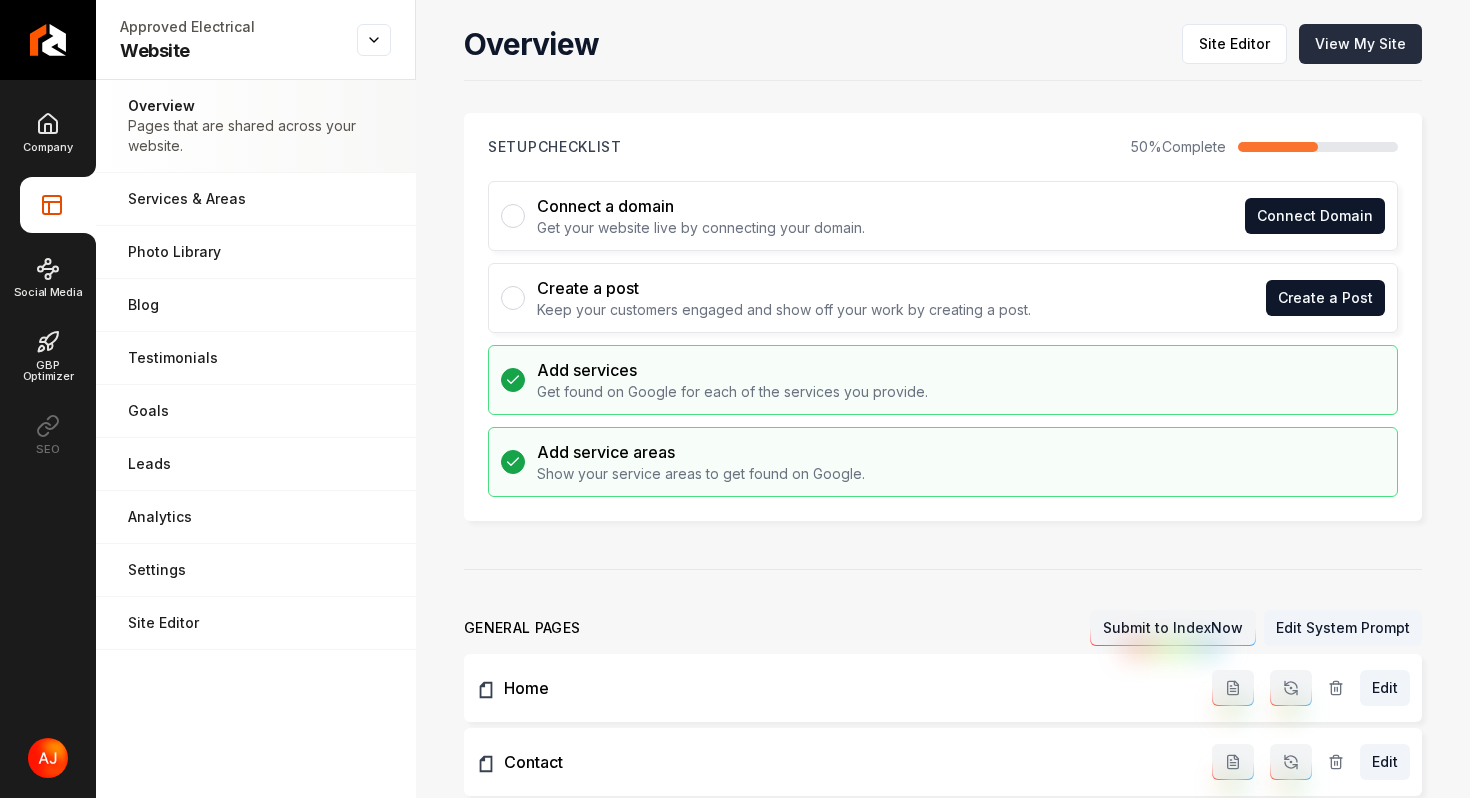 click on "View My Site" at bounding box center [1360, 44] 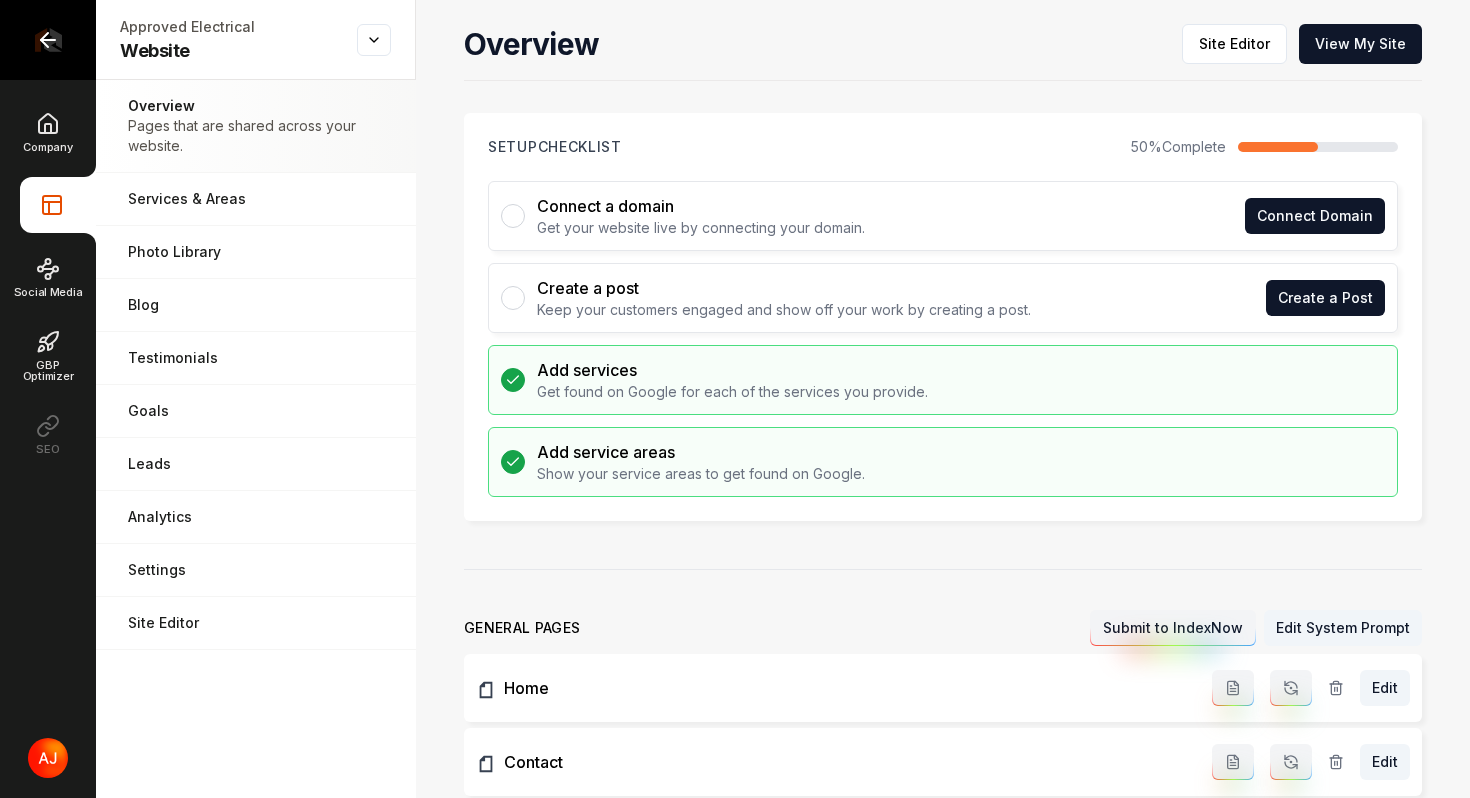 click at bounding box center [48, 40] 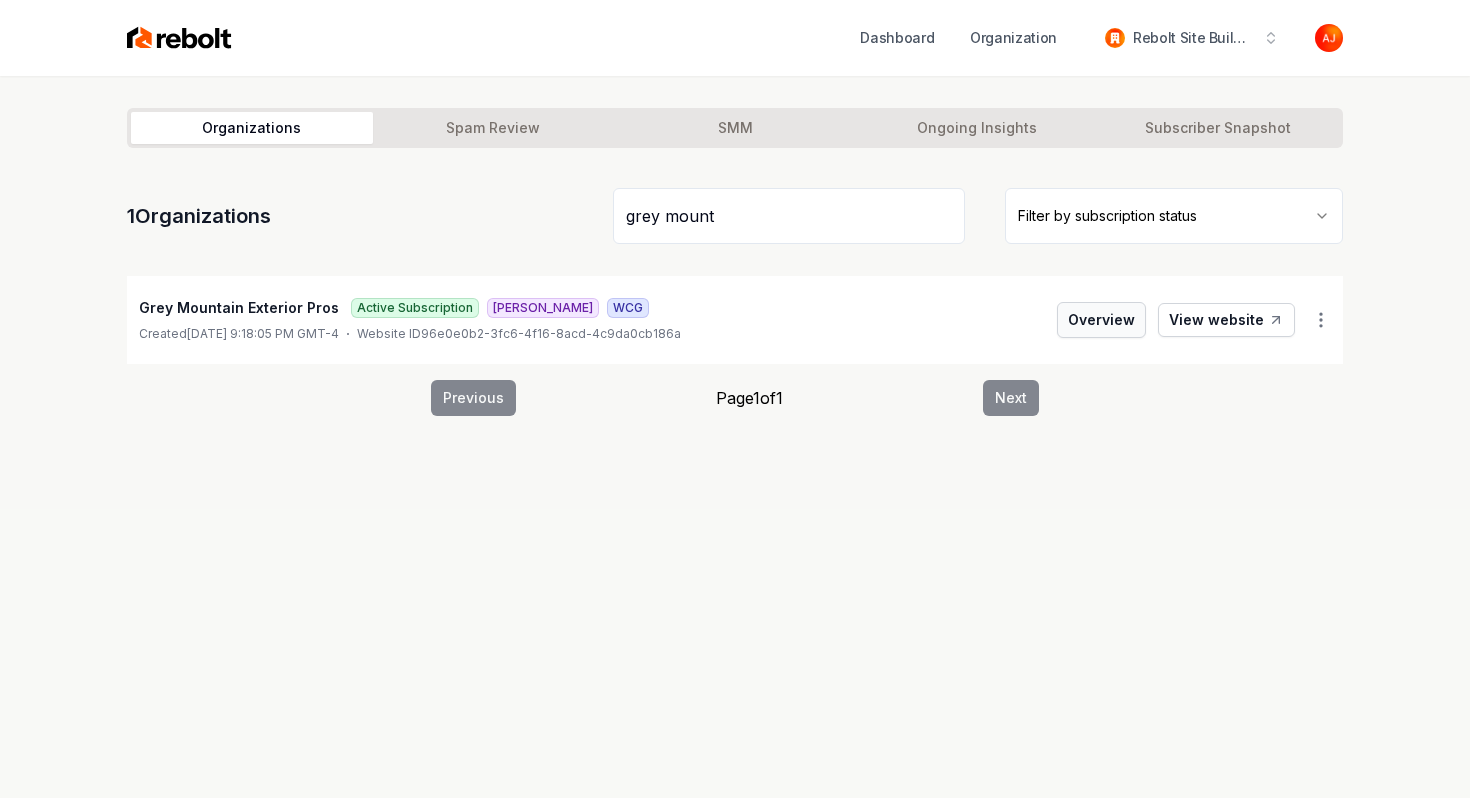 type on "grey mount" 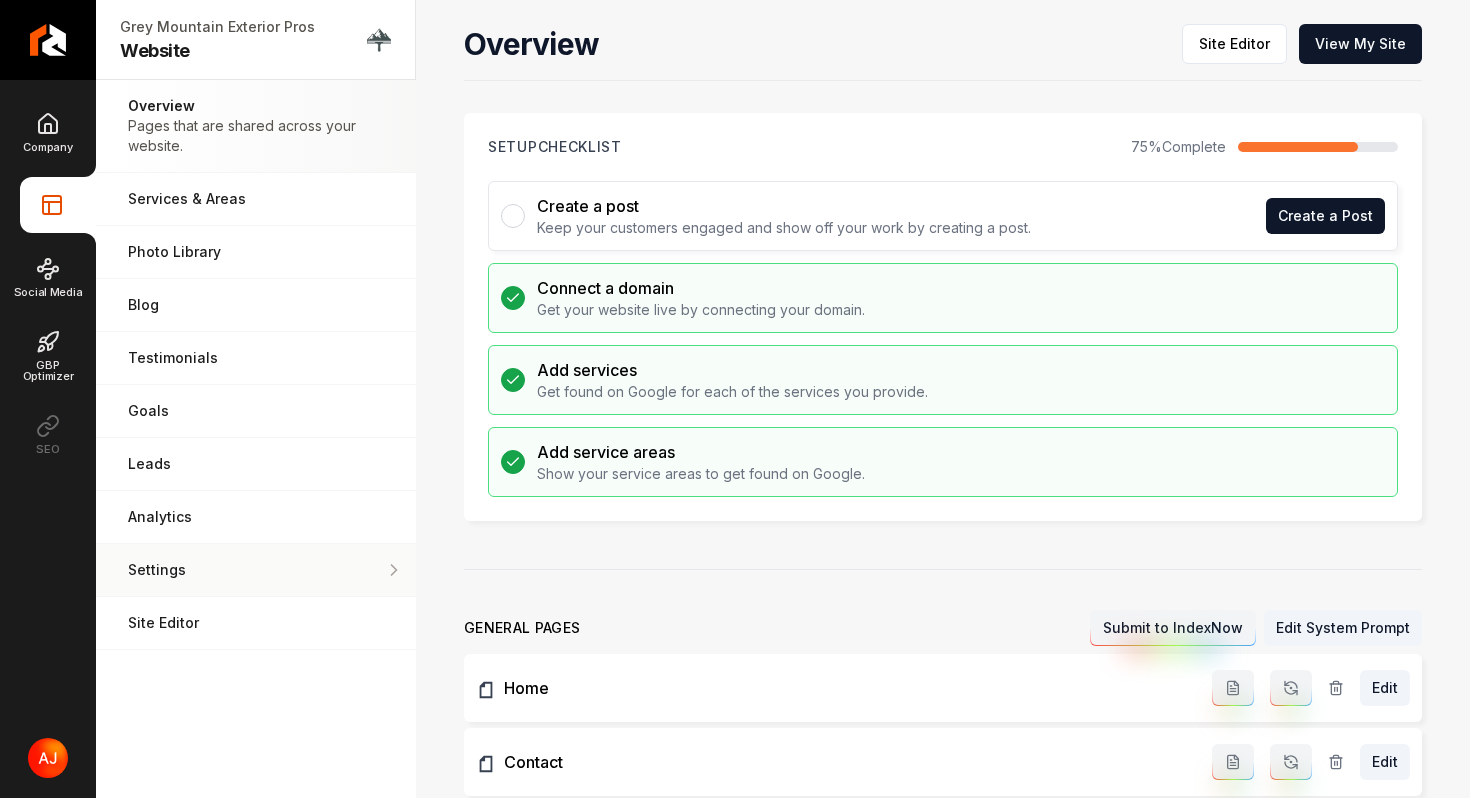 click on "Settings" at bounding box center (256, 570) 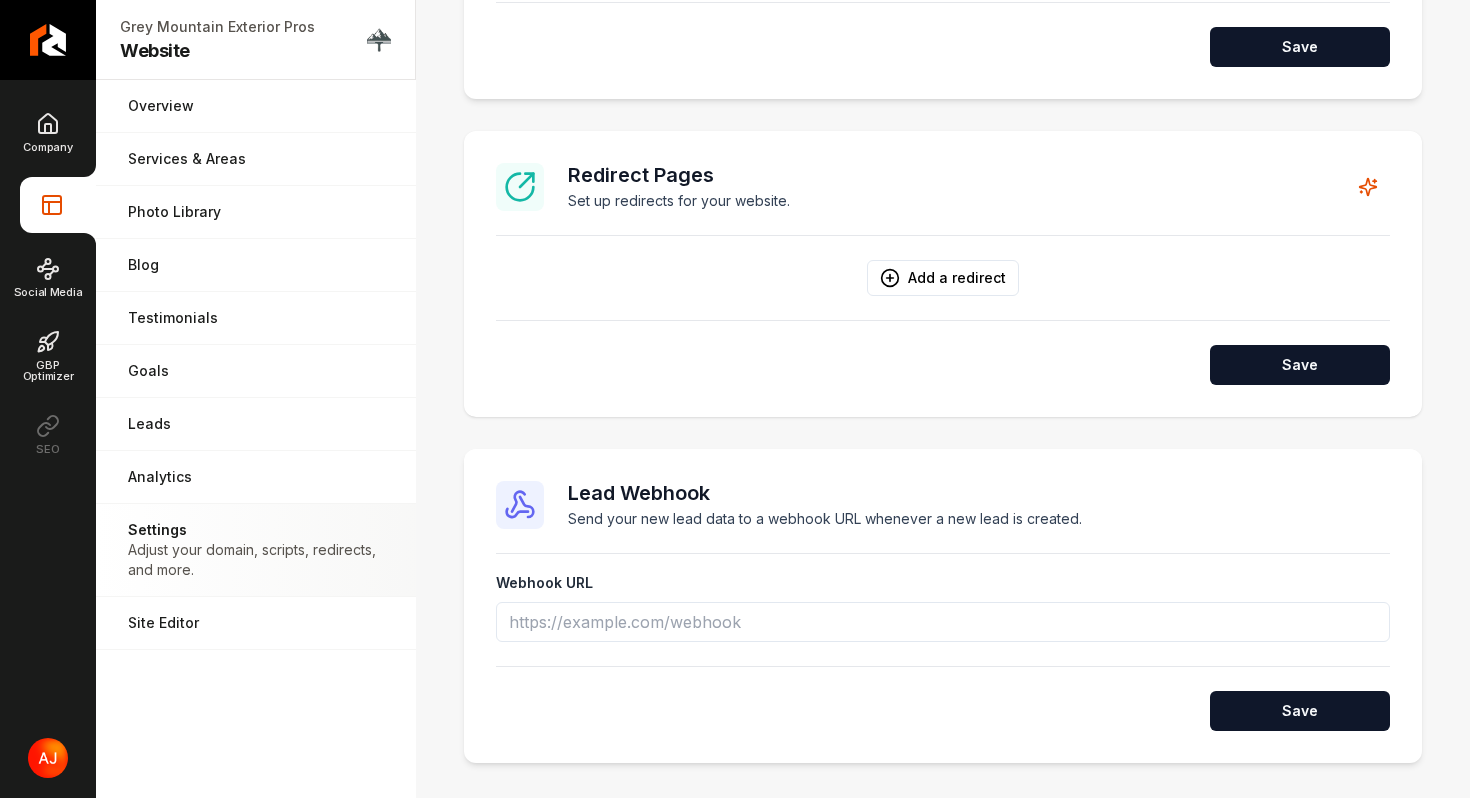 scroll, scrollTop: 1470, scrollLeft: 0, axis: vertical 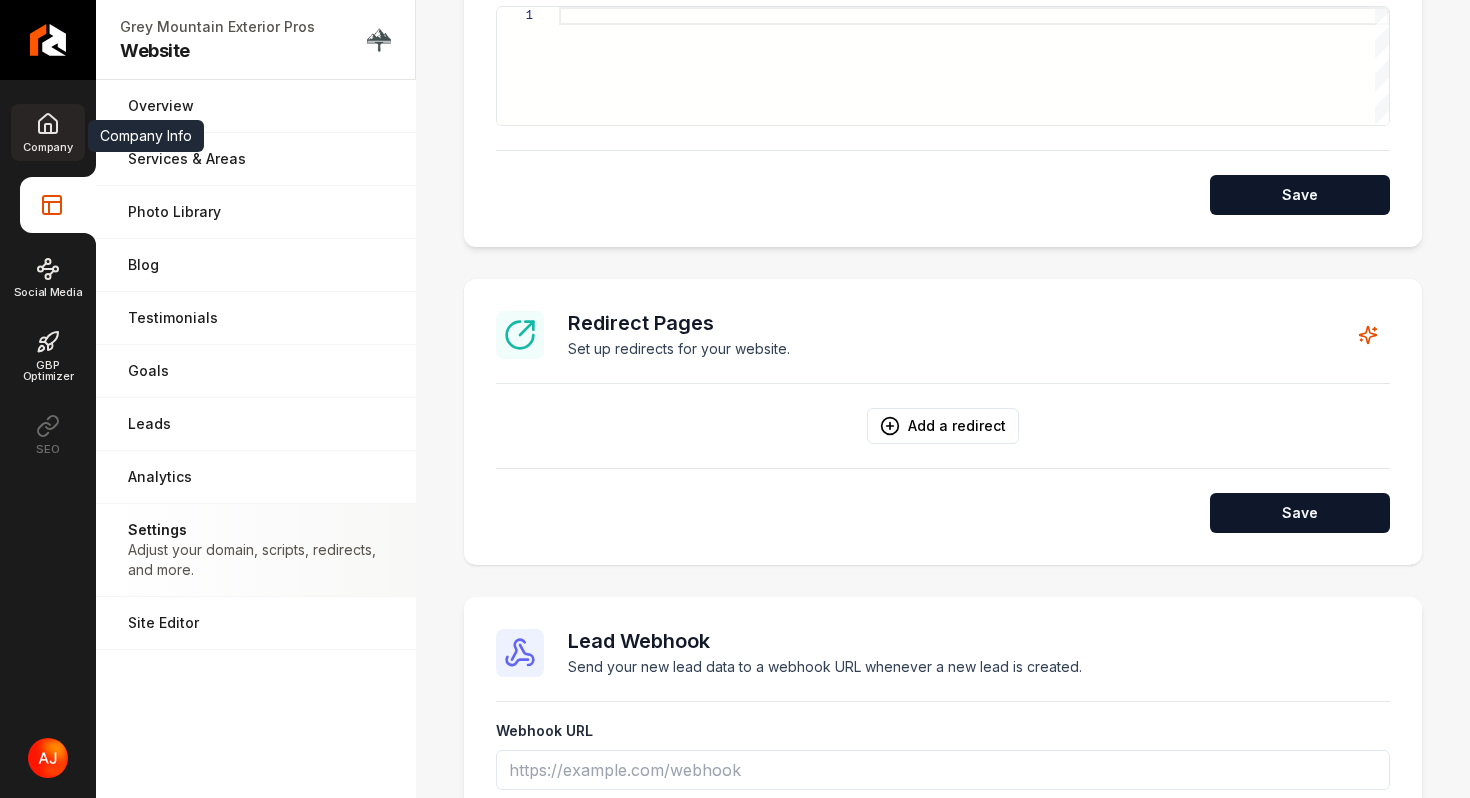 click on "Company" at bounding box center (47, 147) 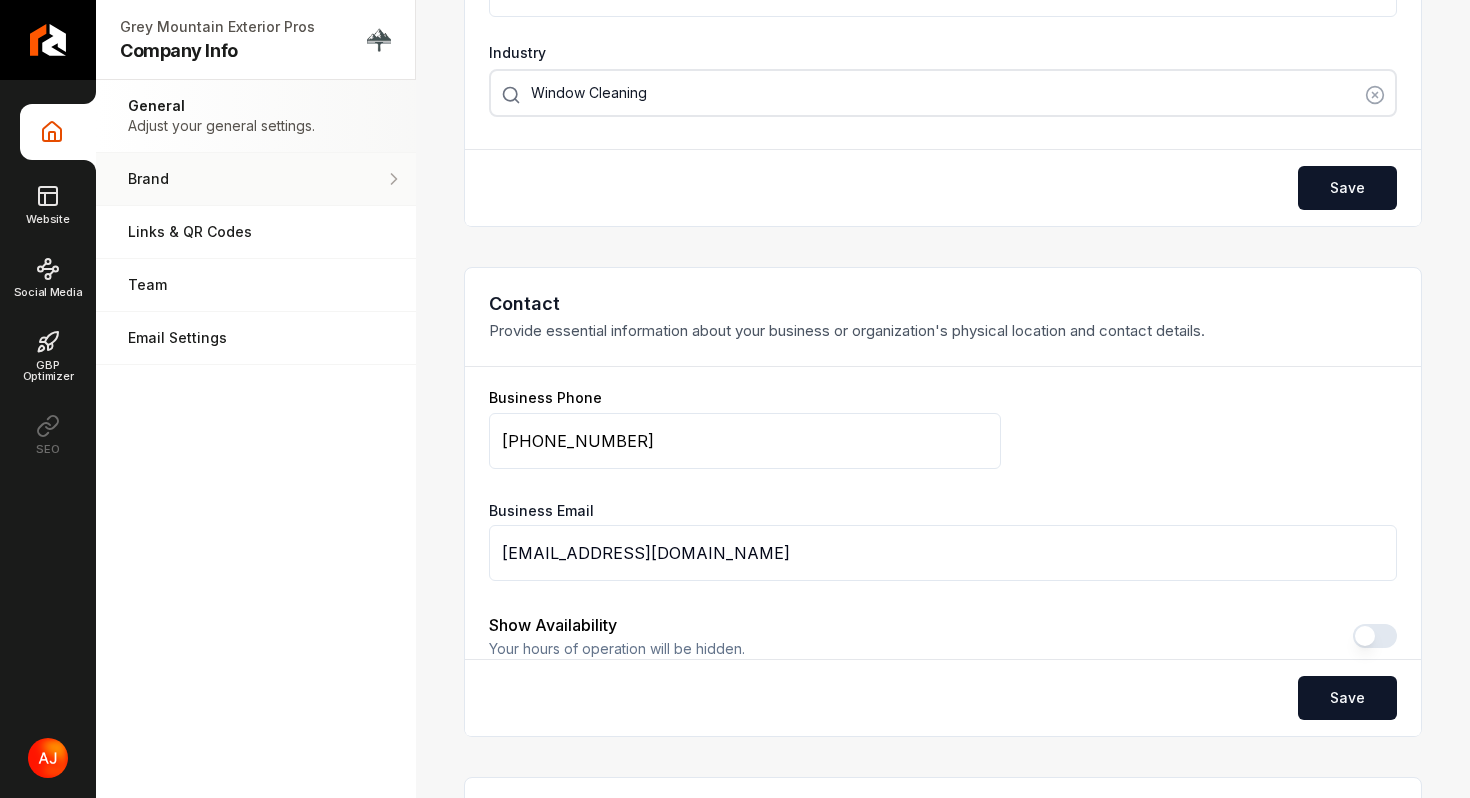 scroll, scrollTop: 697, scrollLeft: 0, axis: vertical 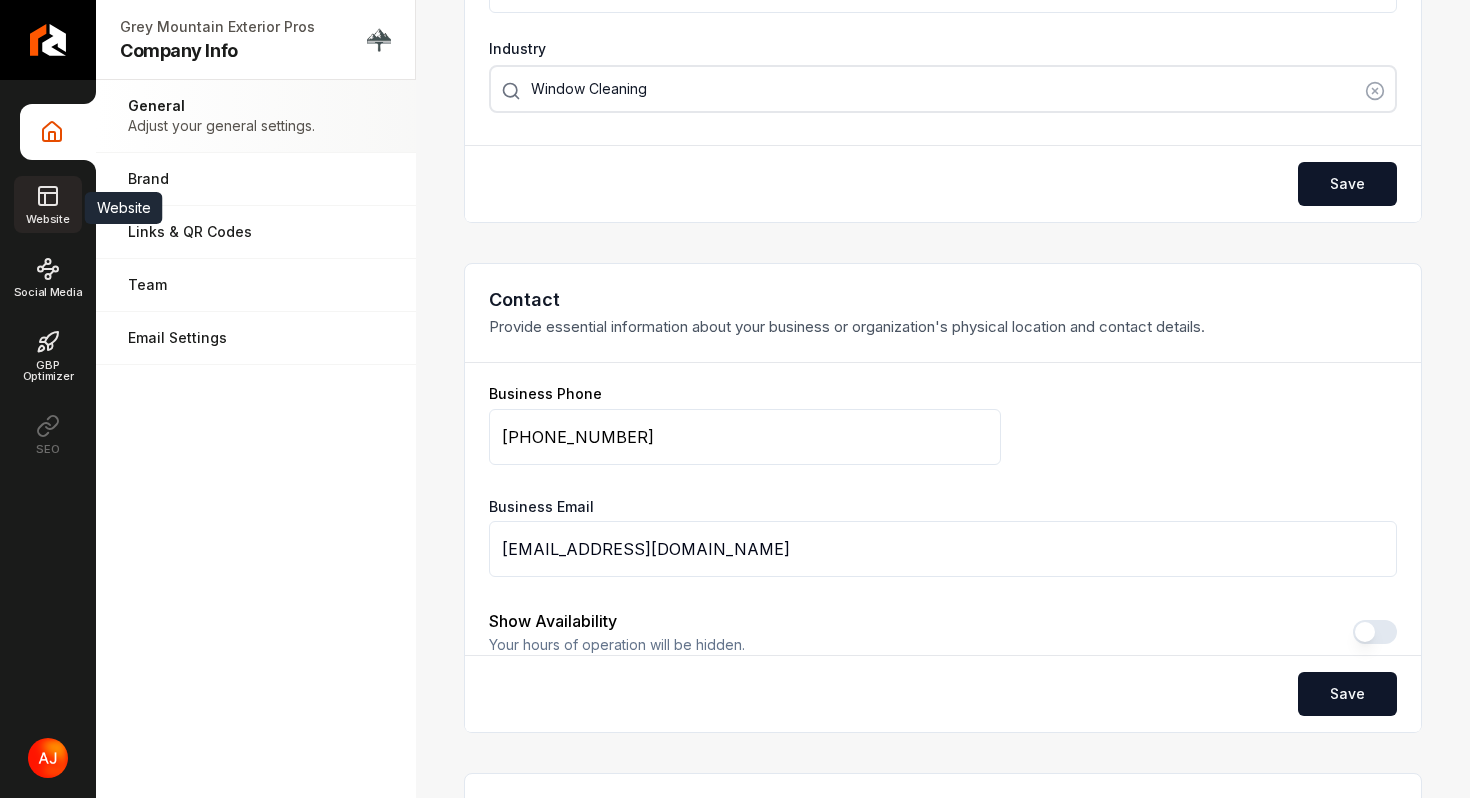 click 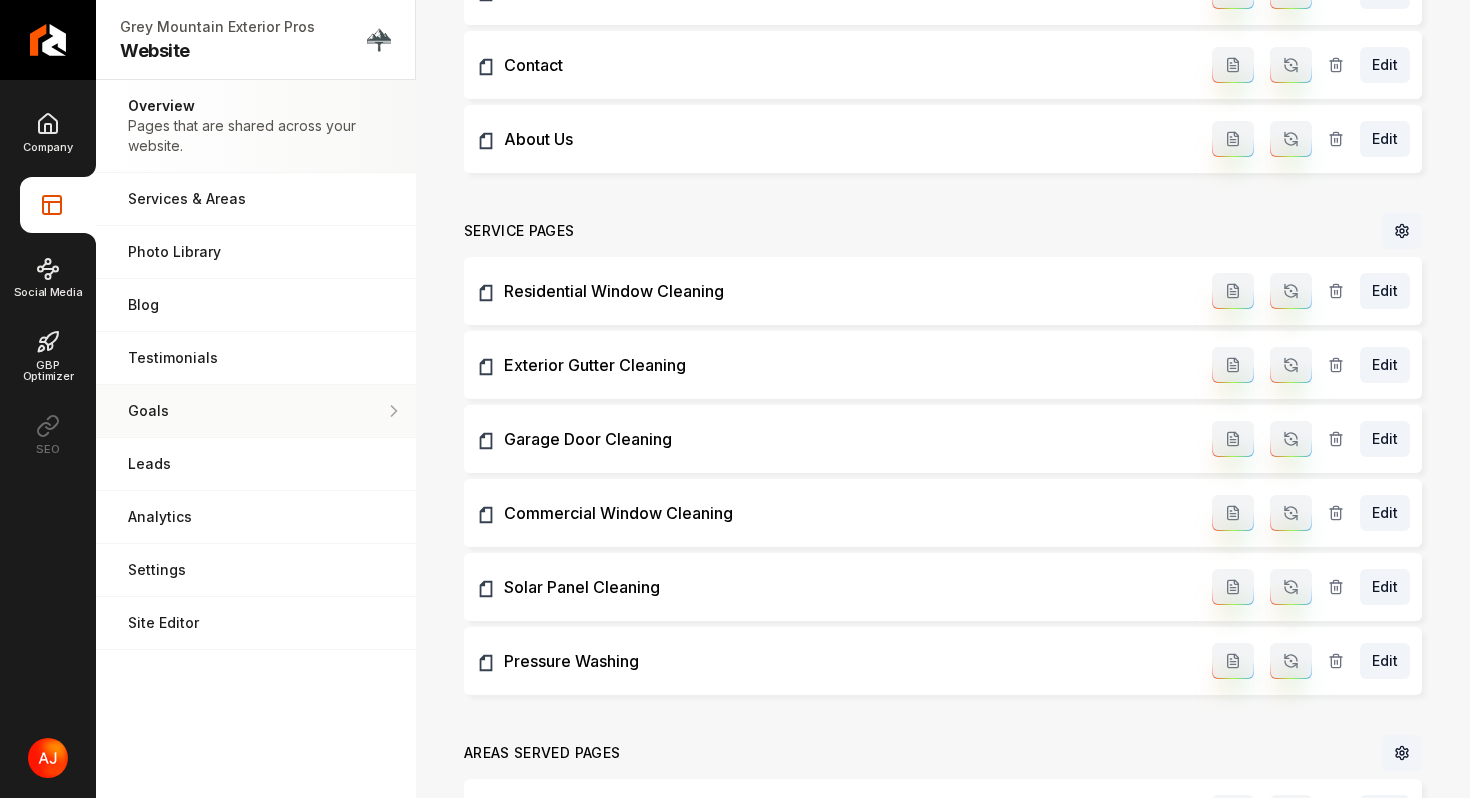click on "Goals" at bounding box center [256, 411] 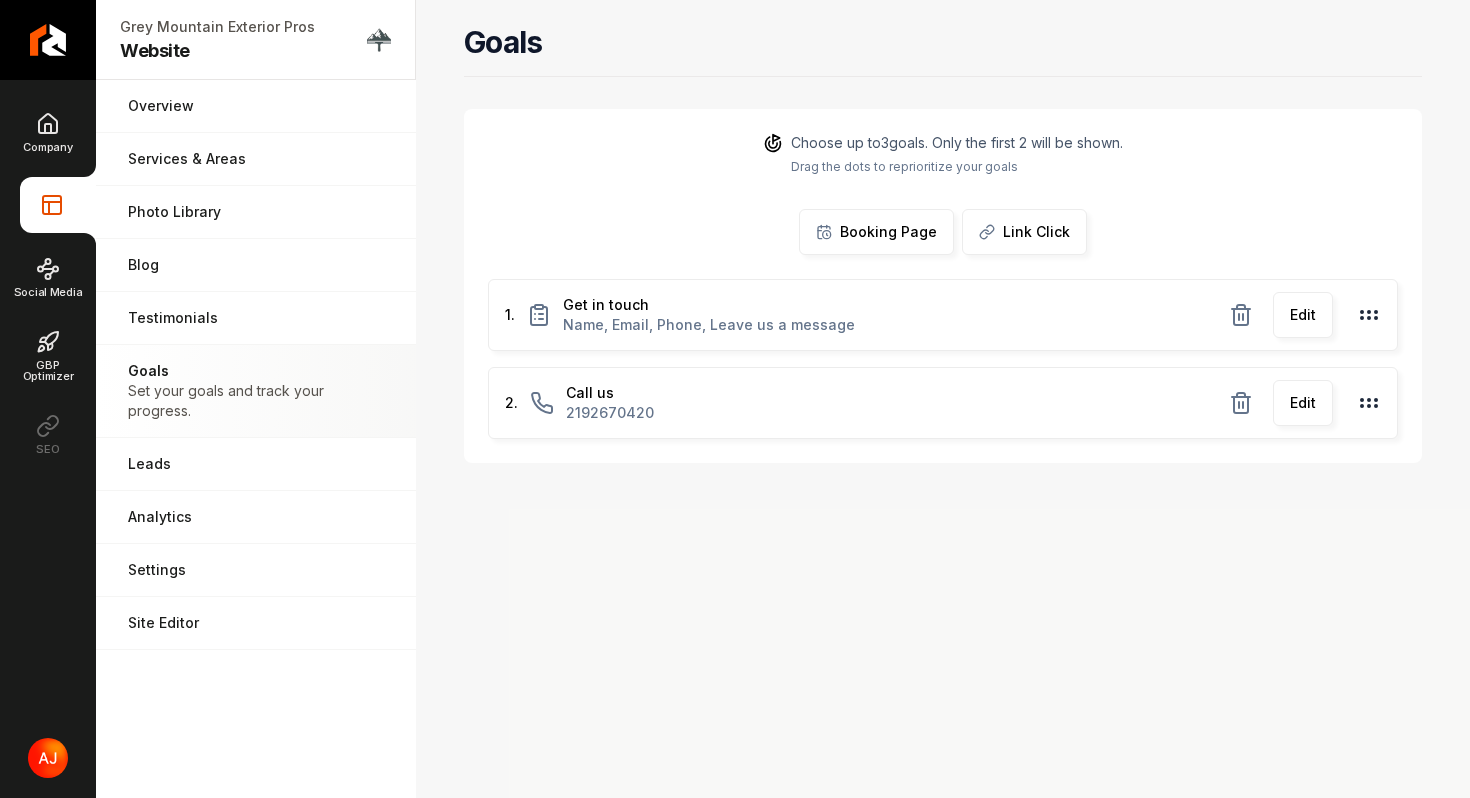 click on "Edit" at bounding box center (1303, 403) 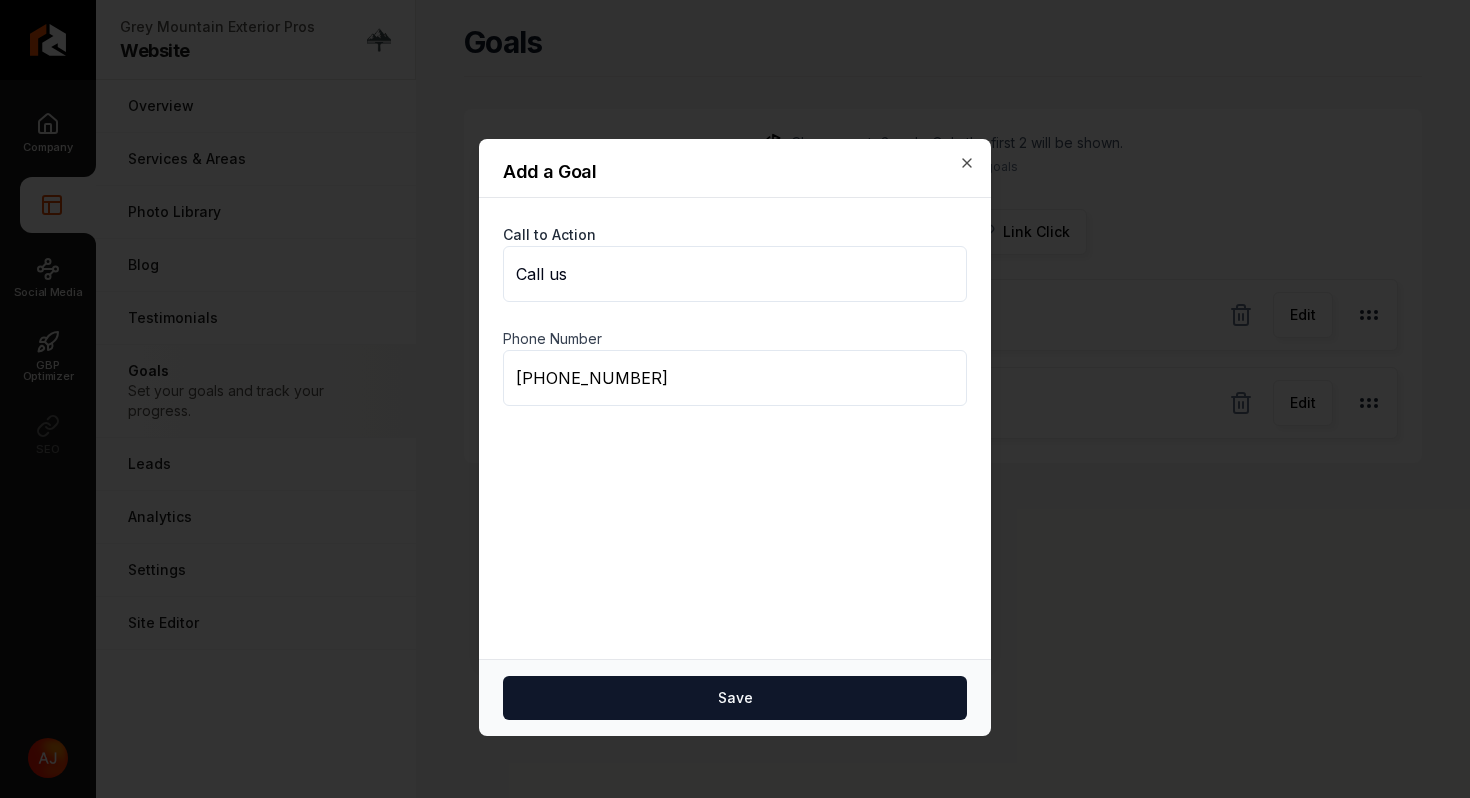 click on "[PHONE_NUMBER]" at bounding box center (735, 378) 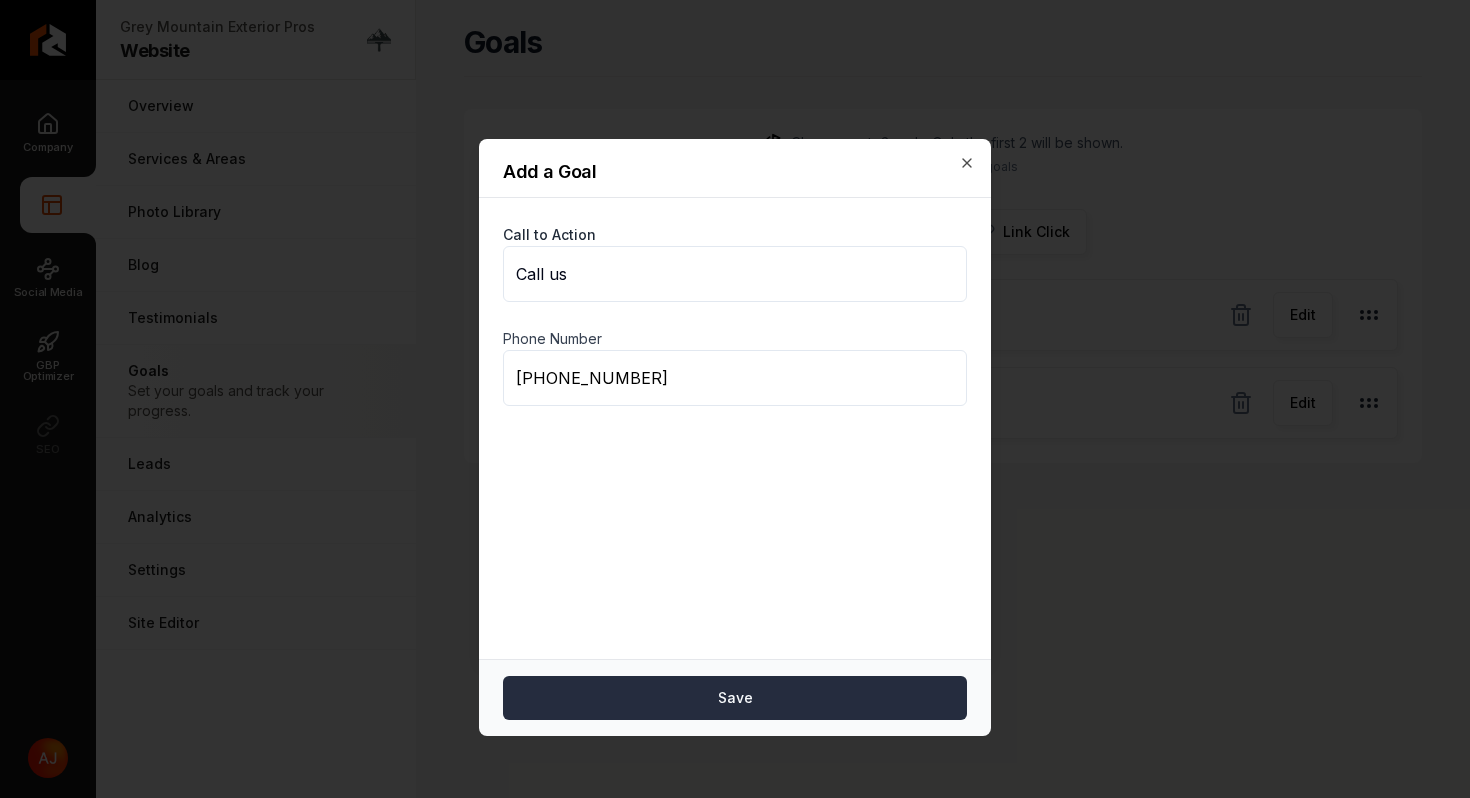 click on "Save" at bounding box center [735, 698] 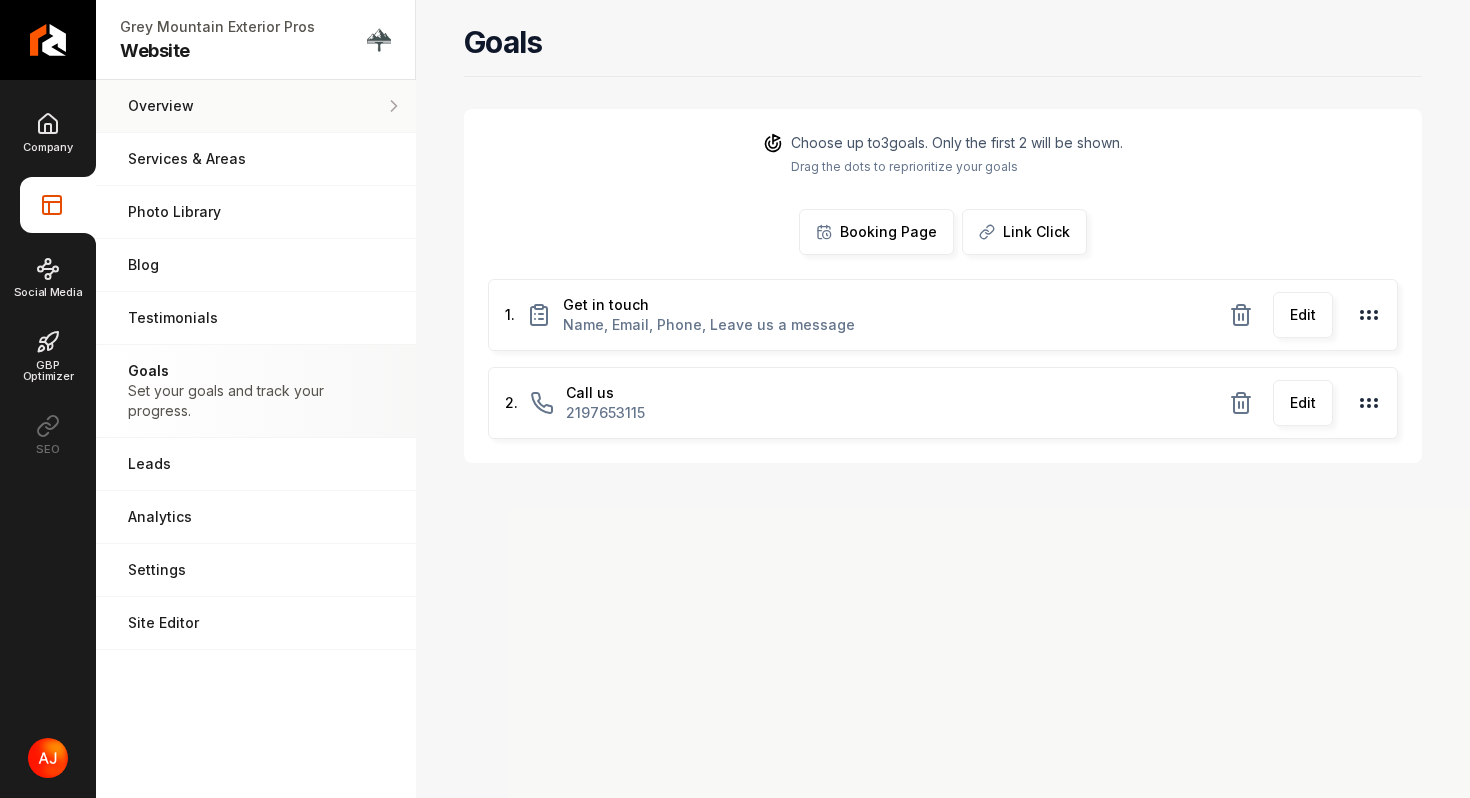 click on "Overview Pages that are shared across your website." at bounding box center [256, 106] 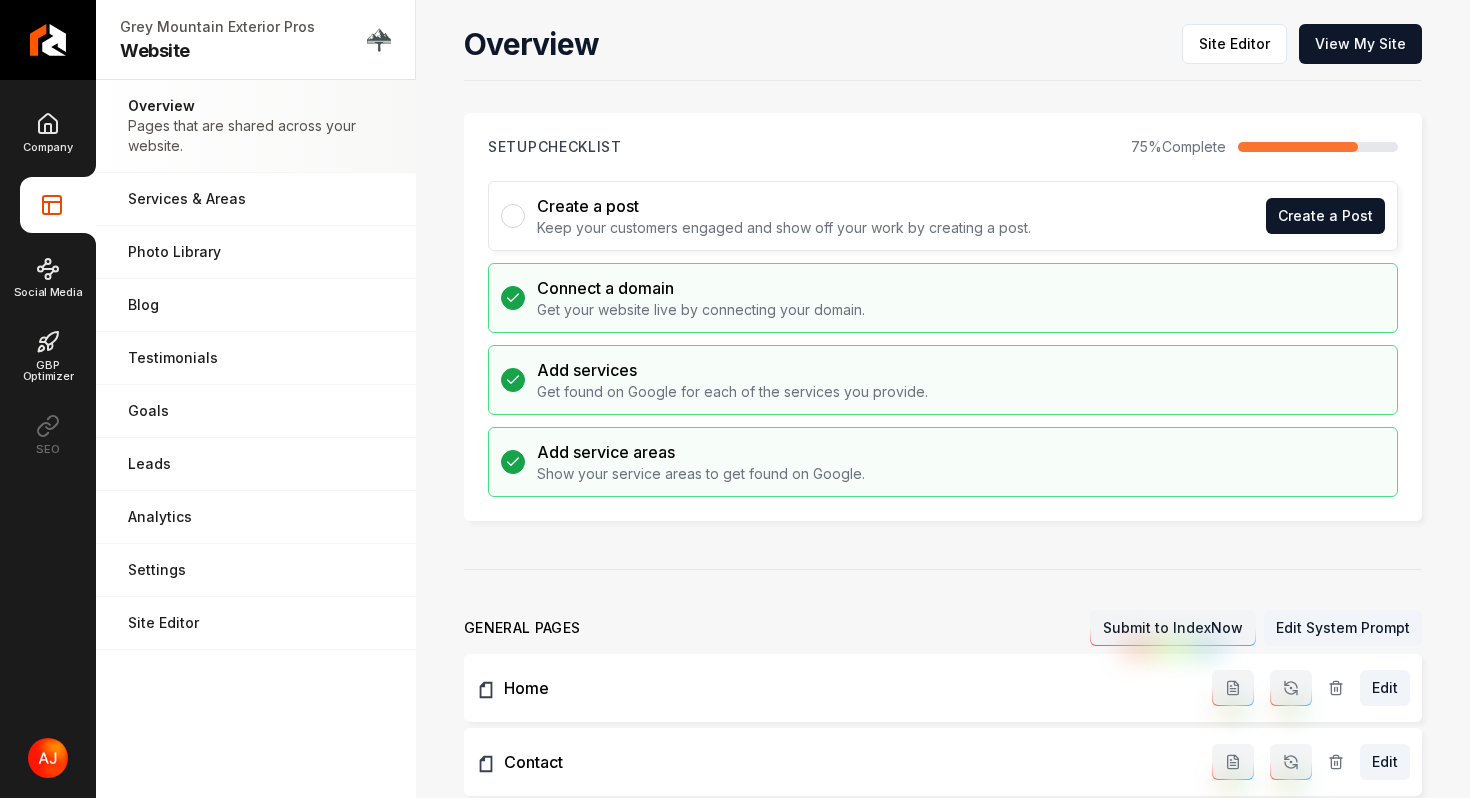 click on "Overview Site Editor View My Site Setup  Checklist 75 %  Complete Create a post Keep your customers engaged and show off your work by creating a post. Create a Post Connect a domain Get your website live by connecting your domain. Add services Get found on Google for each of the services you provide. Add service areas Show your service areas to get found on Google. general pages Submit to IndexNow Edit System Prompt Home Edit Contact Edit About Us Edit Service Pages Residential Window Cleaning Edit Exterior Gutter Cleaning Edit Garage Door Cleaning Edit Commercial Window Cleaning Edit Solar Panel Cleaning Edit Pressure Washing Edit Areas Served Pages [GEOGRAPHIC_DATA], IN Edit Schererville, IN Edit [GEOGRAPHIC_DATA], IN Edit [GEOGRAPHIC_DATA], IN Edit Dyer, IN Edit [GEOGRAPHIC_DATA], IN Edit [GEOGRAPHIC_DATA], IN Edit Valparaiso, IN Edit [GEOGRAPHIC_DATA], IN Edit [GEOGRAPHIC_DATA], IN Edit [GEOGRAPHIC_DATA], IN Edit [GEOGRAPHIC_DATA], IN Edit New [PERSON_NAME], IN Edit [GEOGRAPHIC_DATA][PERSON_NAME], IN Edit [GEOGRAPHIC_DATA], IN Edit [GEOGRAPHIC_DATA], IN Edit [GEOGRAPHIC_DATA], [GEOGRAPHIC_DATA] Edit [GEOGRAPHIC_DATA], IN Edit Hebron, IN Edit Edit" at bounding box center [943, 1668] 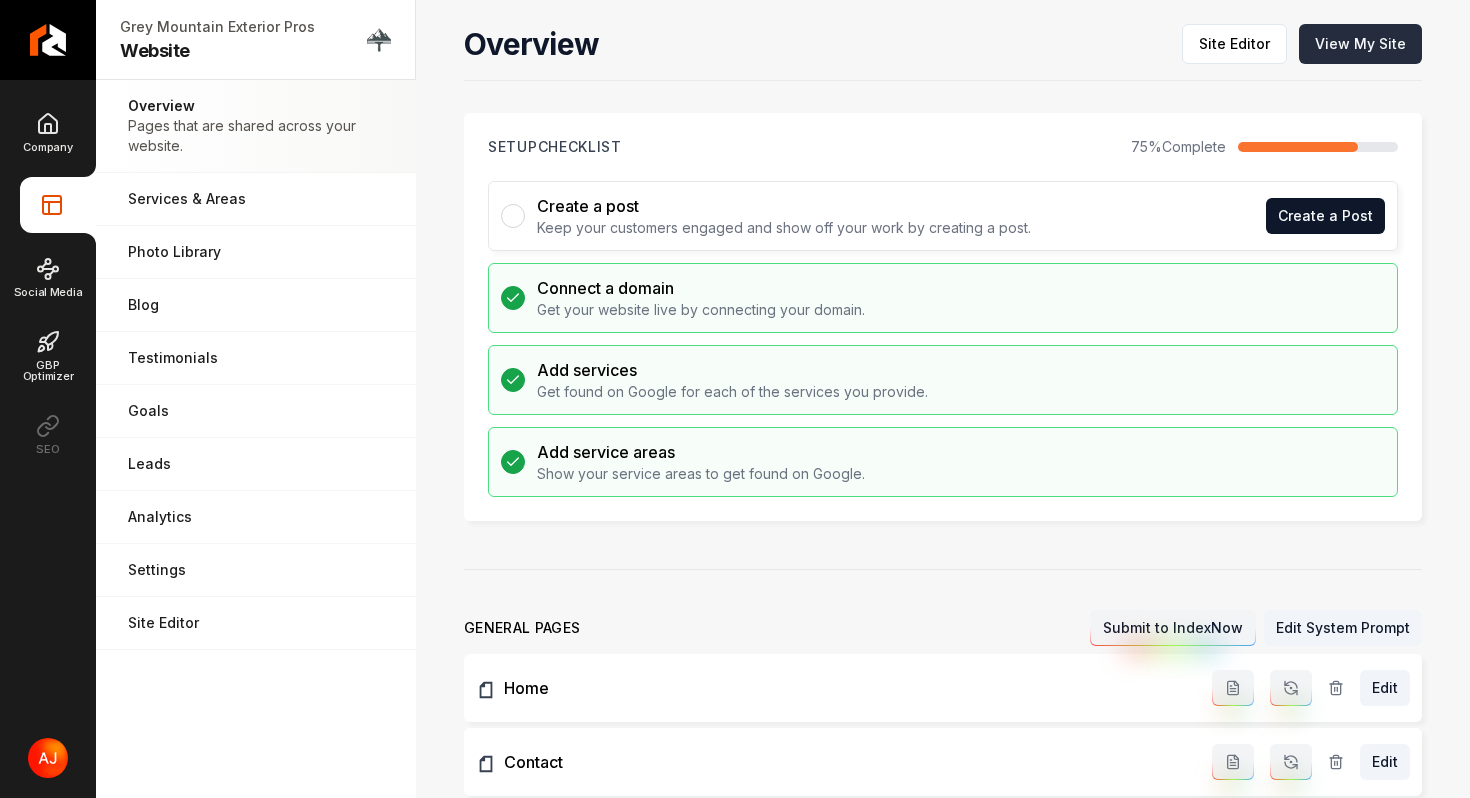 click on "View My Site" at bounding box center (1360, 44) 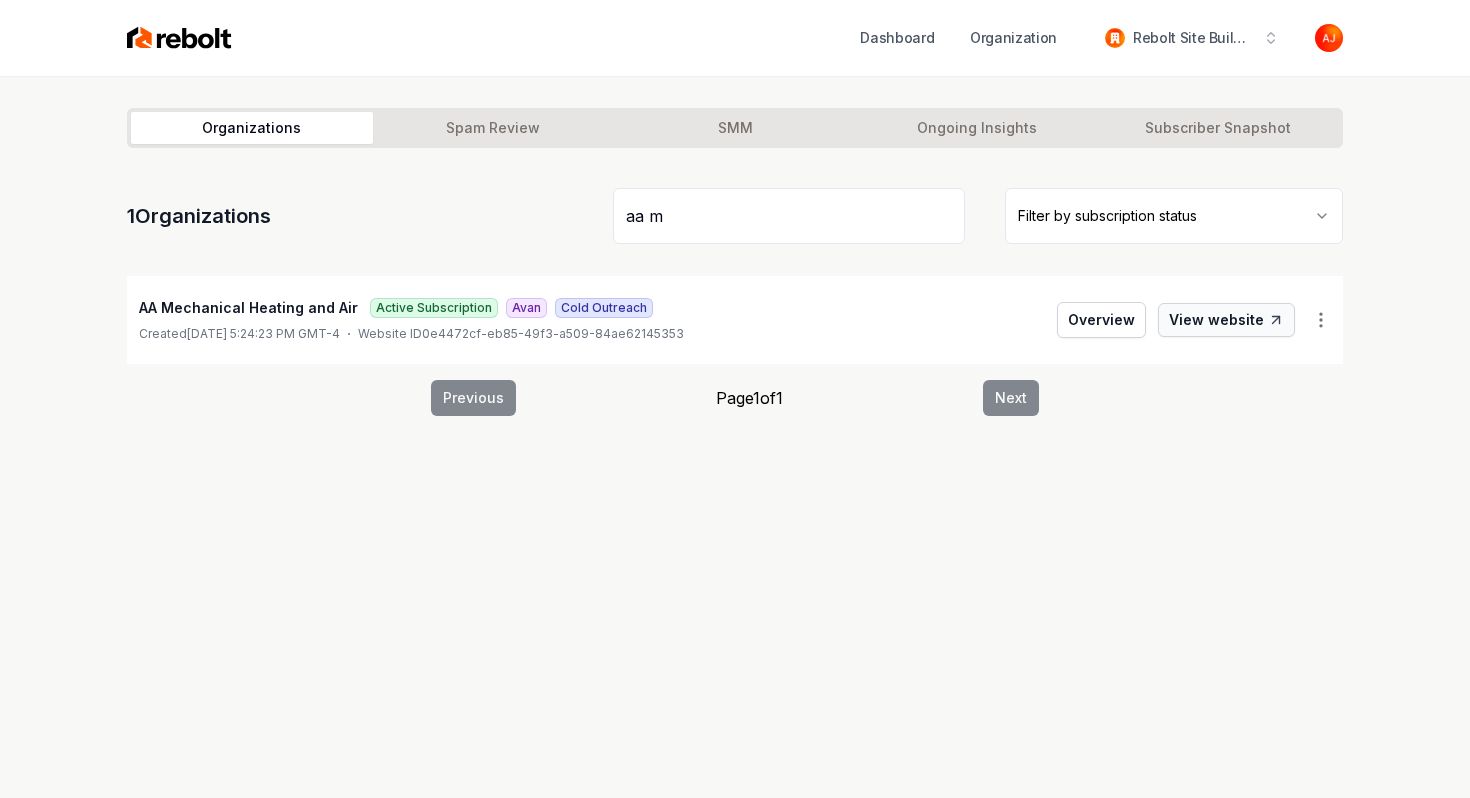type on "aa m" 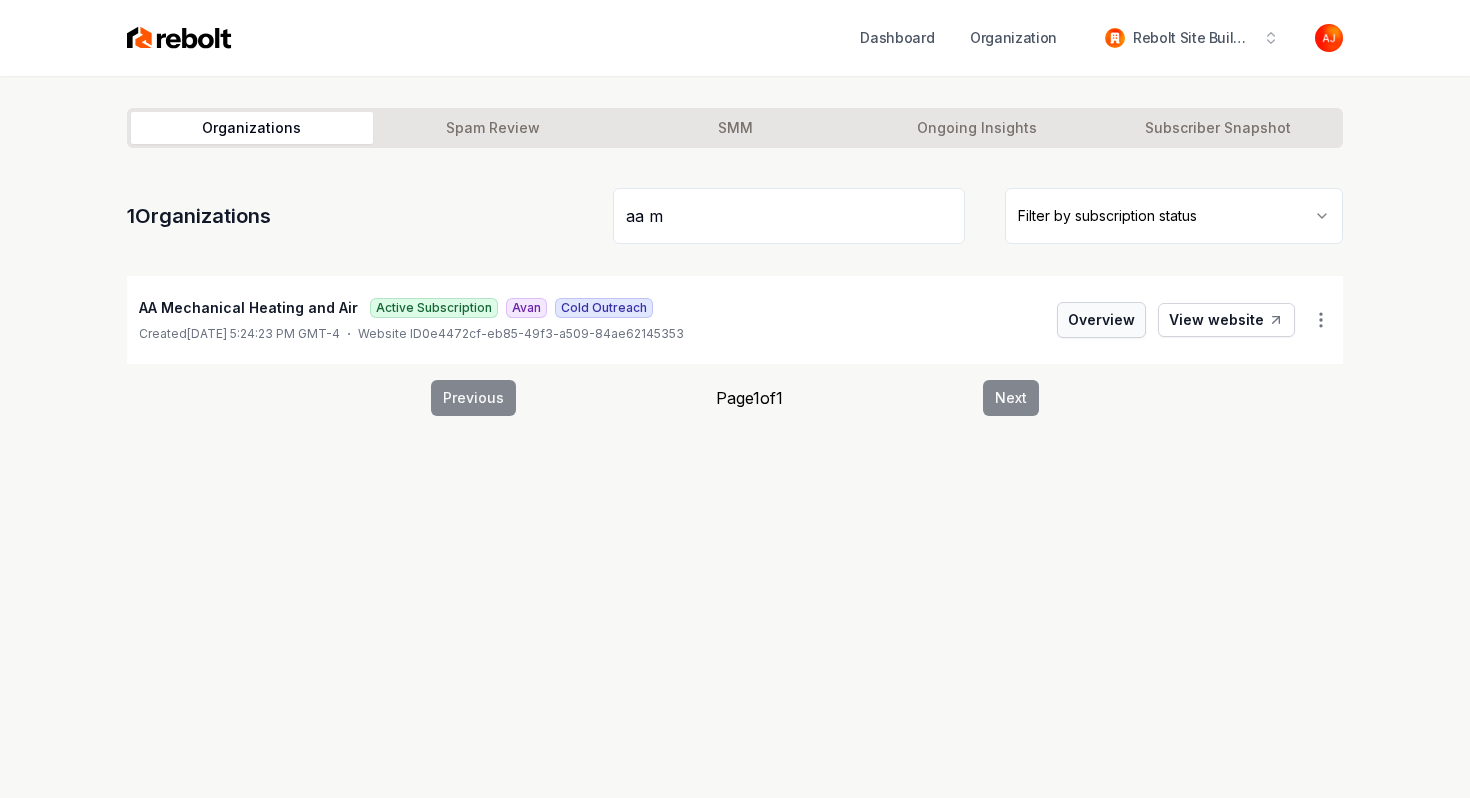click on "Overview" at bounding box center (1101, 320) 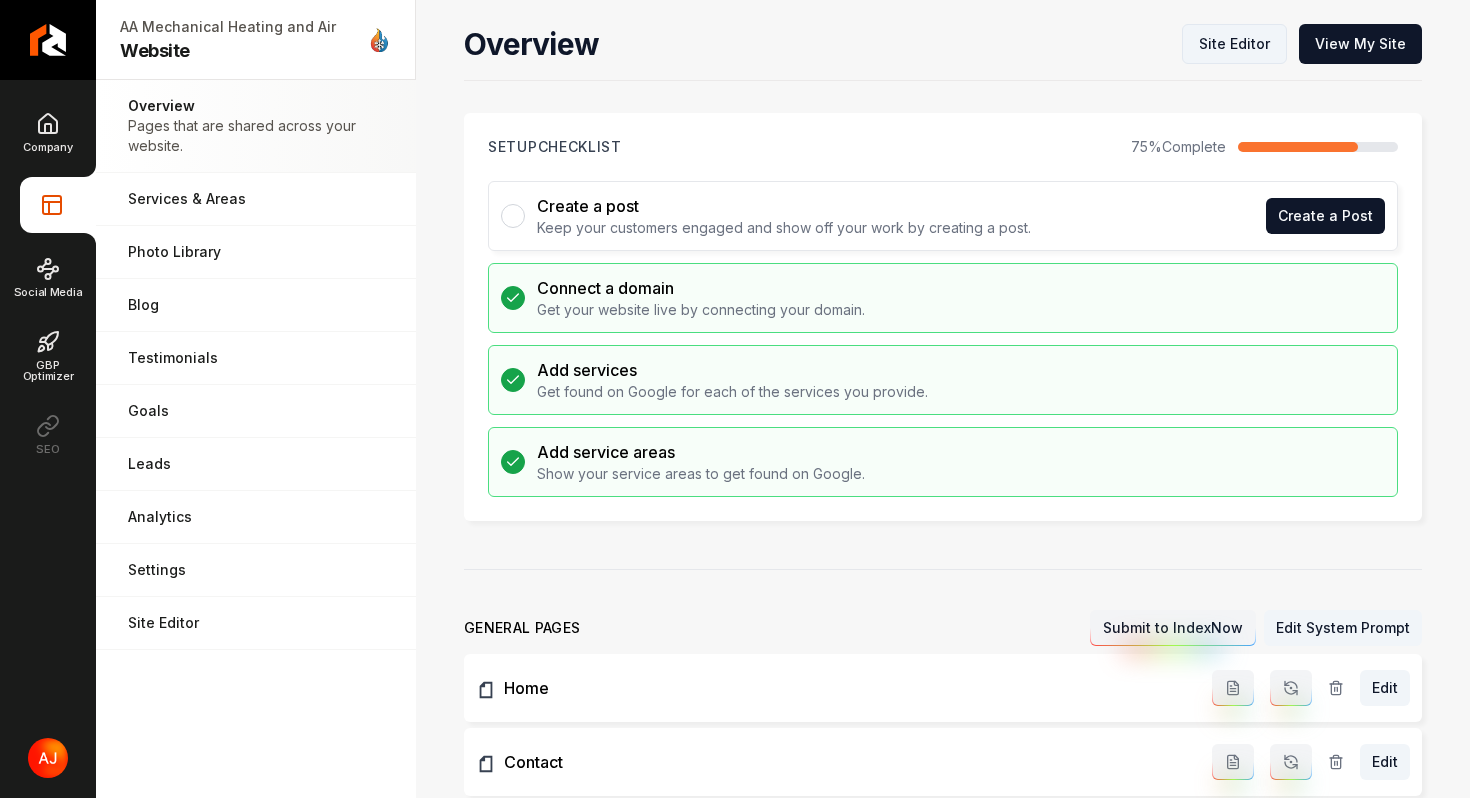 click on "Site Editor" at bounding box center [1234, 44] 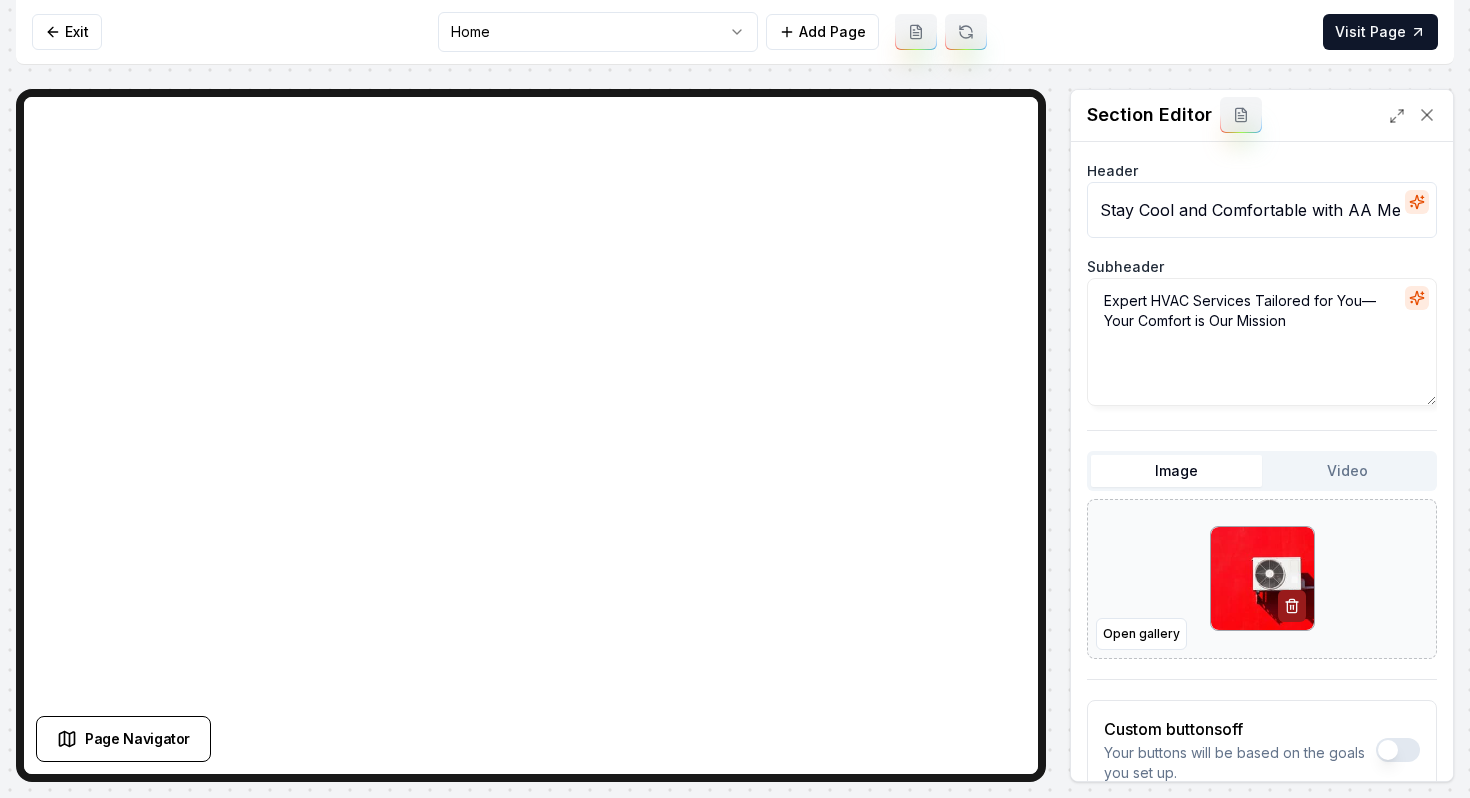 click on "Stay Cool and Comfortable with AA Mechanical Heating and Air" at bounding box center [1262, 210] 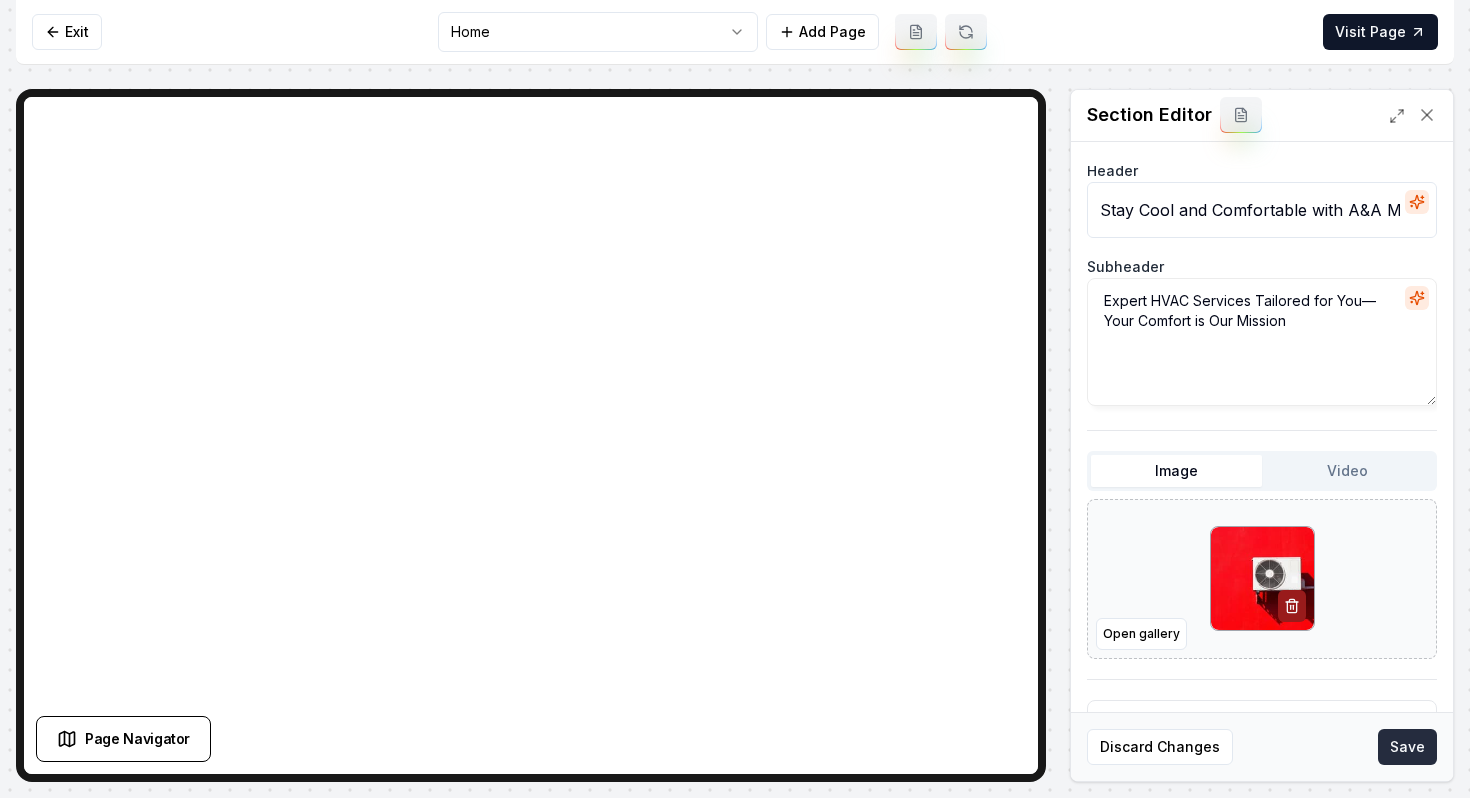 type on "Stay Cool and Comfortable with A&A Mechanical Heating and Air" 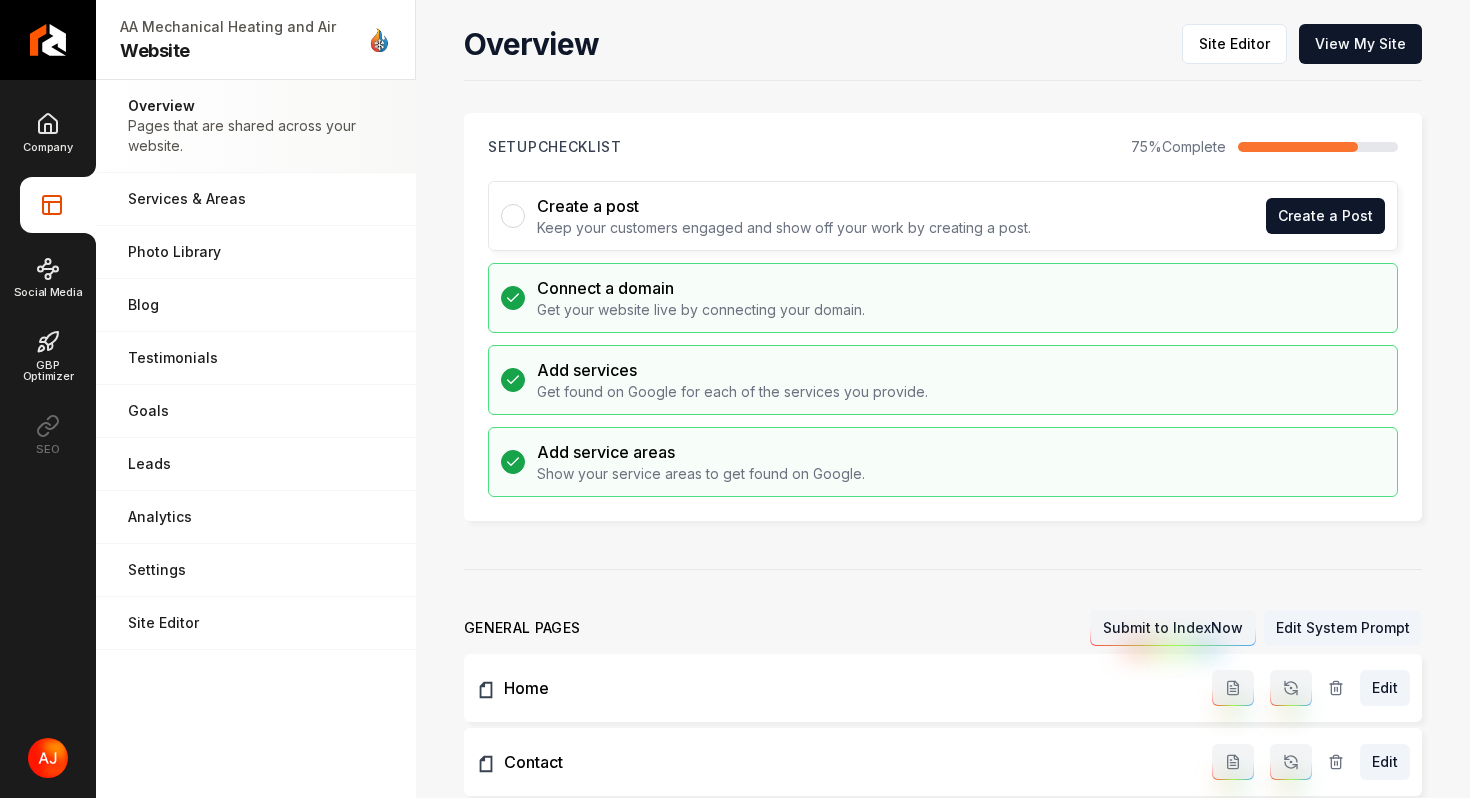 scroll, scrollTop: 73, scrollLeft: 0, axis: vertical 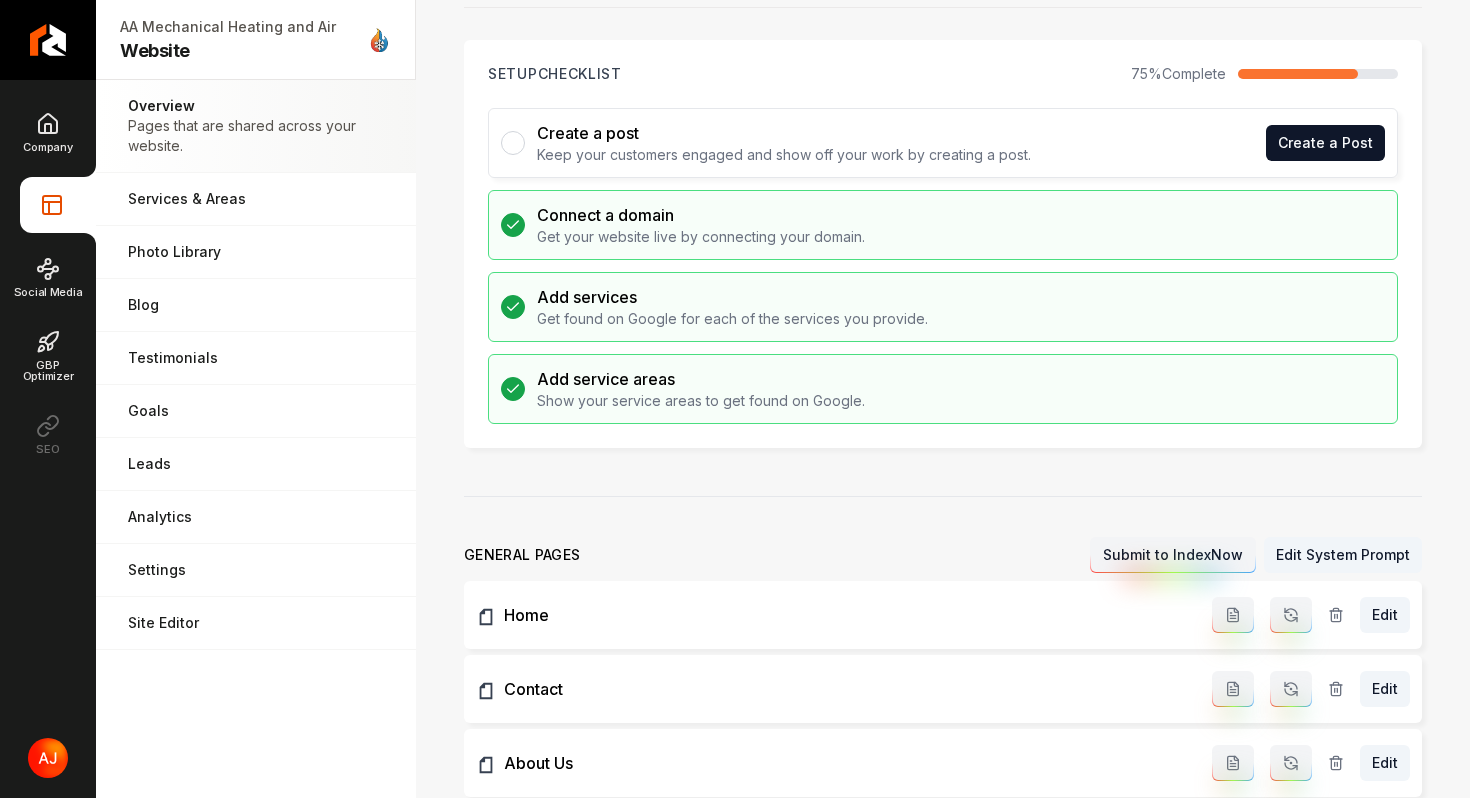 click on "Pages that are shared across your website." at bounding box center (256, 136) 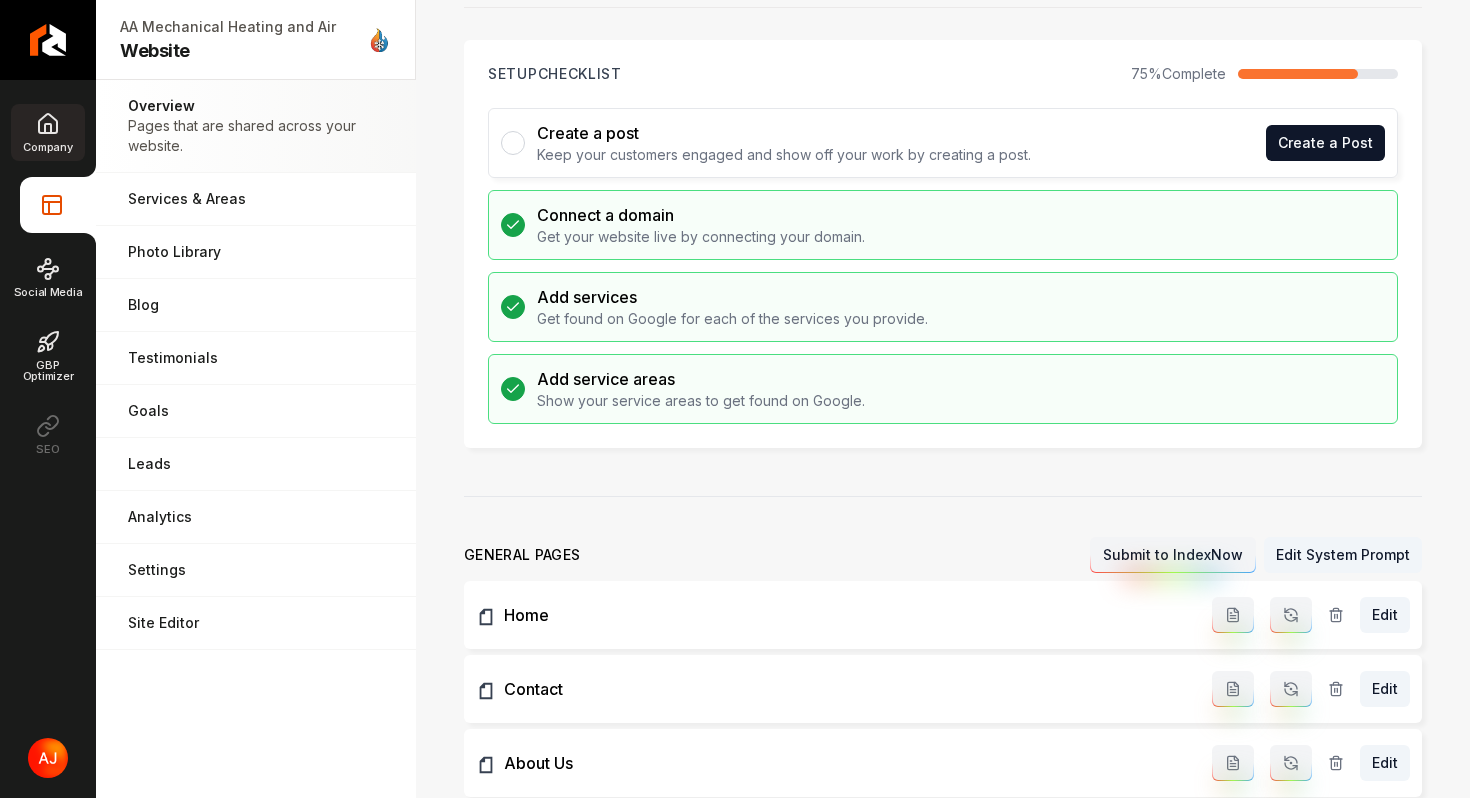 click on "Company" at bounding box center (47, 132) 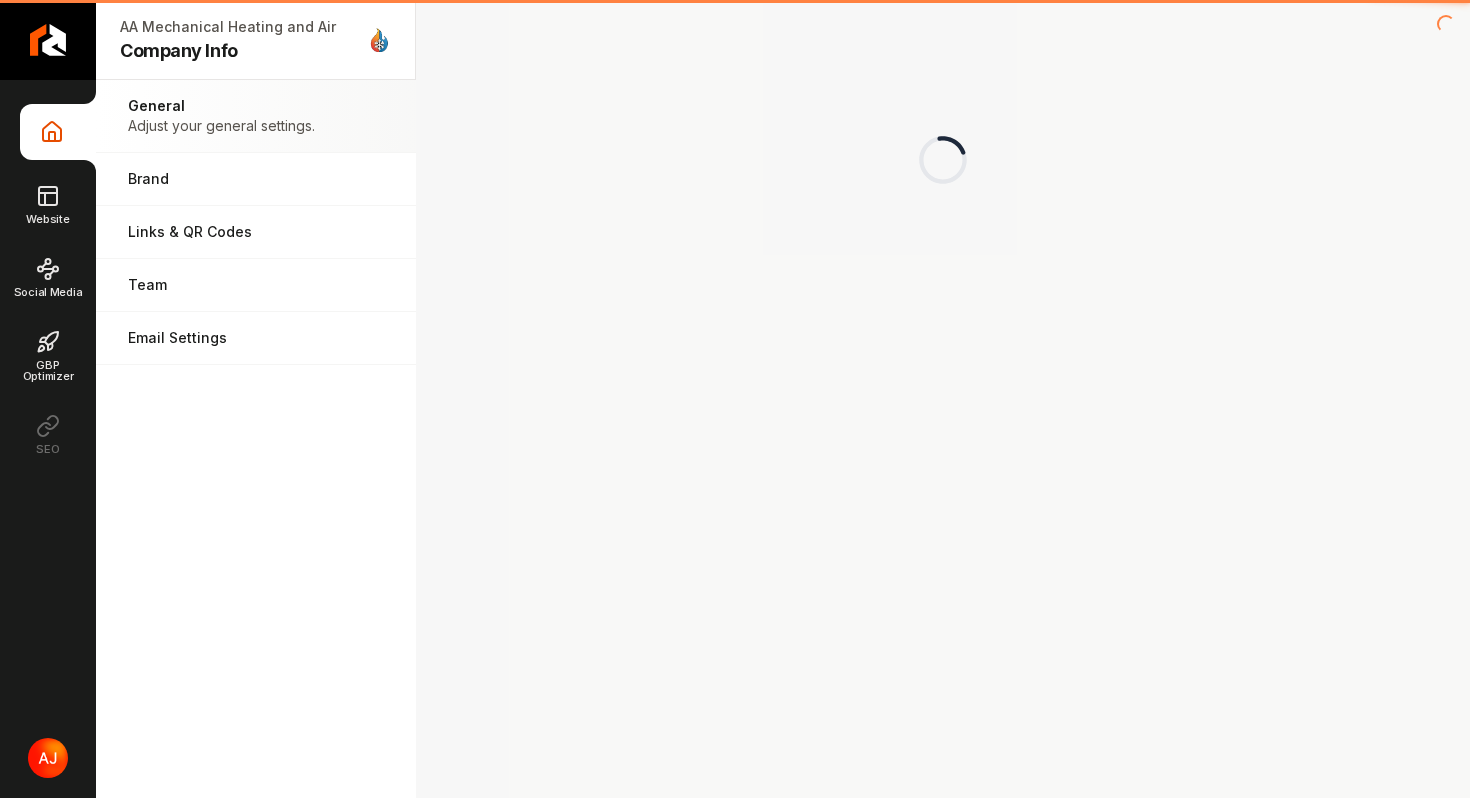 scroll, scrollTop: 0, scrollLeft: 0, axis: both 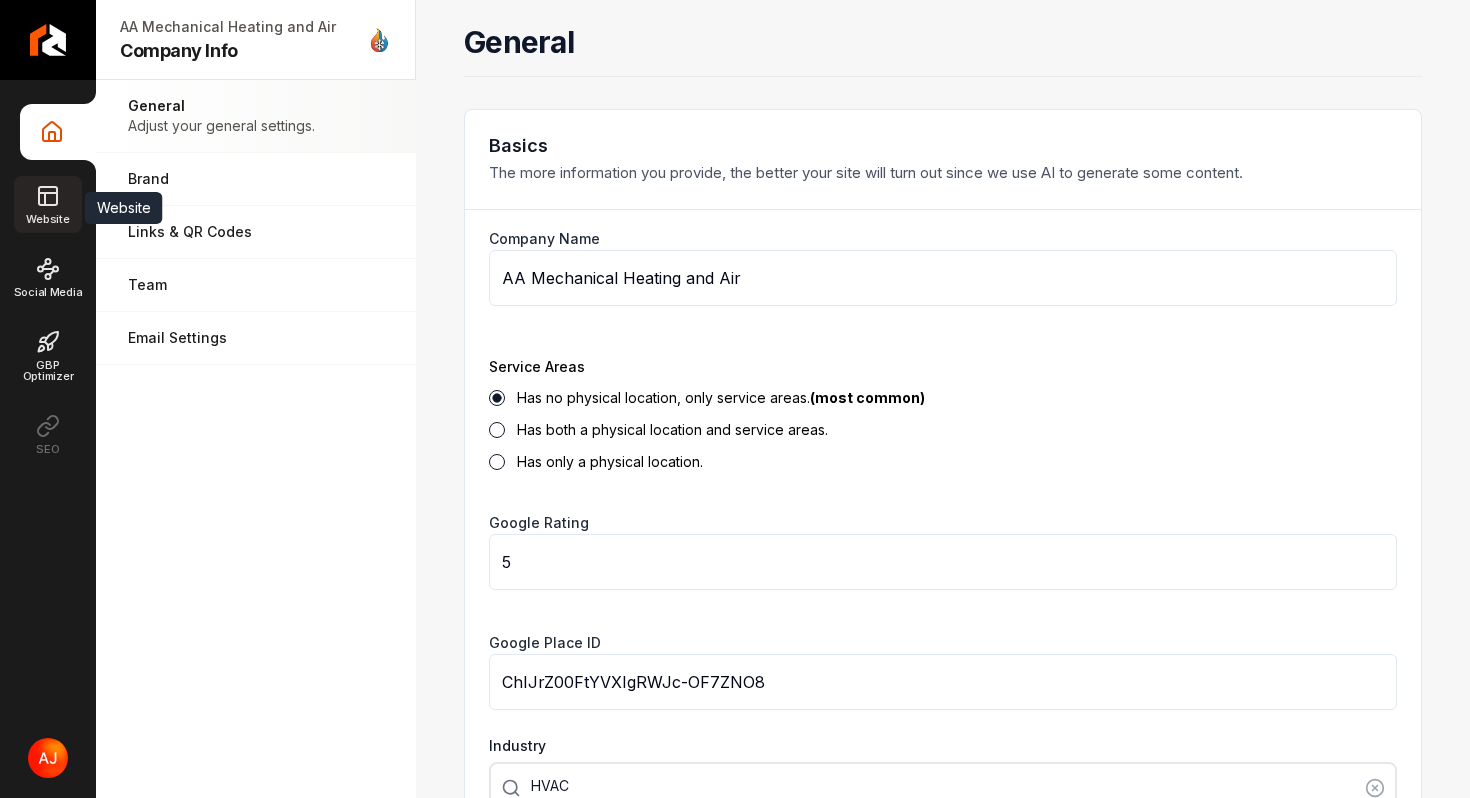 click on "Website" at bounding box center [47, 219] 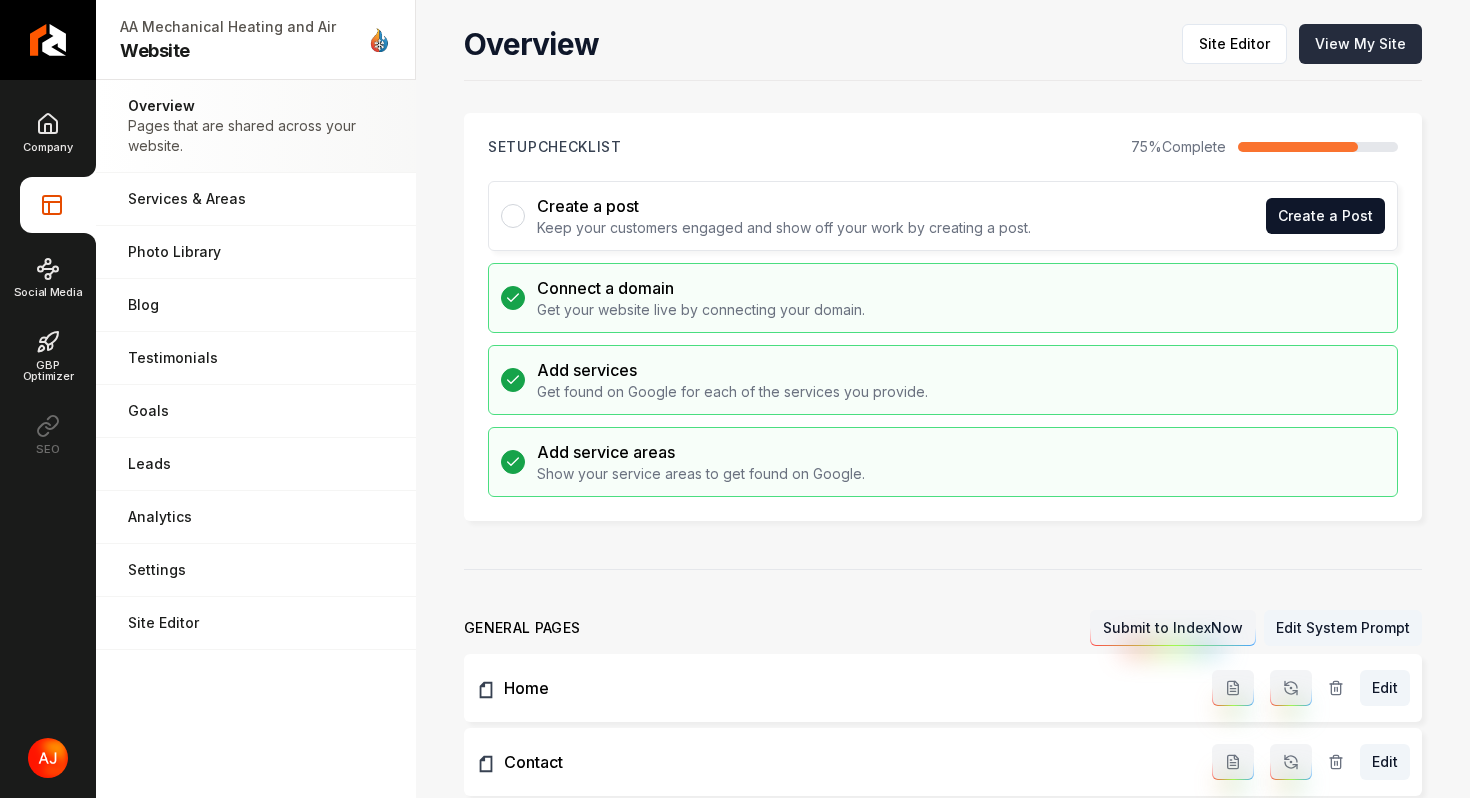 click on "View My Site" at bounding box center (1360, 44) 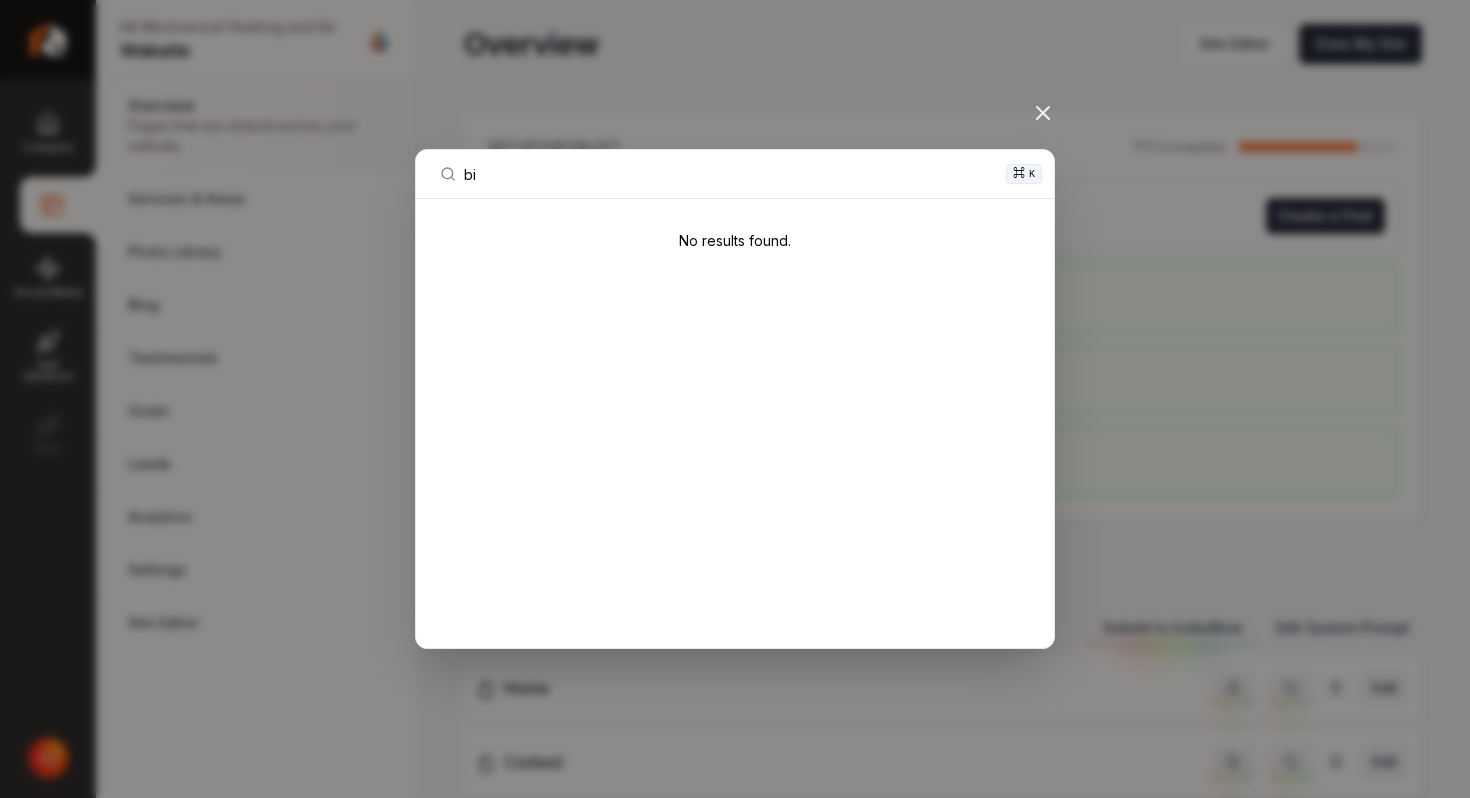 type on "b" 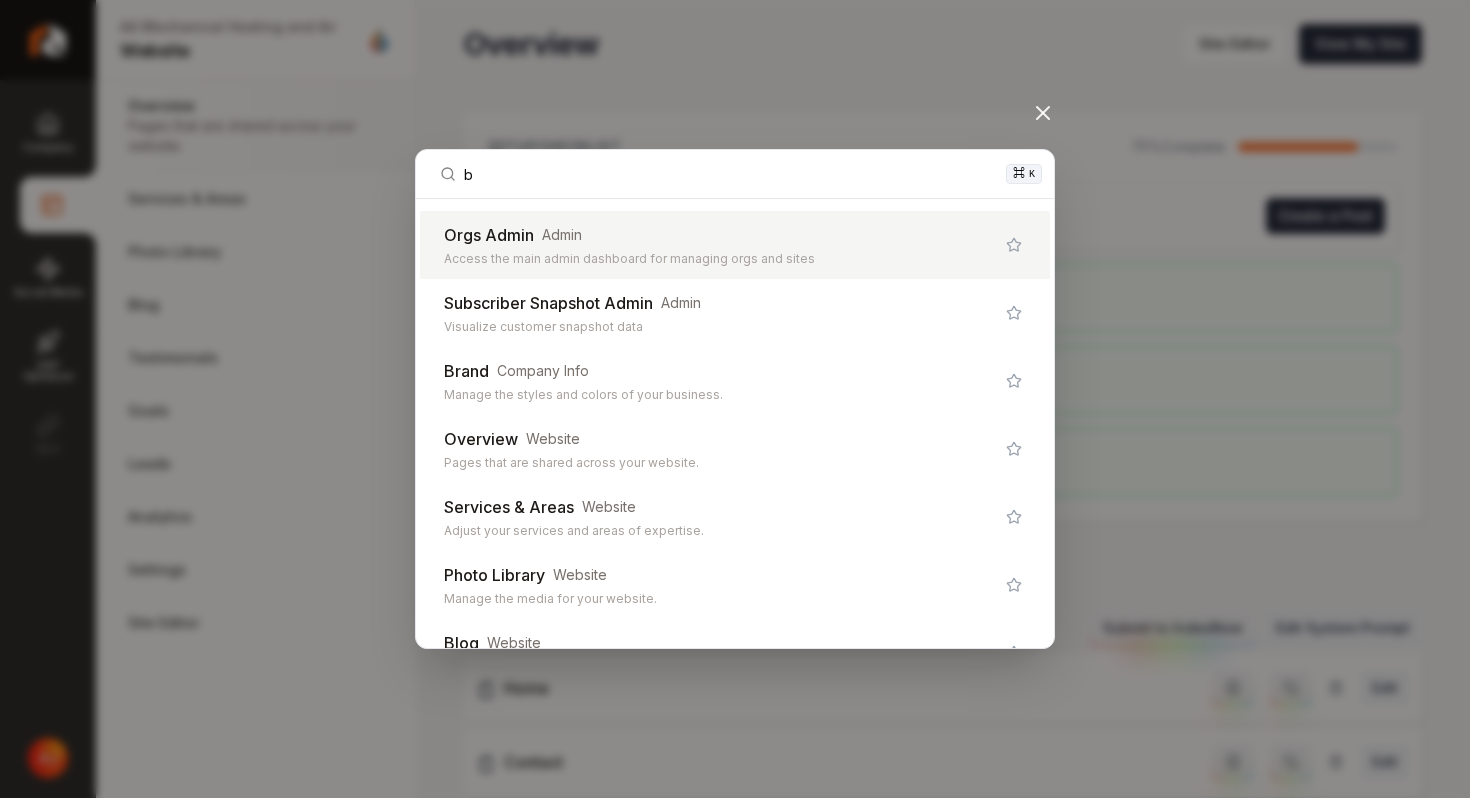 type 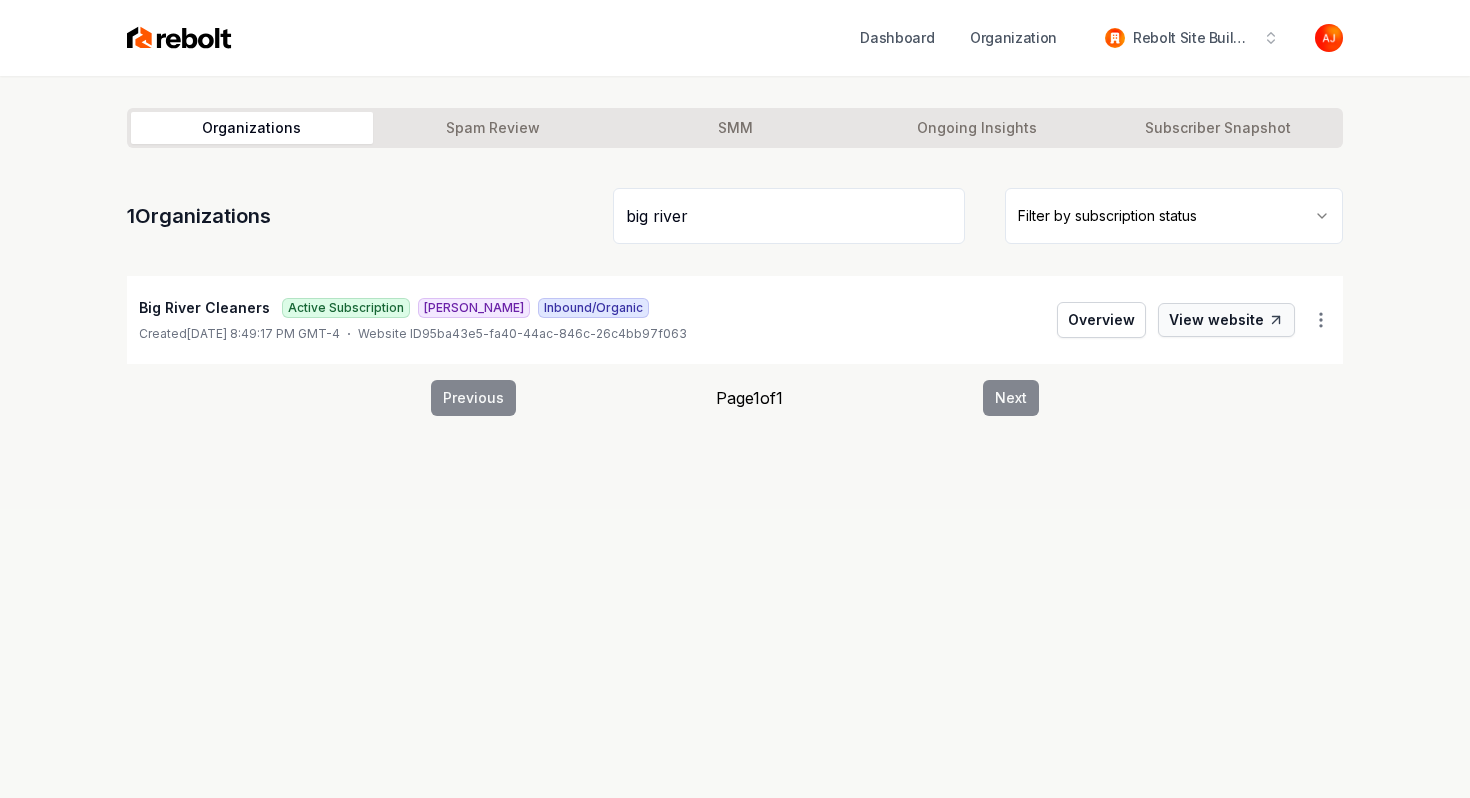 click on "View website" at bounding box center [1226, 320] 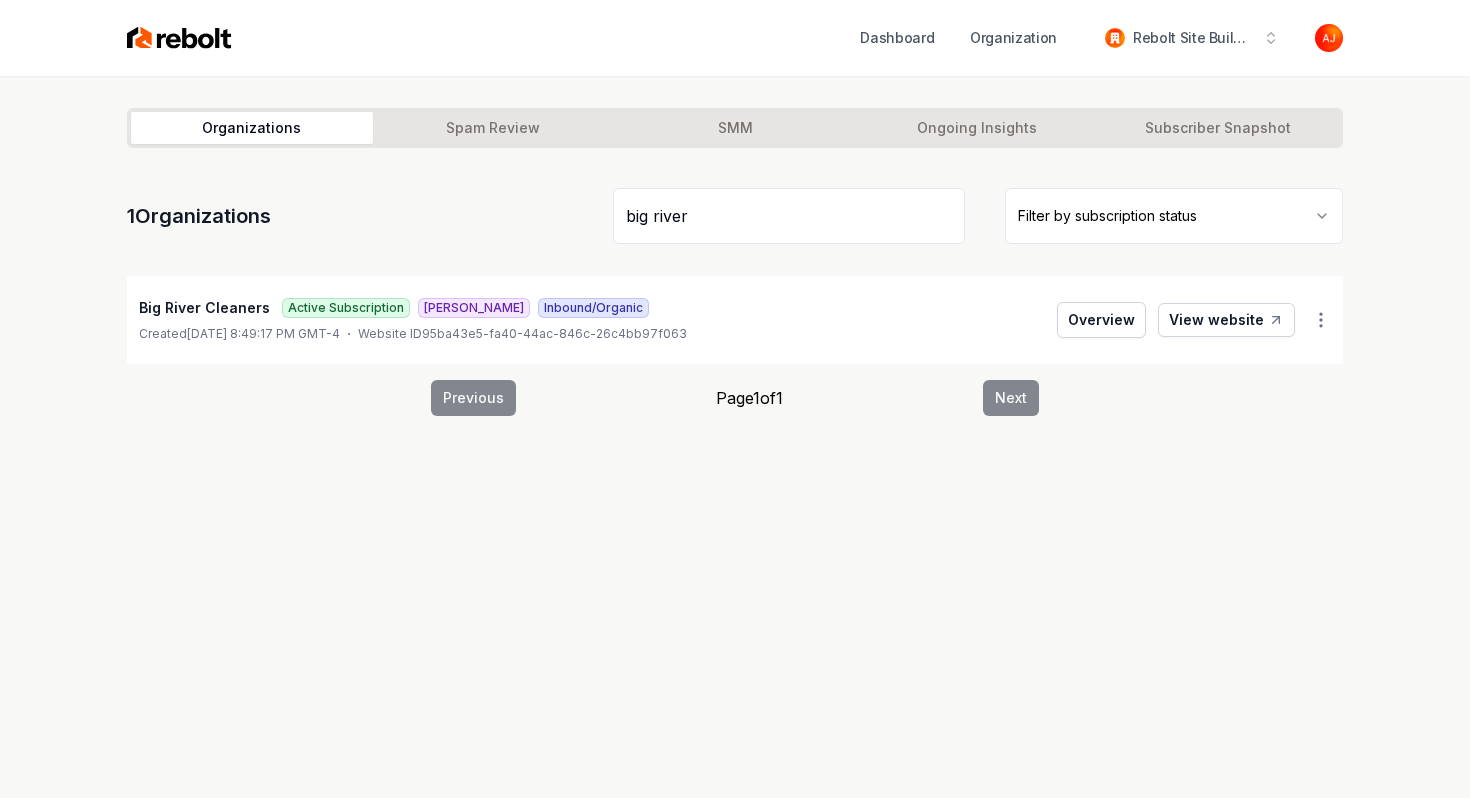 drag, startPoint x: 715, startPoint y: 220, endPoint x: 519, endPoint y: 217, distance: 196.02296 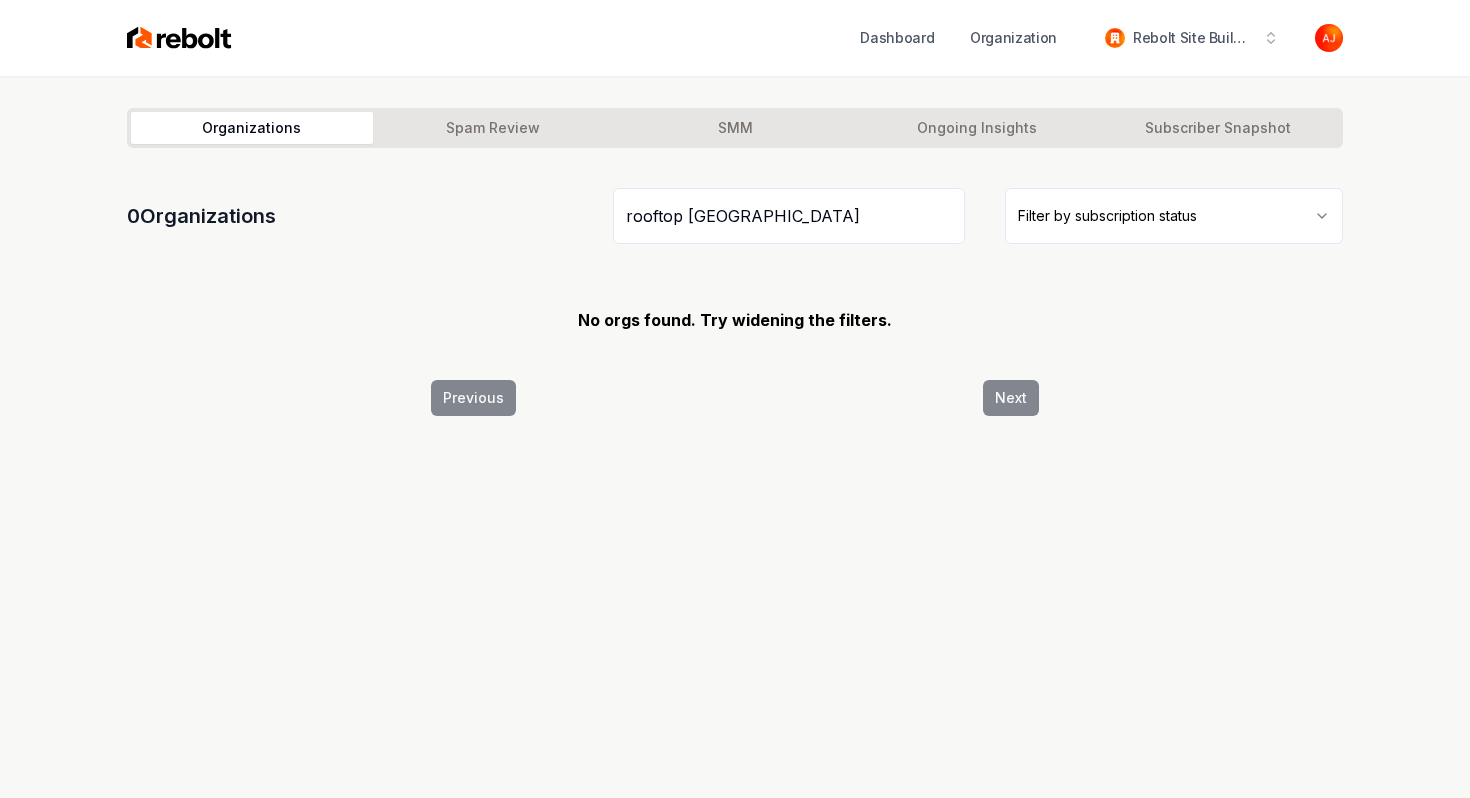 click on "rooftop [GEOGRAPHIC_DATA]" at bounding box center [789, 216] 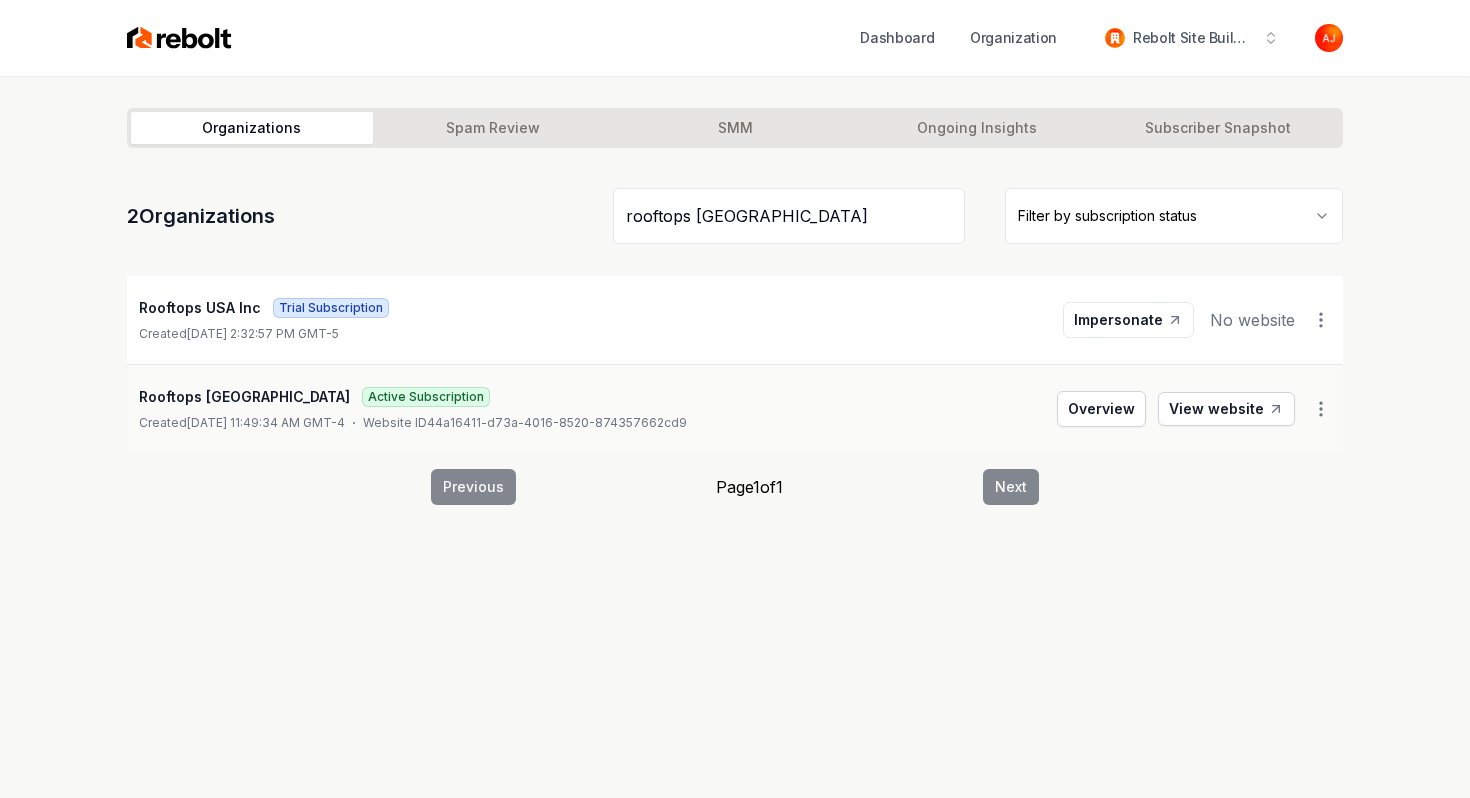 click on "rooftops [GEOGRAPHIC_DATA]" at bounding box center [789, 216] 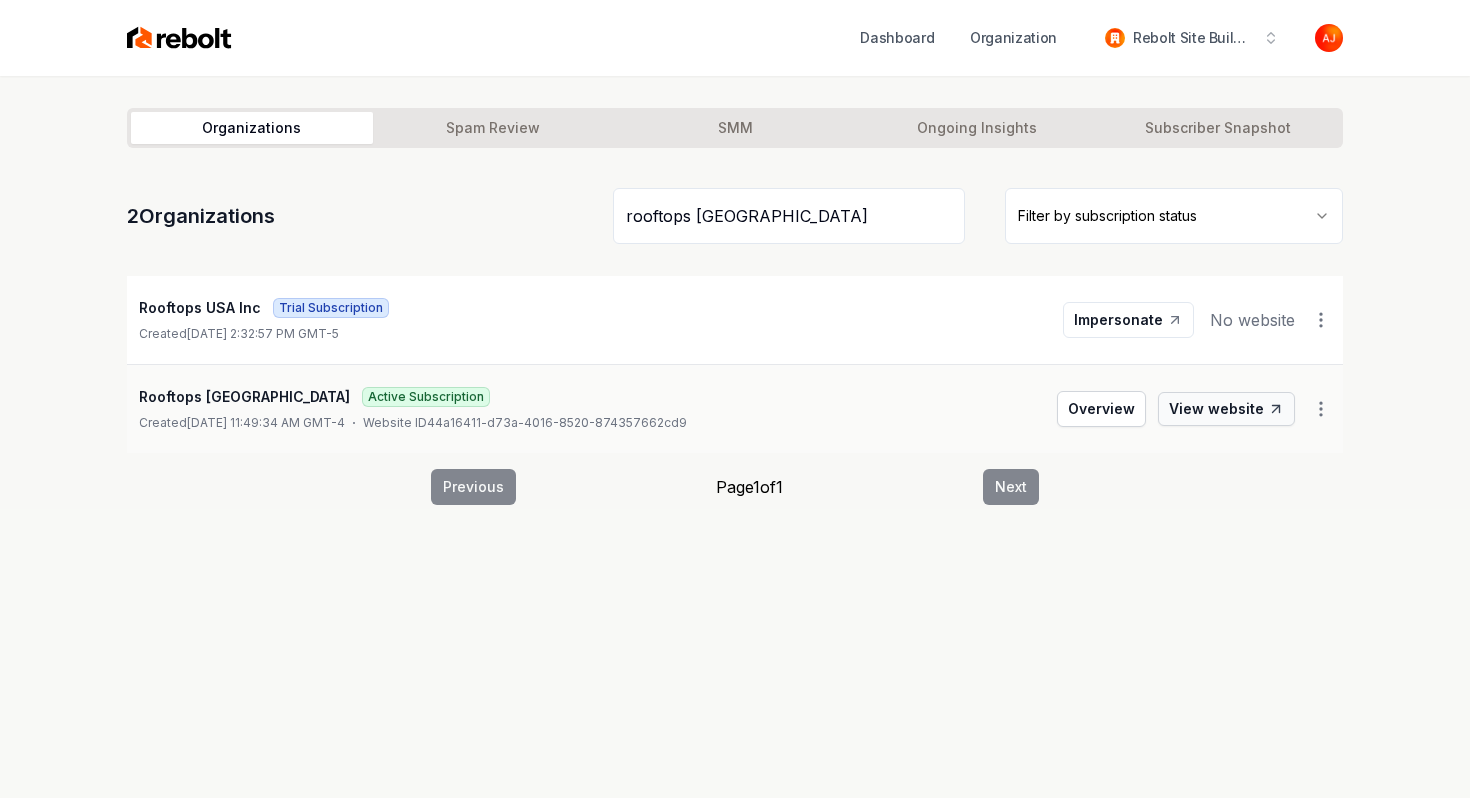 click on "View website" at bounding box center (1226, 409) 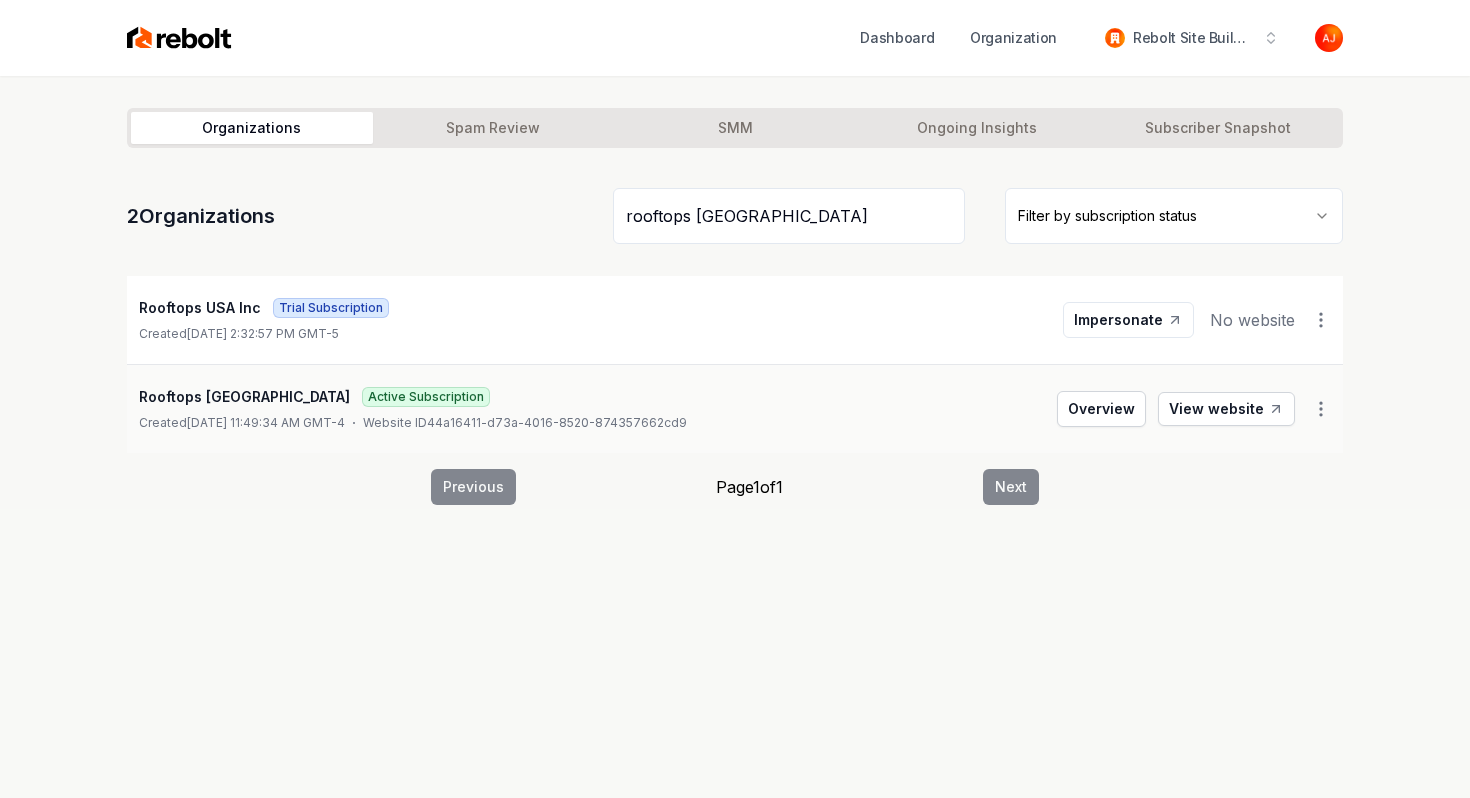 drag, startPoint x: 758, startPoint y: 207, endPoint x: 569, endPoint y: 216, distance: 189.21416 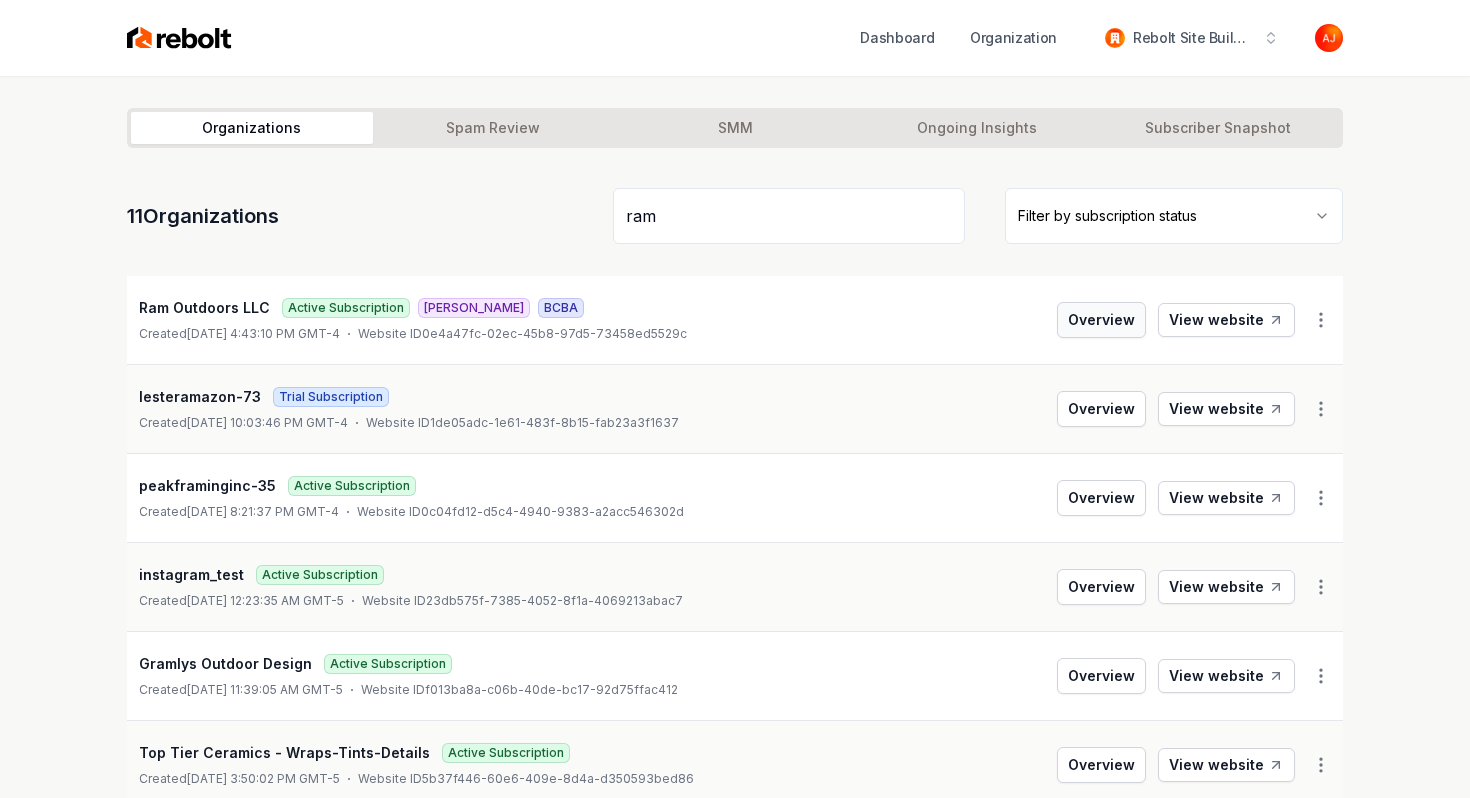 type on "ram" 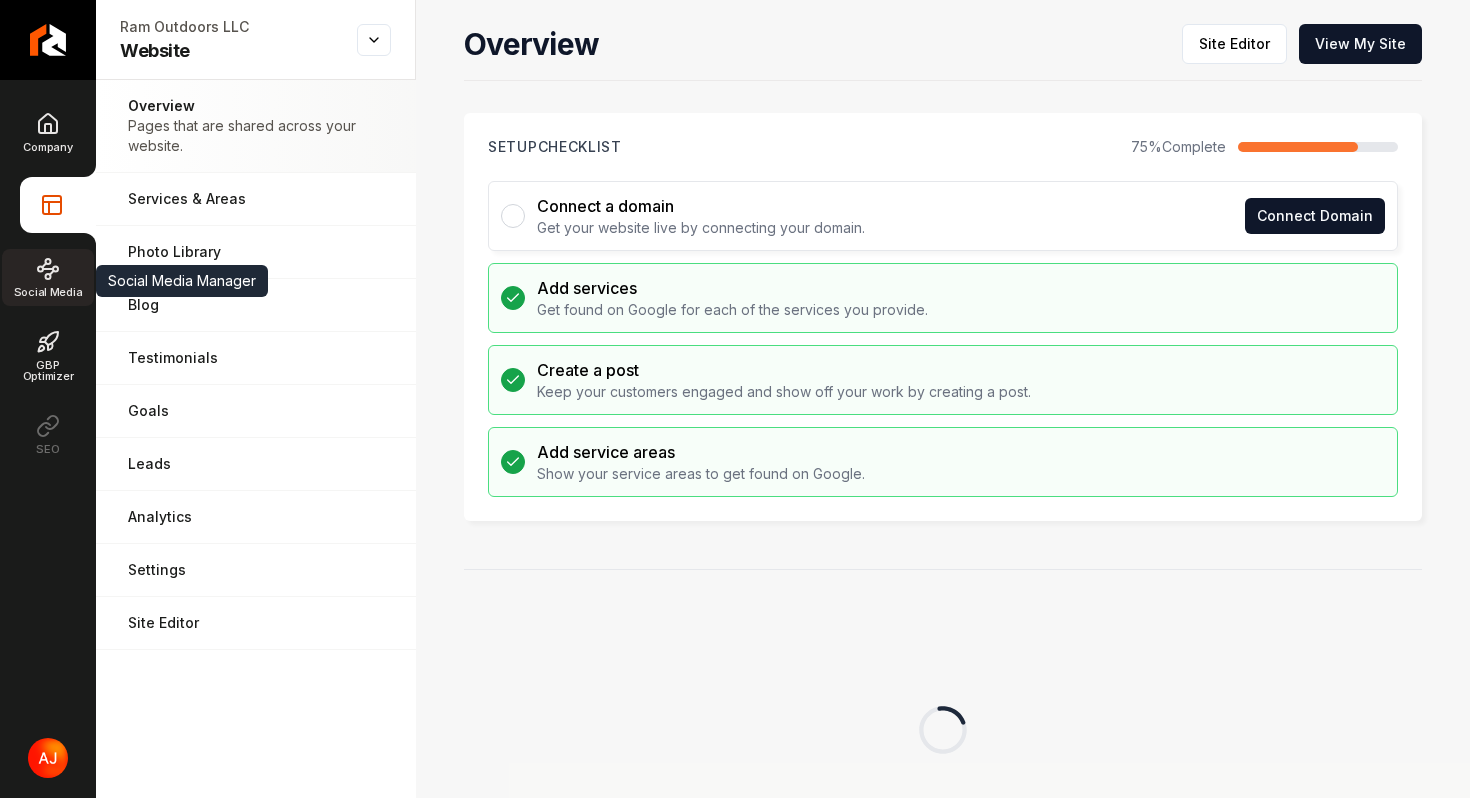 click on "Social Media" at bounding box center [48, 292] 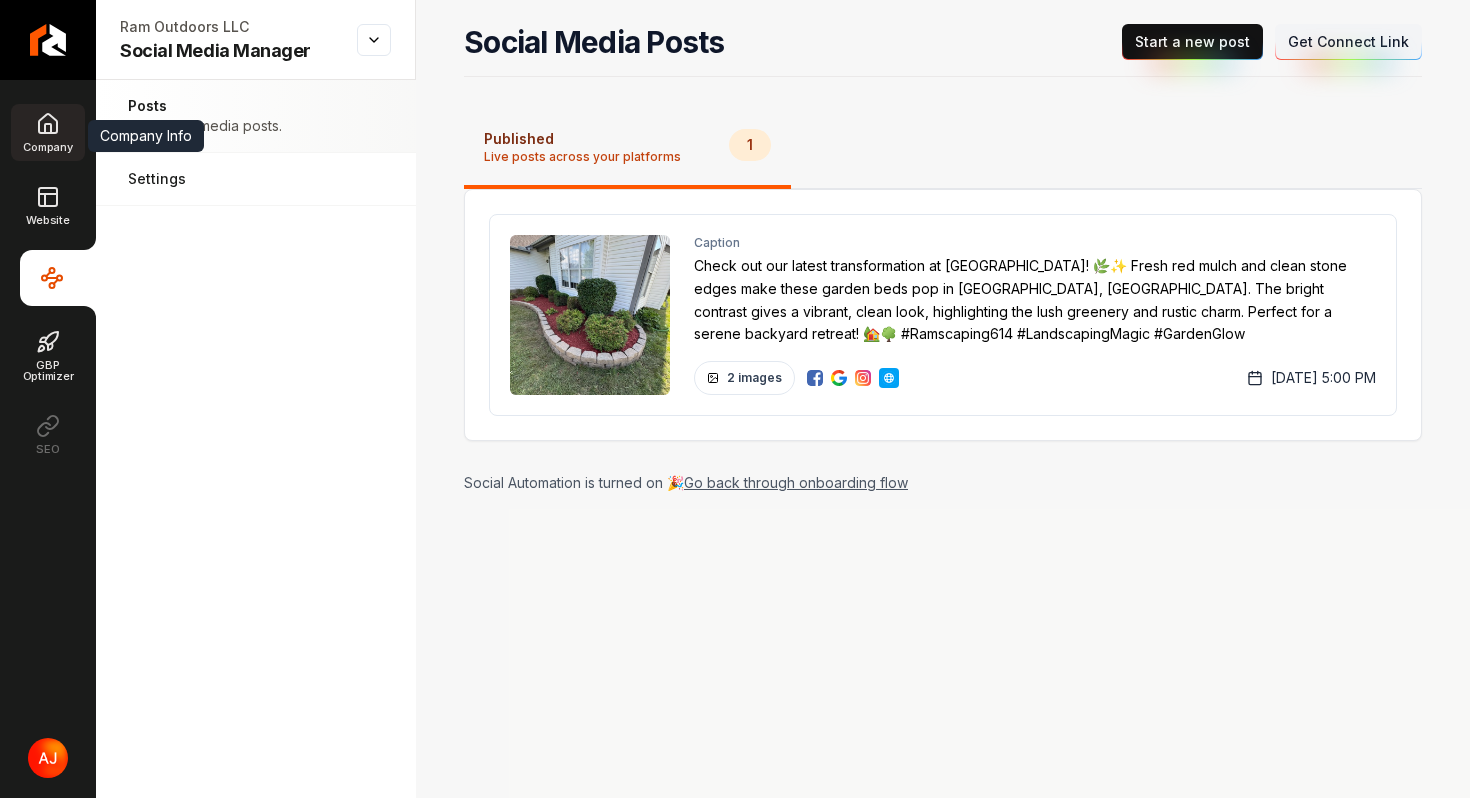 click 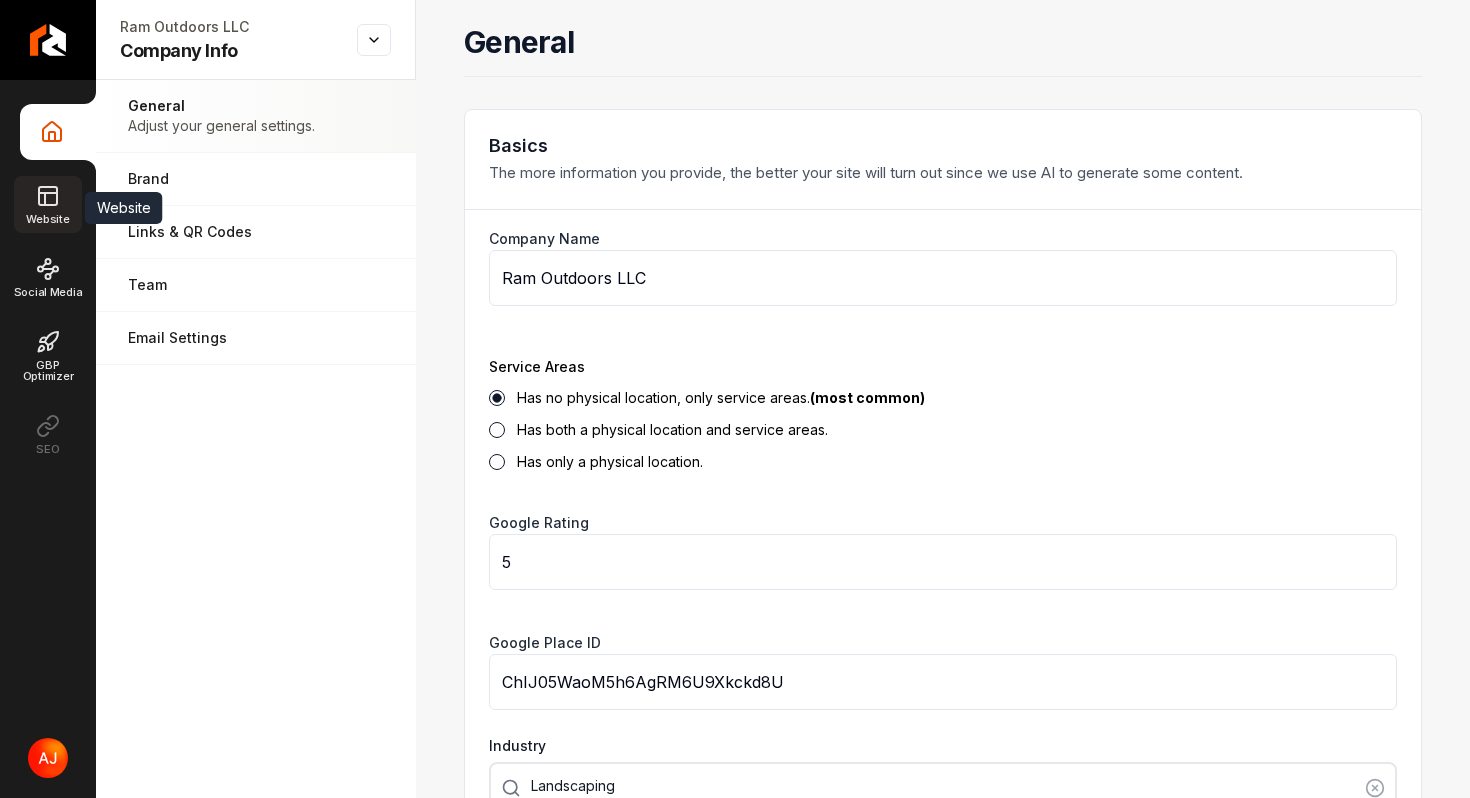 click 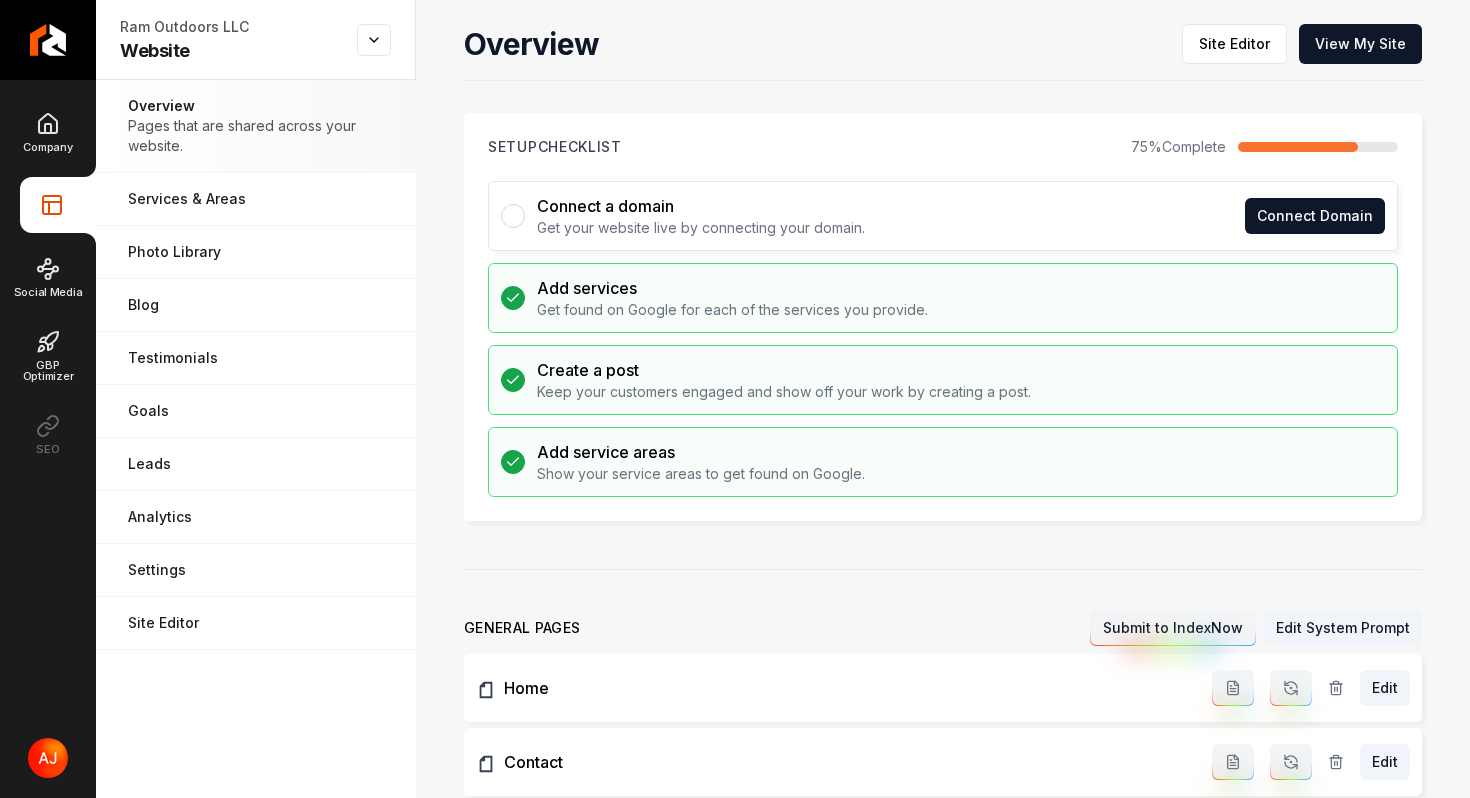 click on "Overview Site Editor View My Site" at bounding box center [943, 52] 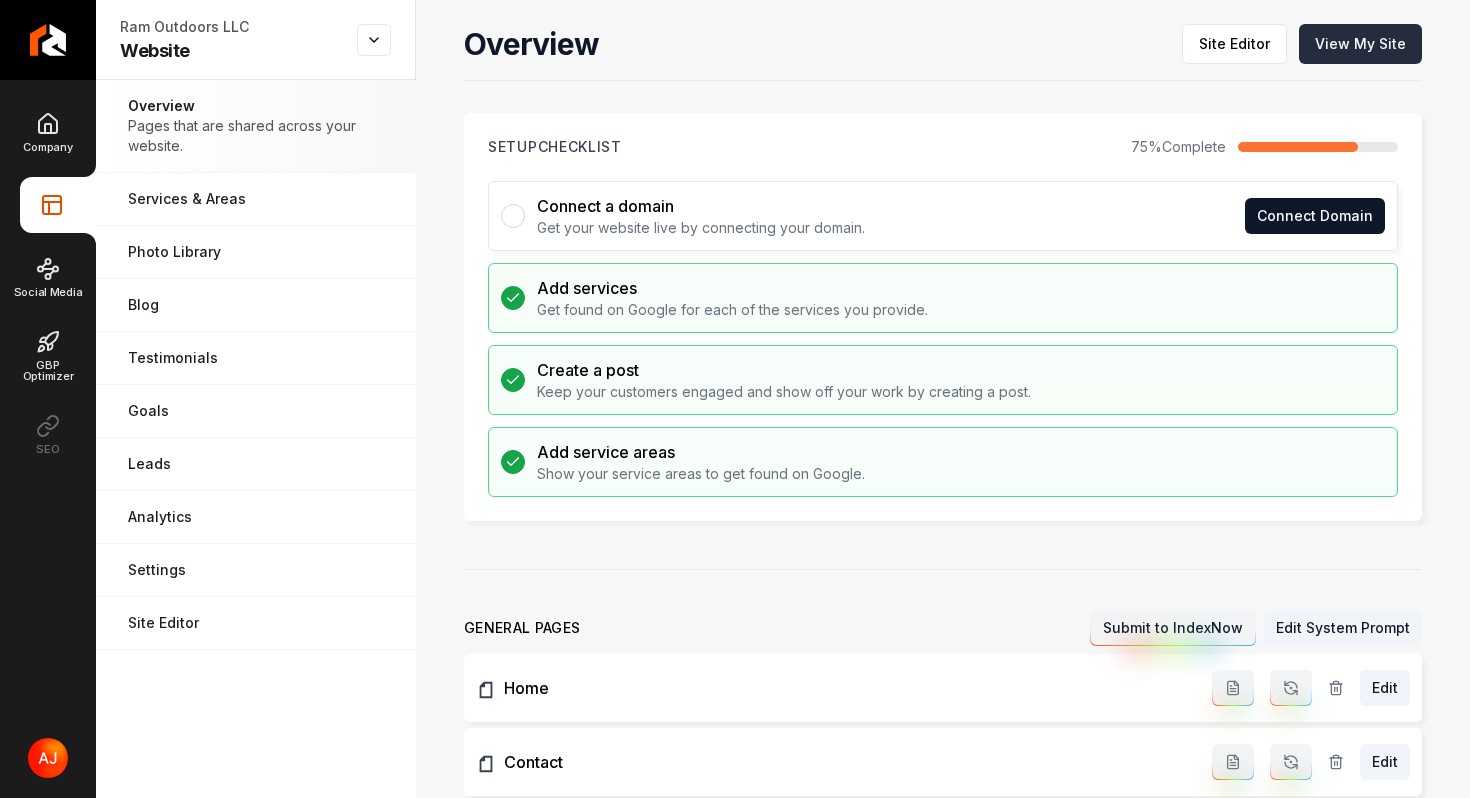 click on "View My Site" at bounding box center [1360, 44] 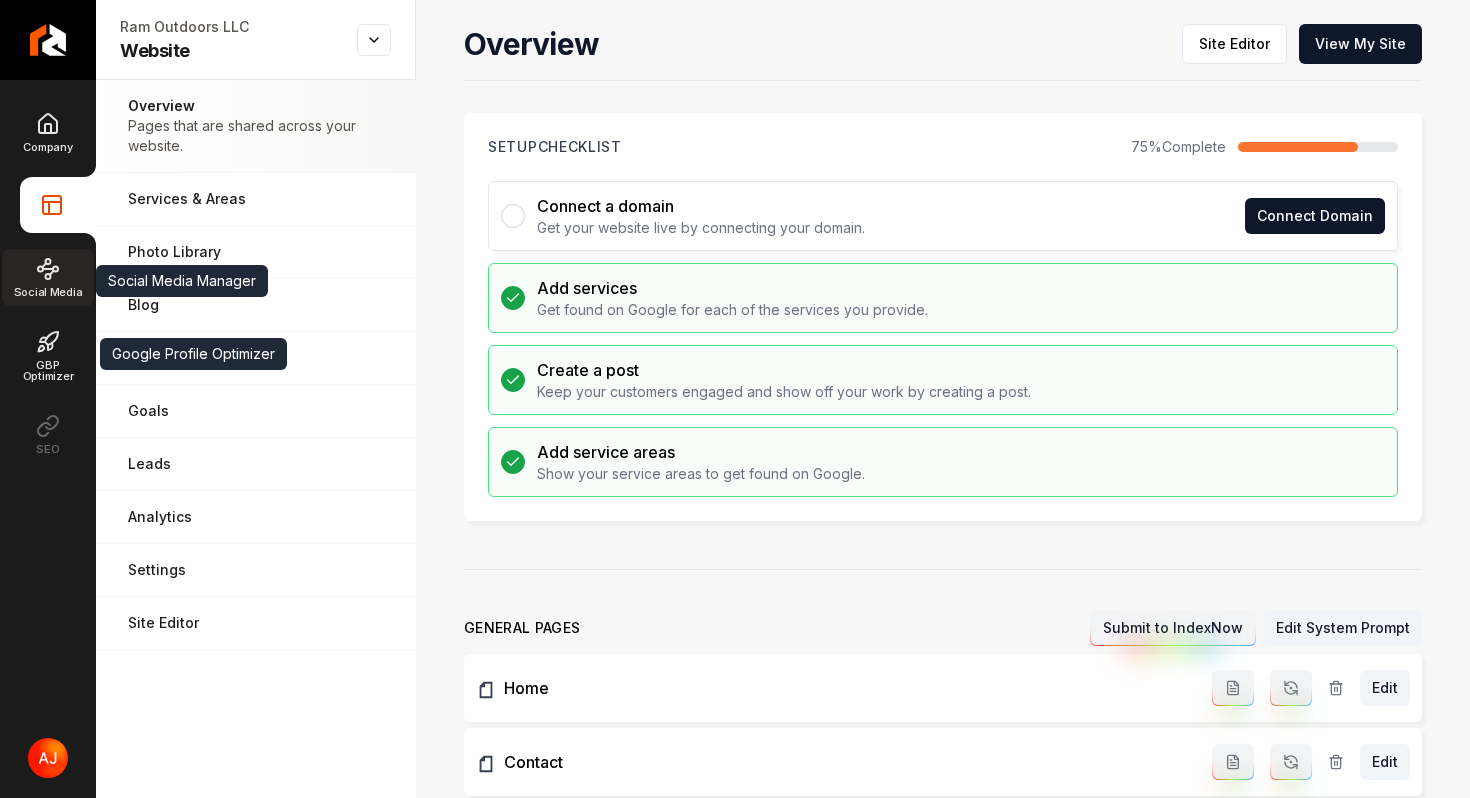 click on "Social Media" at bounding box center [48, 277] 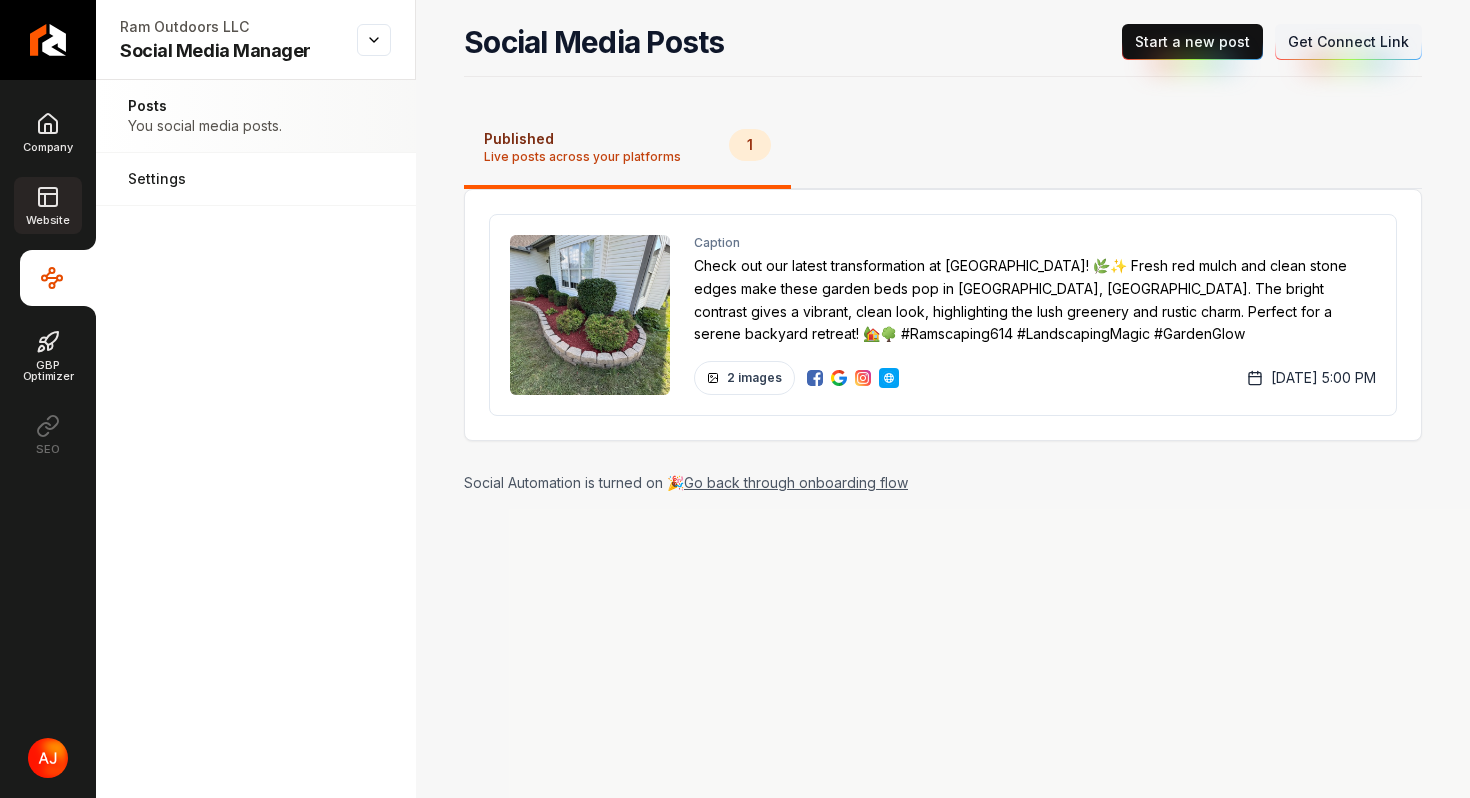 click on "Website" at bounding box center (47, 220) 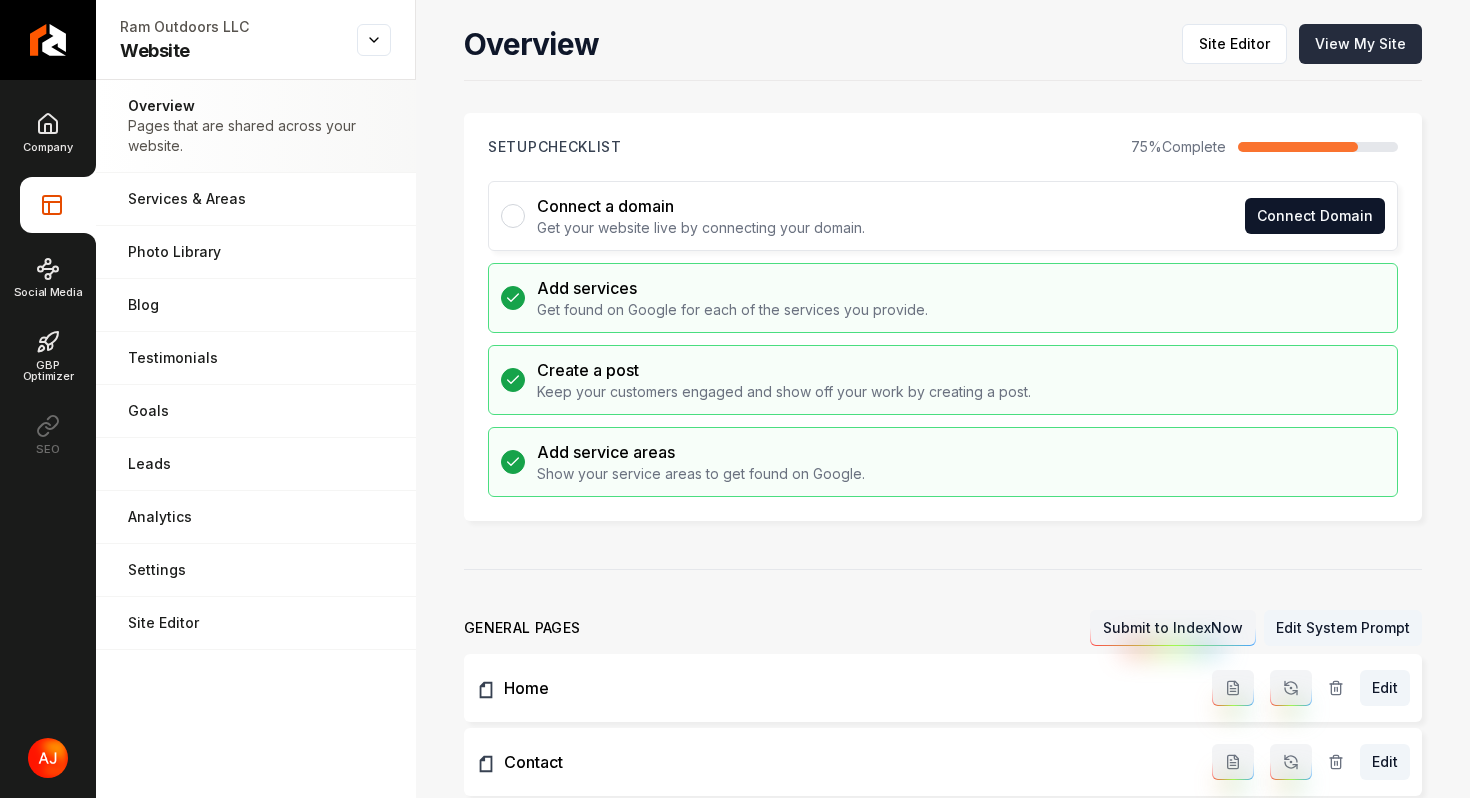 click on "View My Site" at bounding box center (1360, 44) 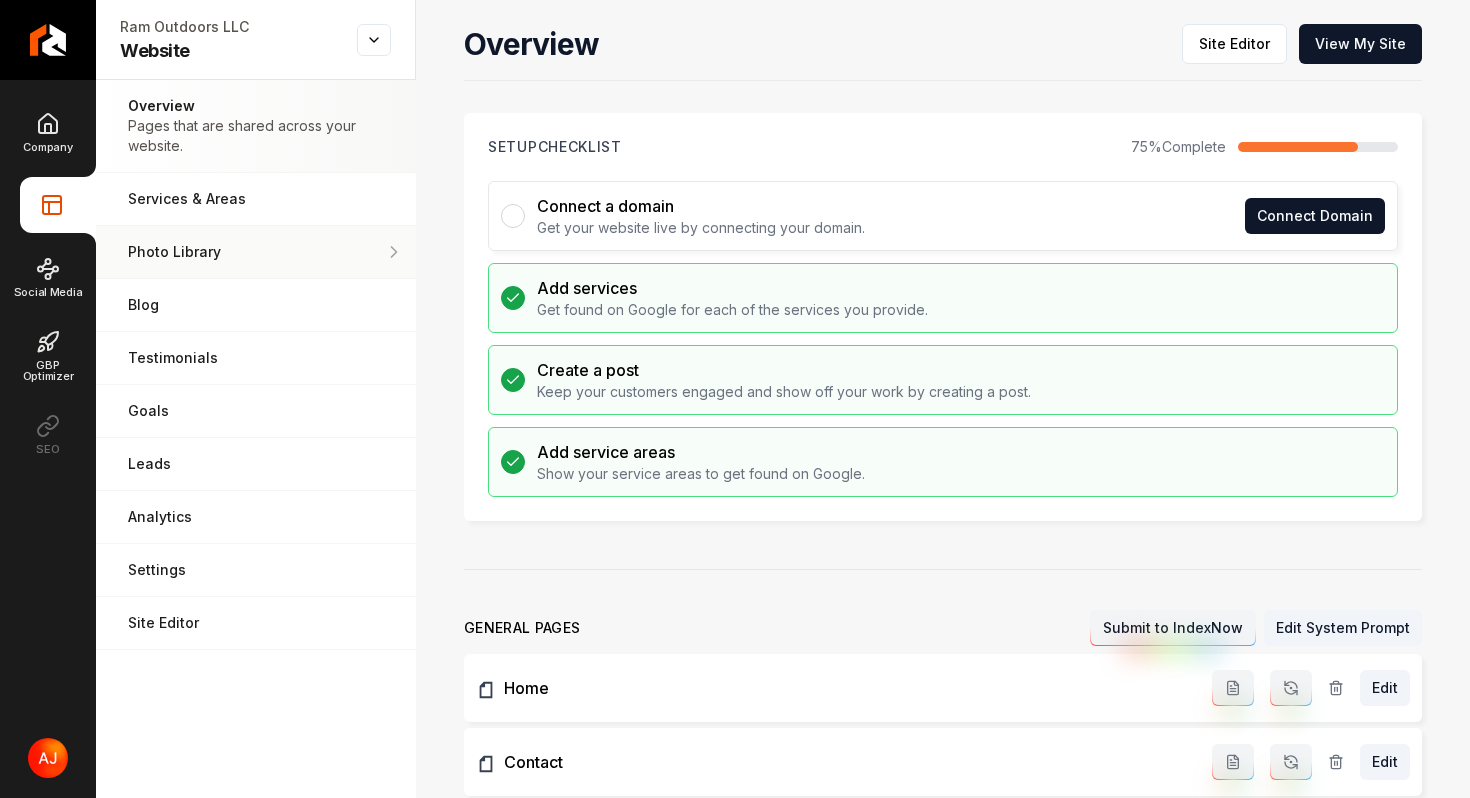 click on "Photo Library" at bounding box center (247, 252) 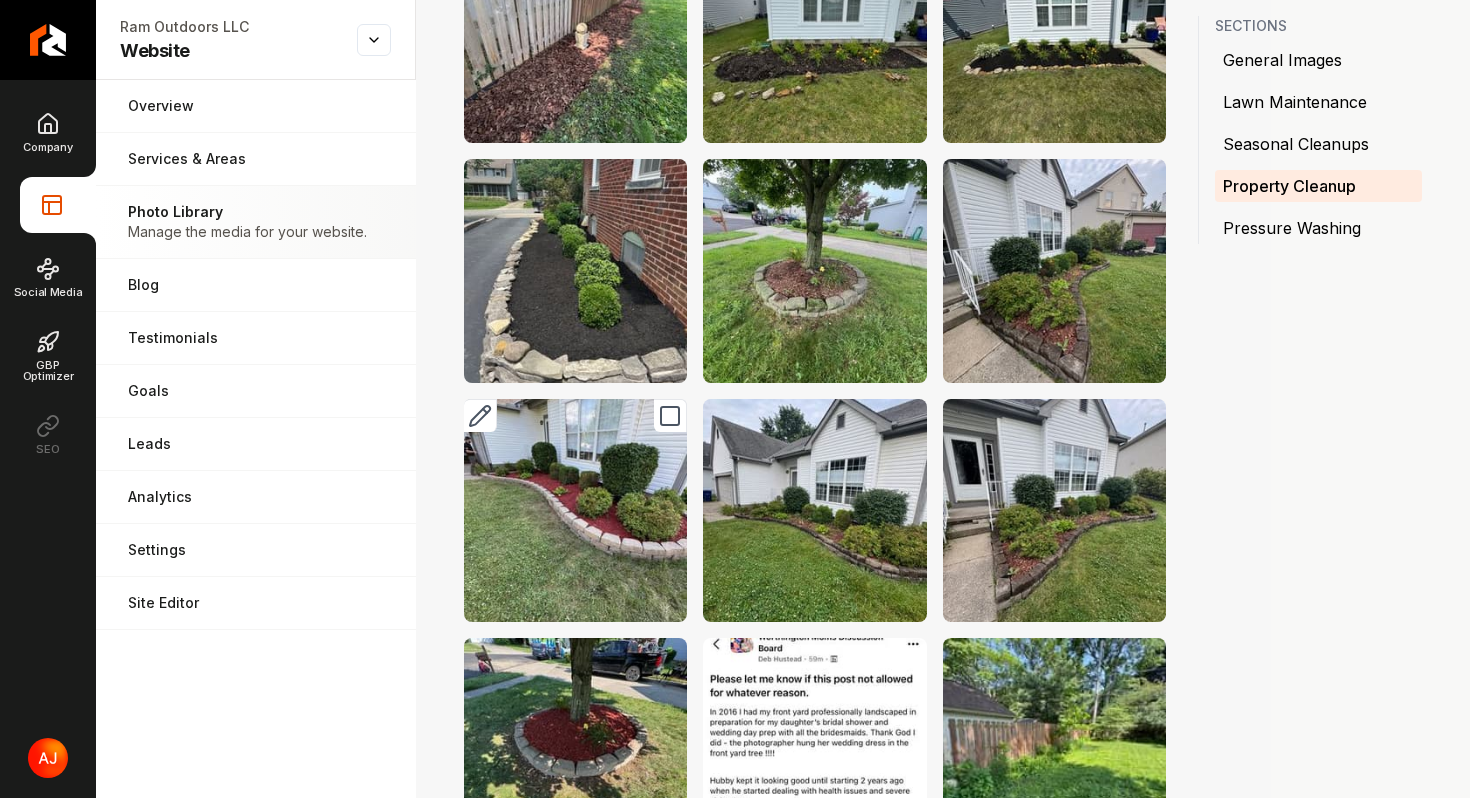 scroll, scrollTop: 0, scrollLeft: 0, axis: both 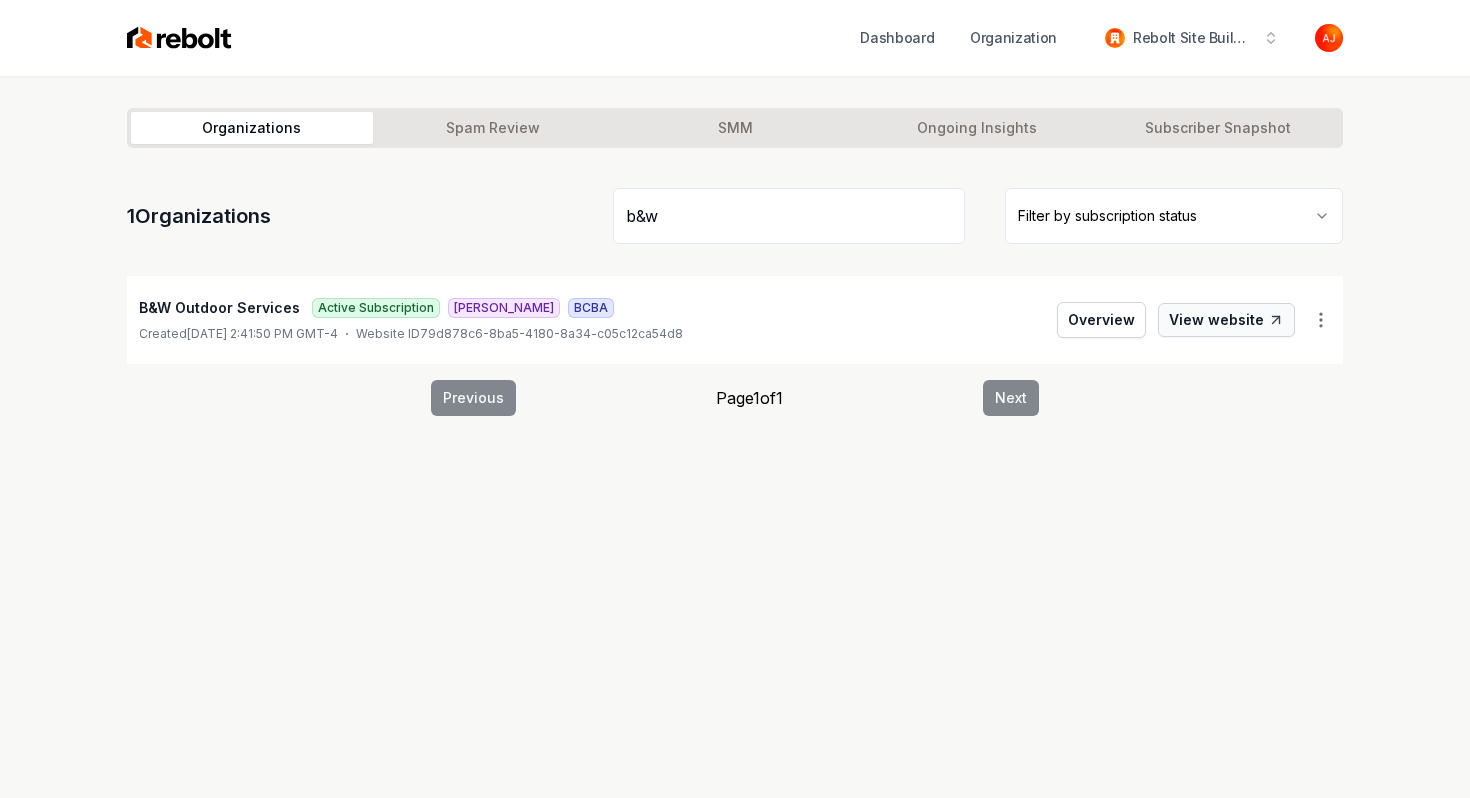 type on "b&w" 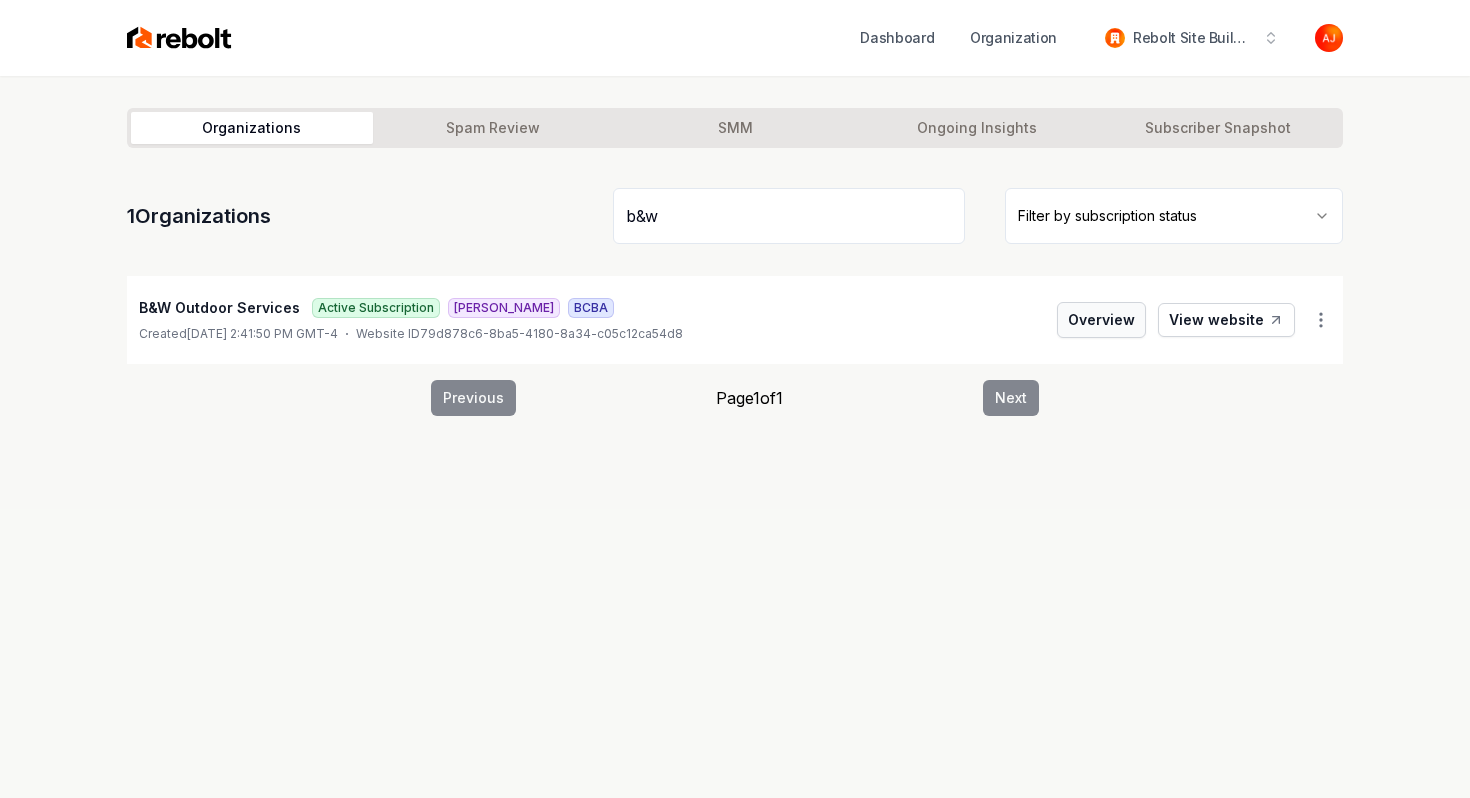 click on "Overview" at bounding box center (1101, 320) 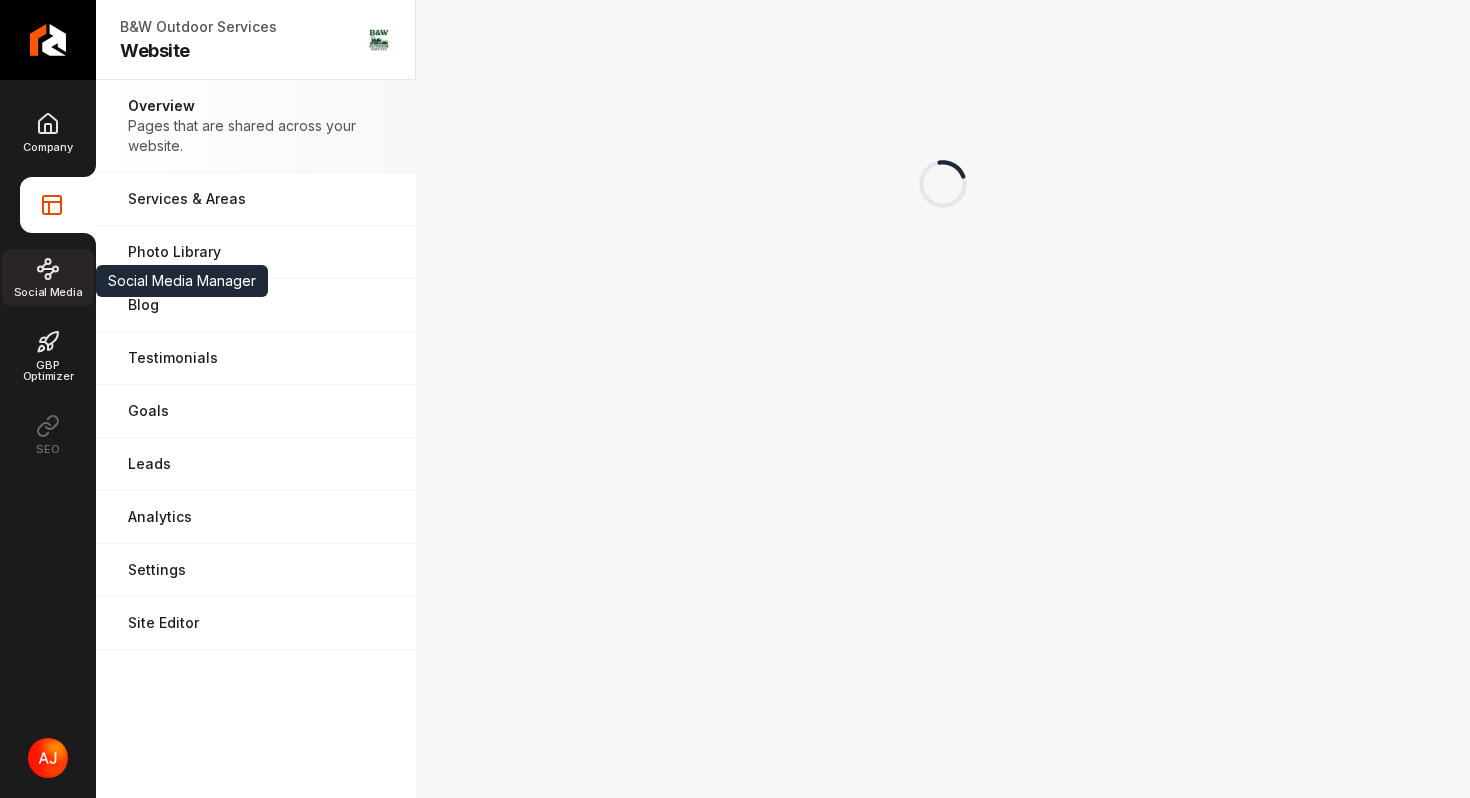 click on "Social Media" at bounding box center (48, 277) 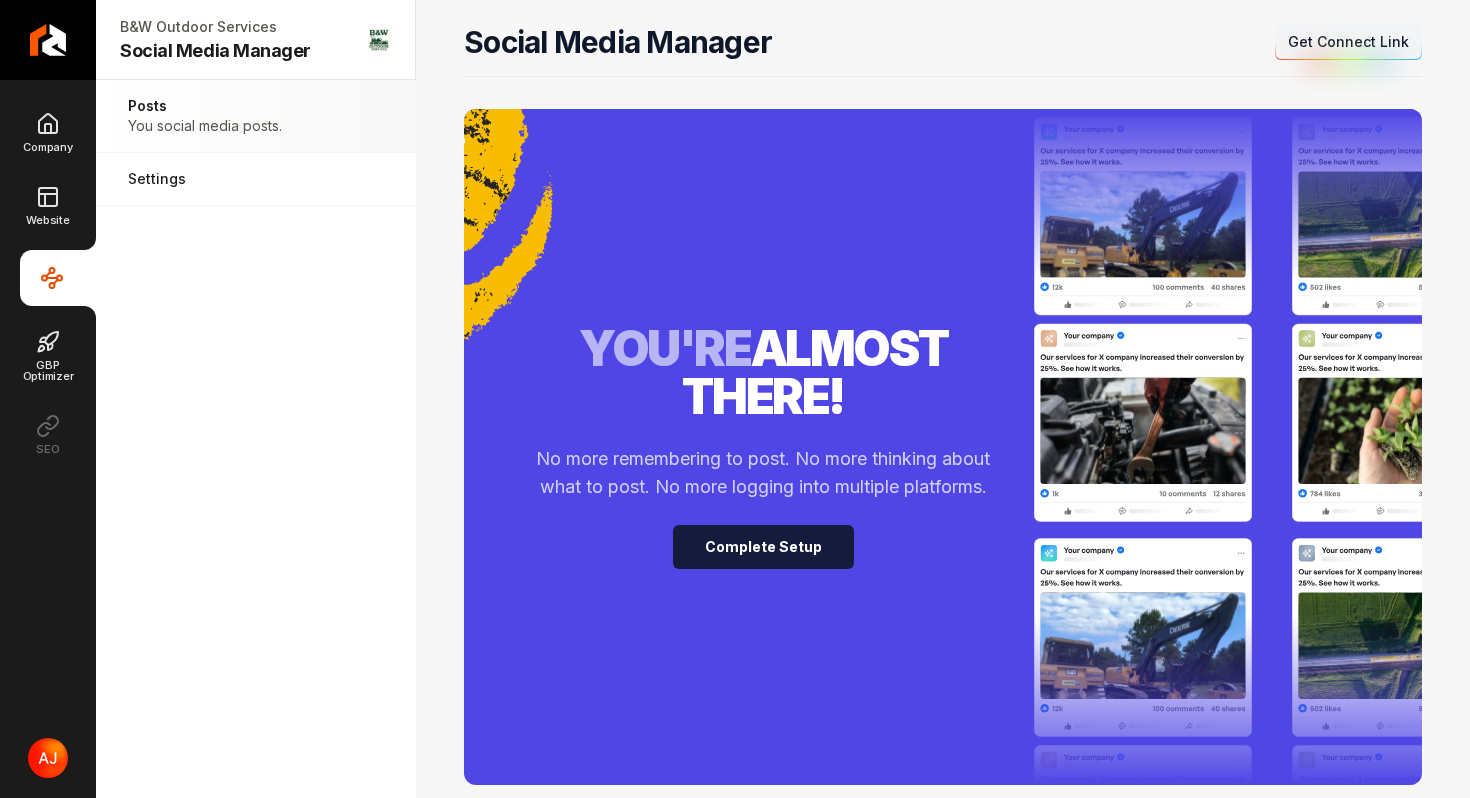 click on "Complete Setup" at bounding box center (763, 547) 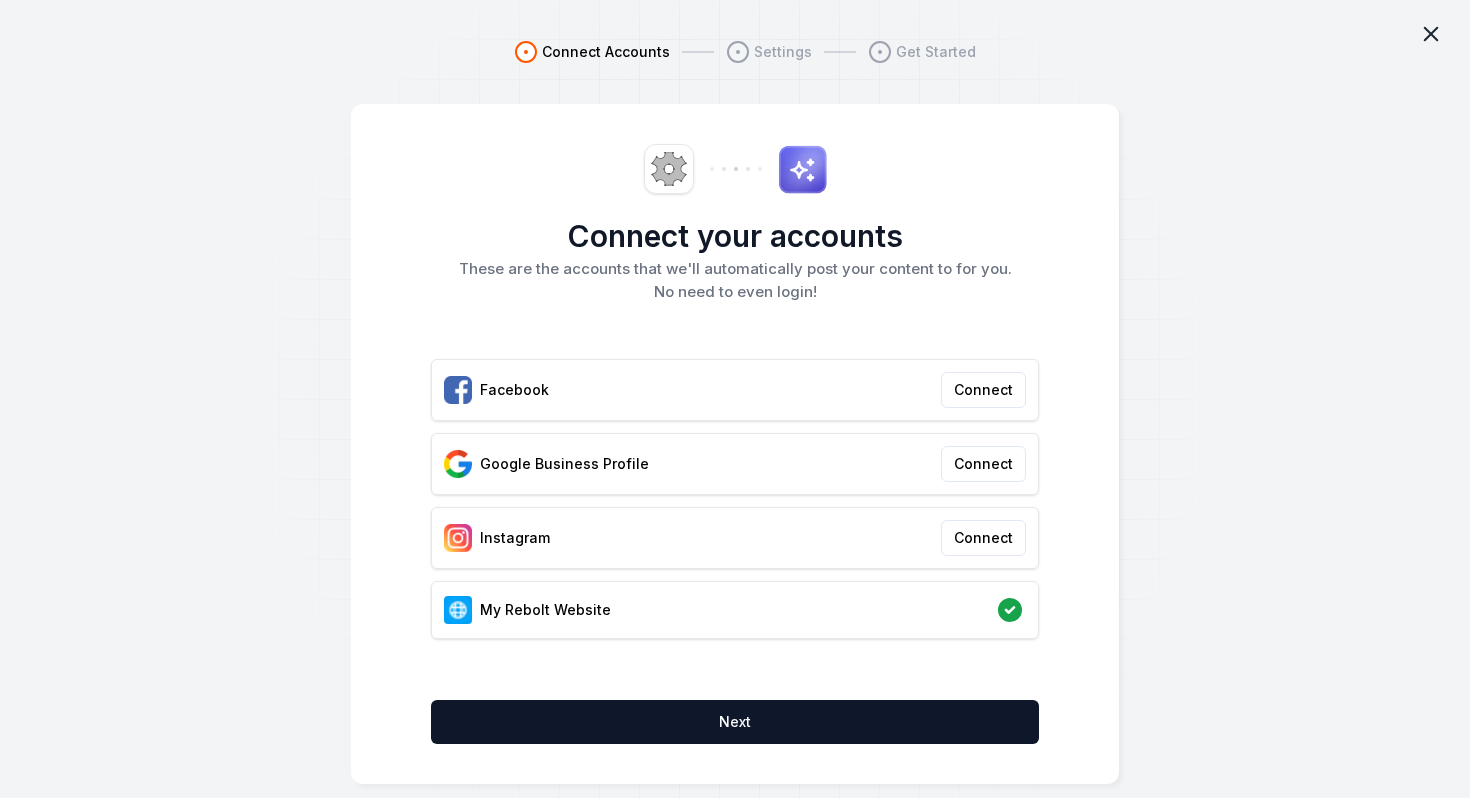 click 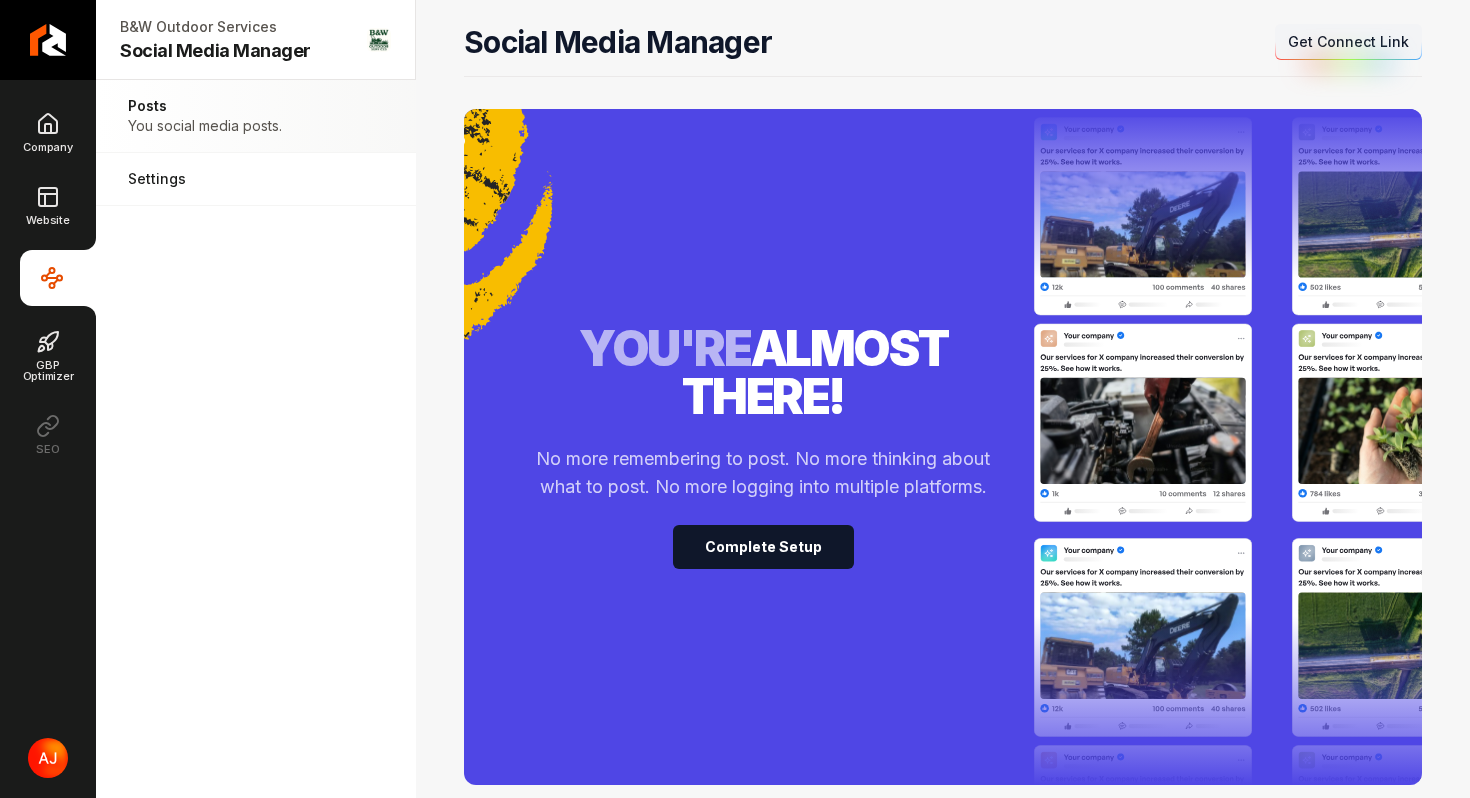 click on "Get Connect Link" at bounding box center (1348, 42) 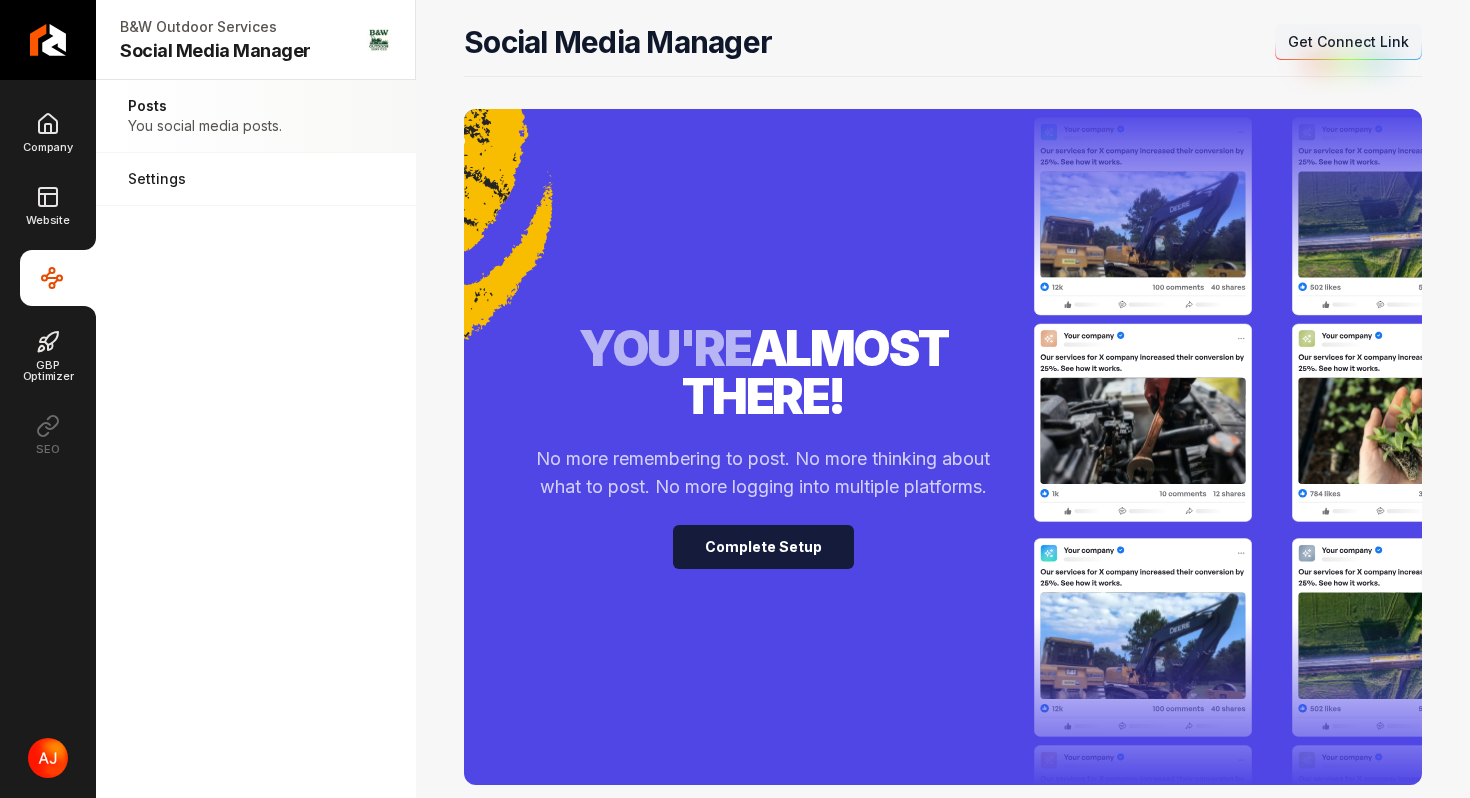 click on "Complete Setup" at bounding box center (763, 547) 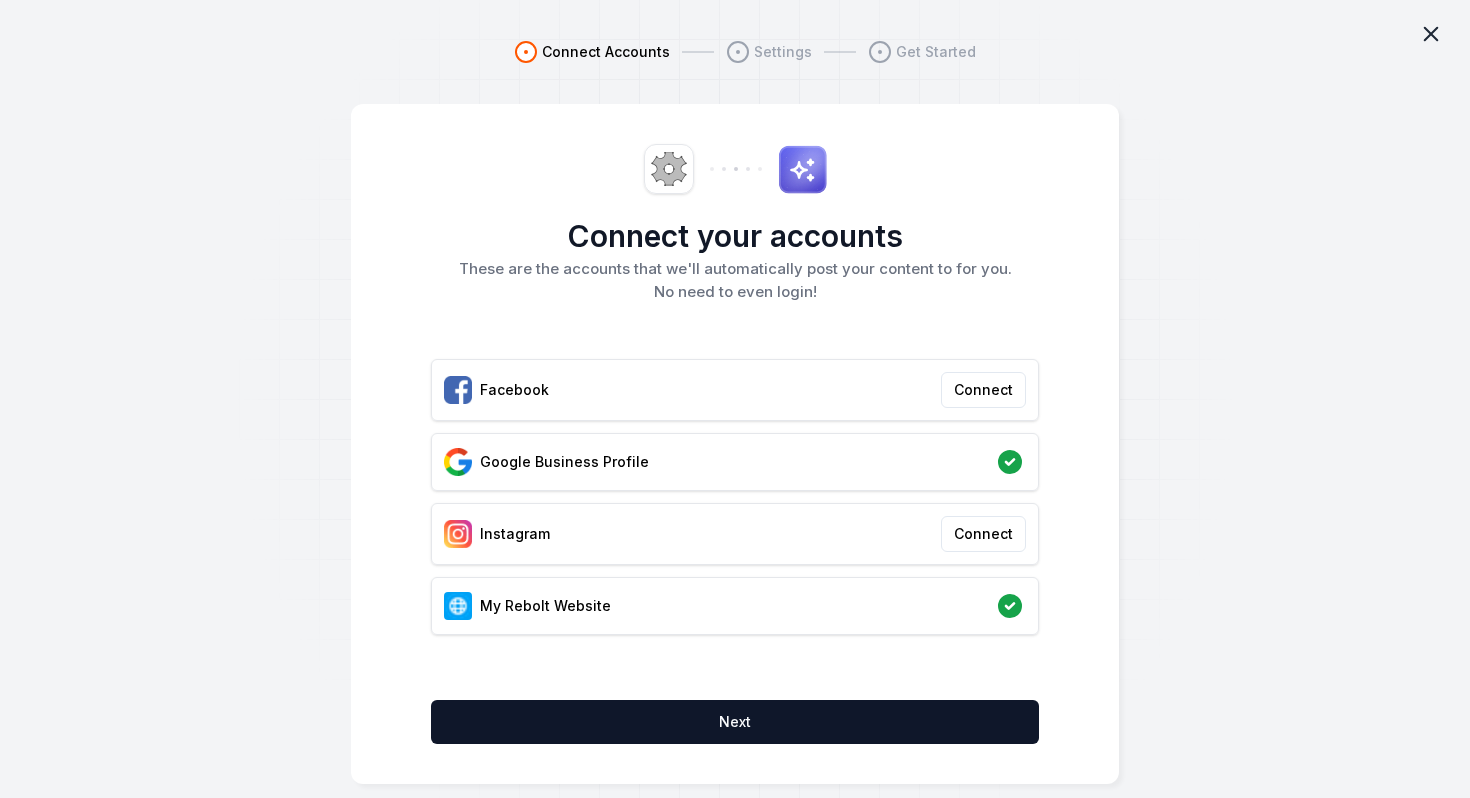 click 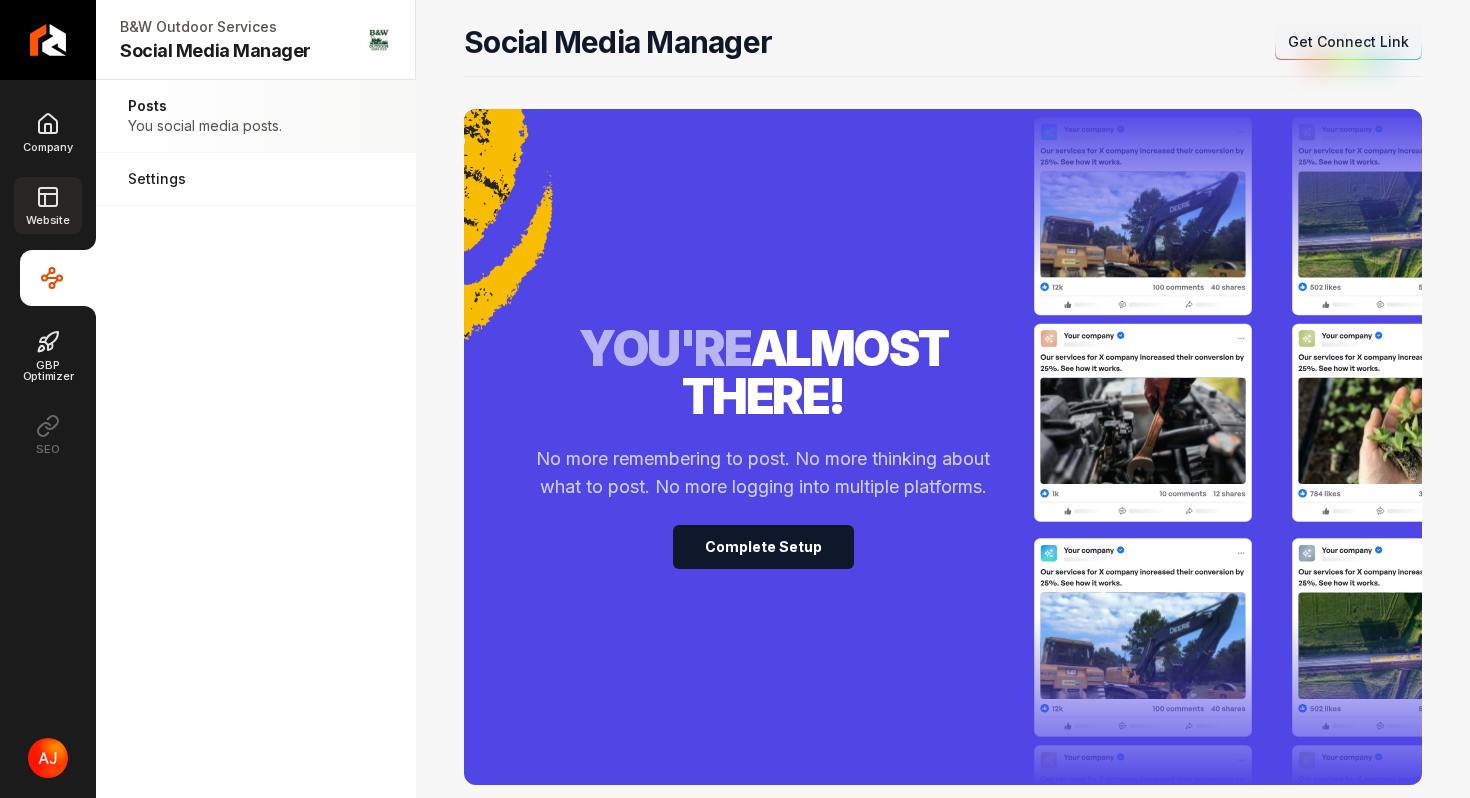 click 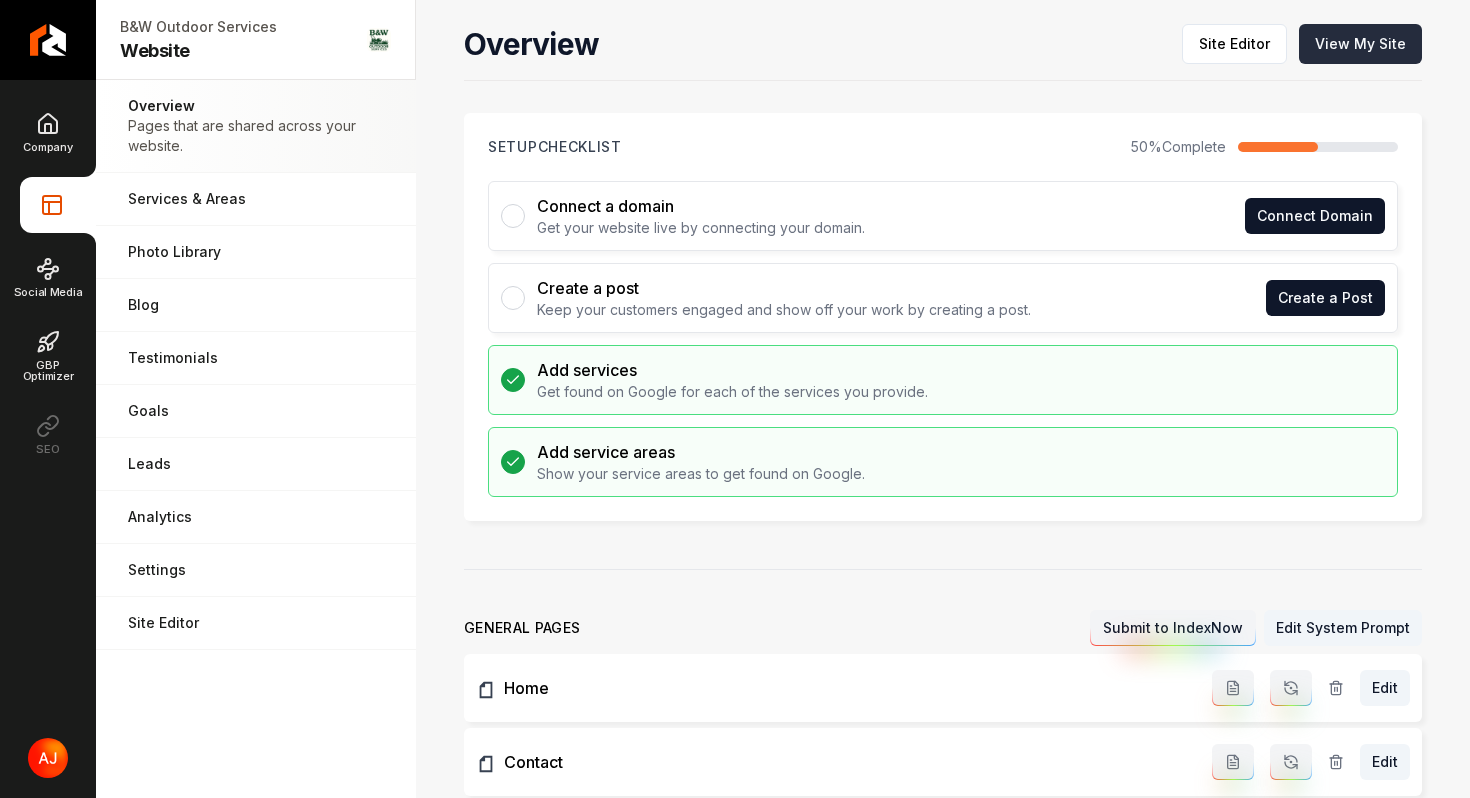 click on "View My Site" at bounding box center [1360, 44] 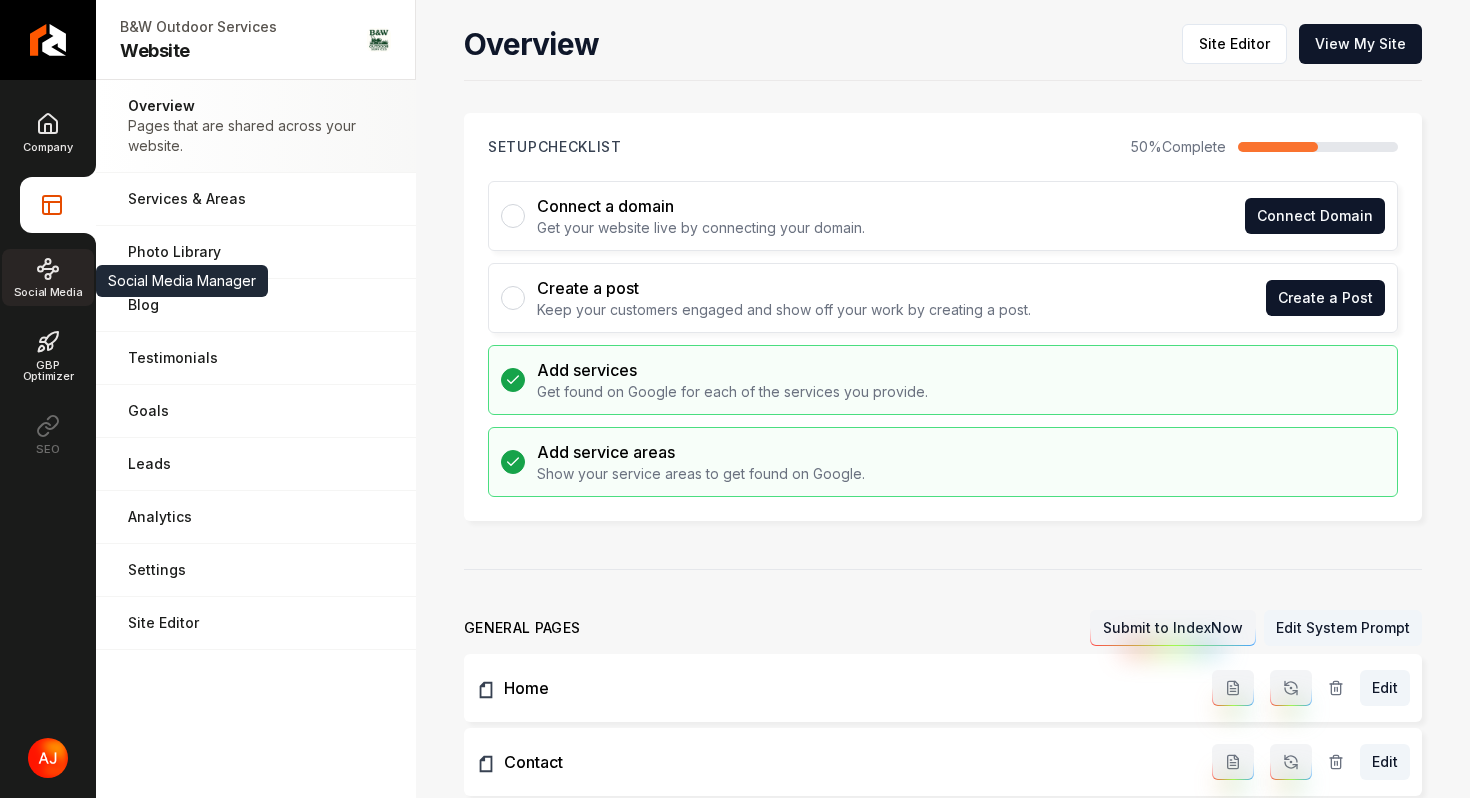 click on "Social Media" at bounding box center (48, 277) 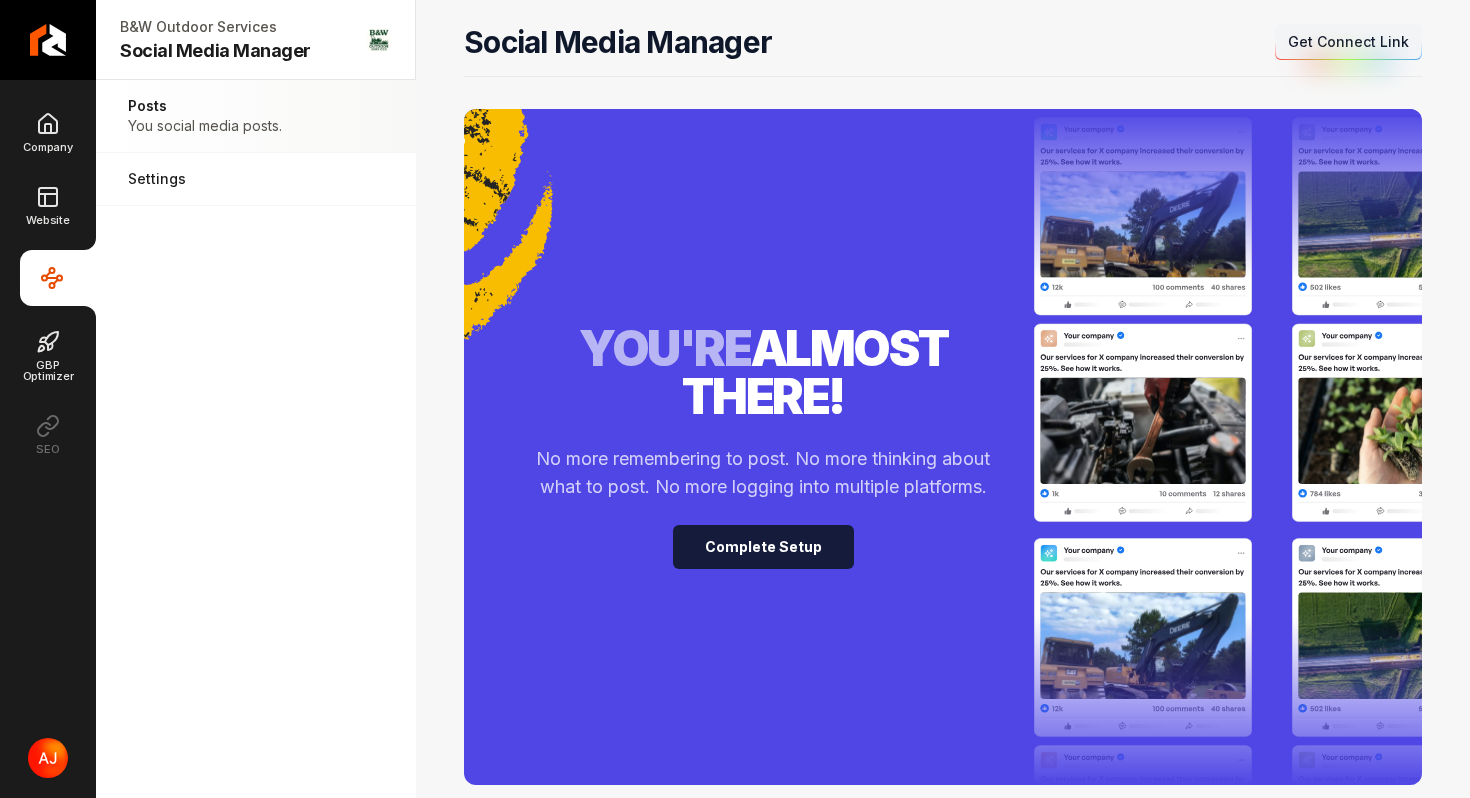 click on "Complete Setup" at bounding box center (763, 547) 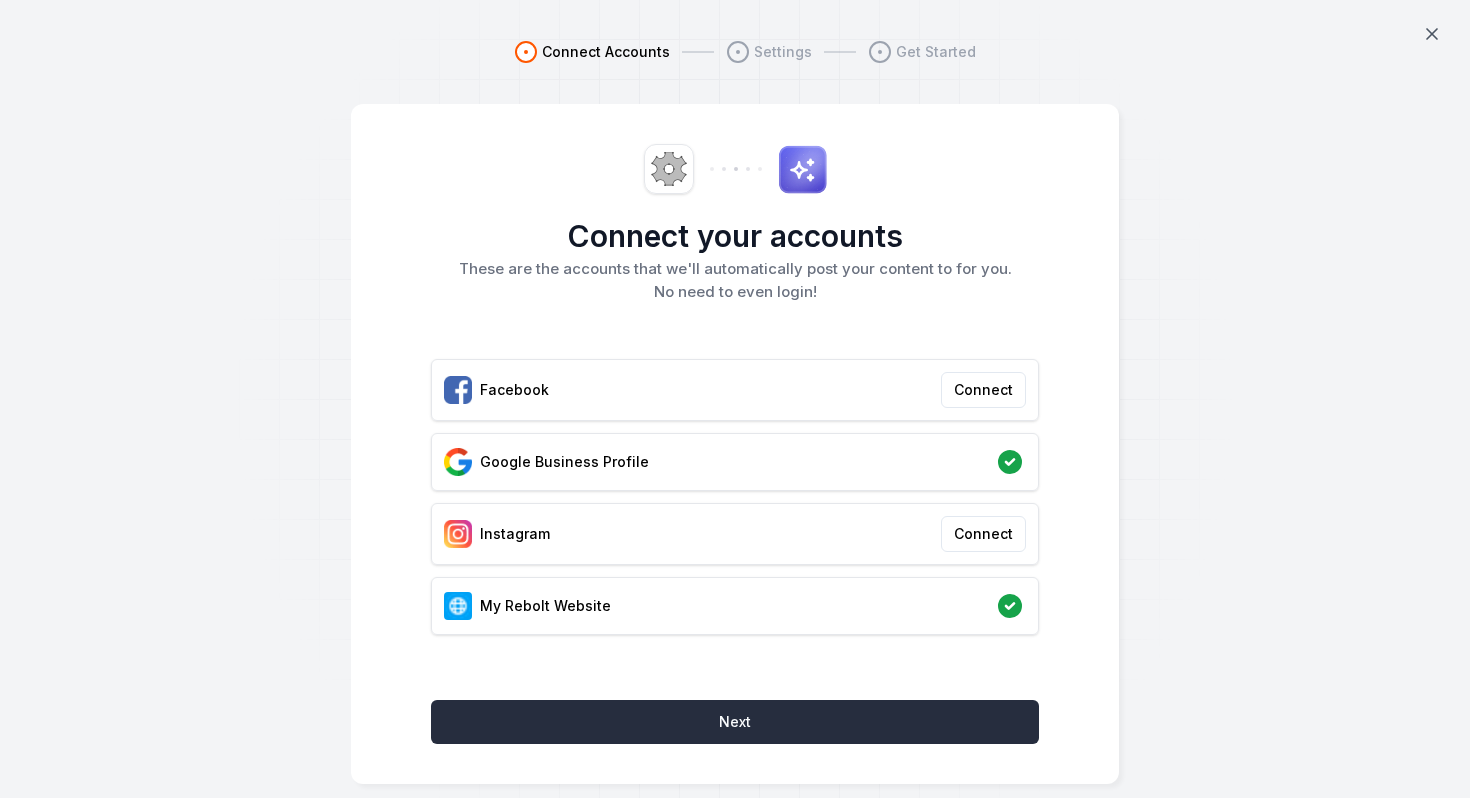 click on "Next" at bounding box center [735, 722] 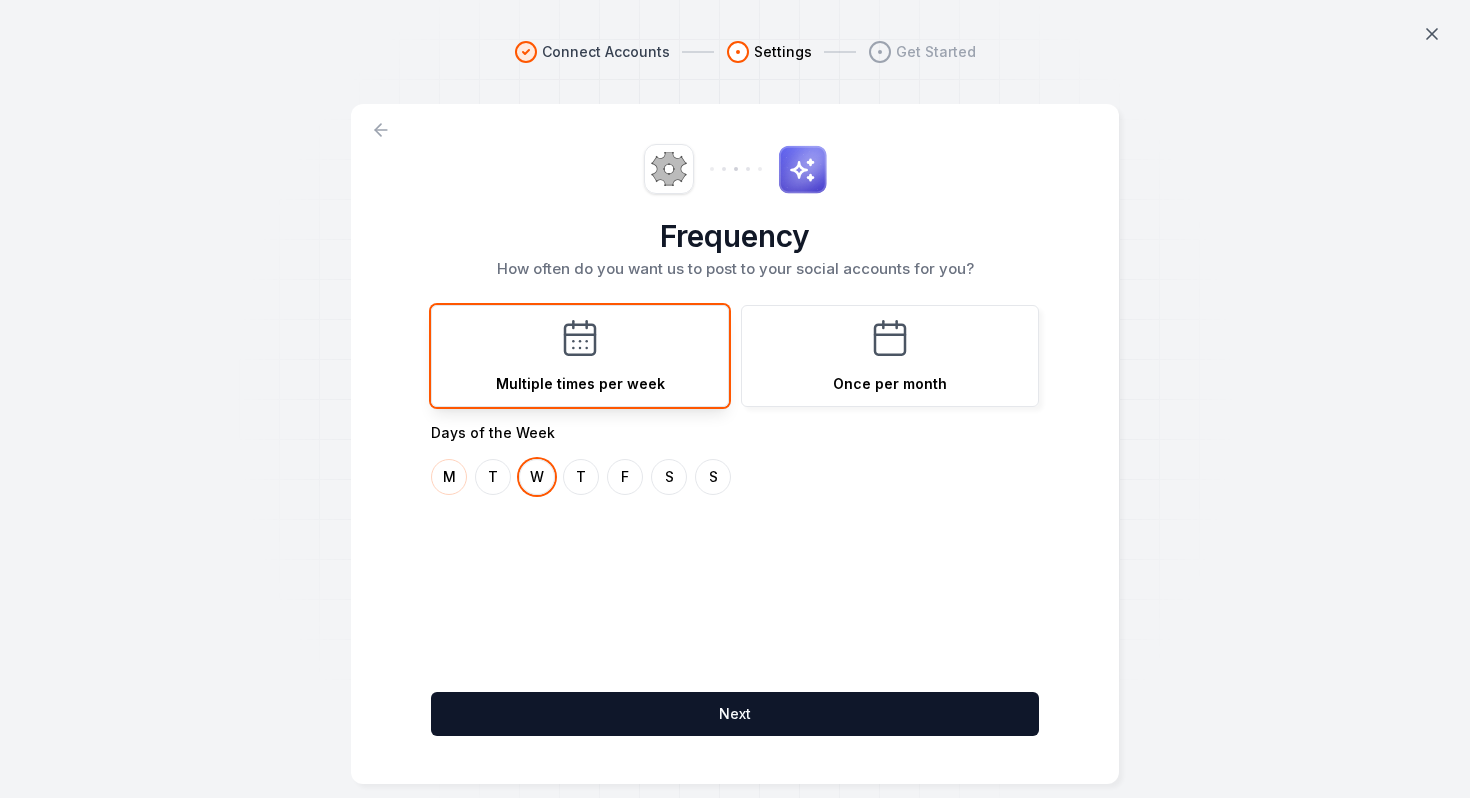 click on "M" at bounding box center [449, 477] 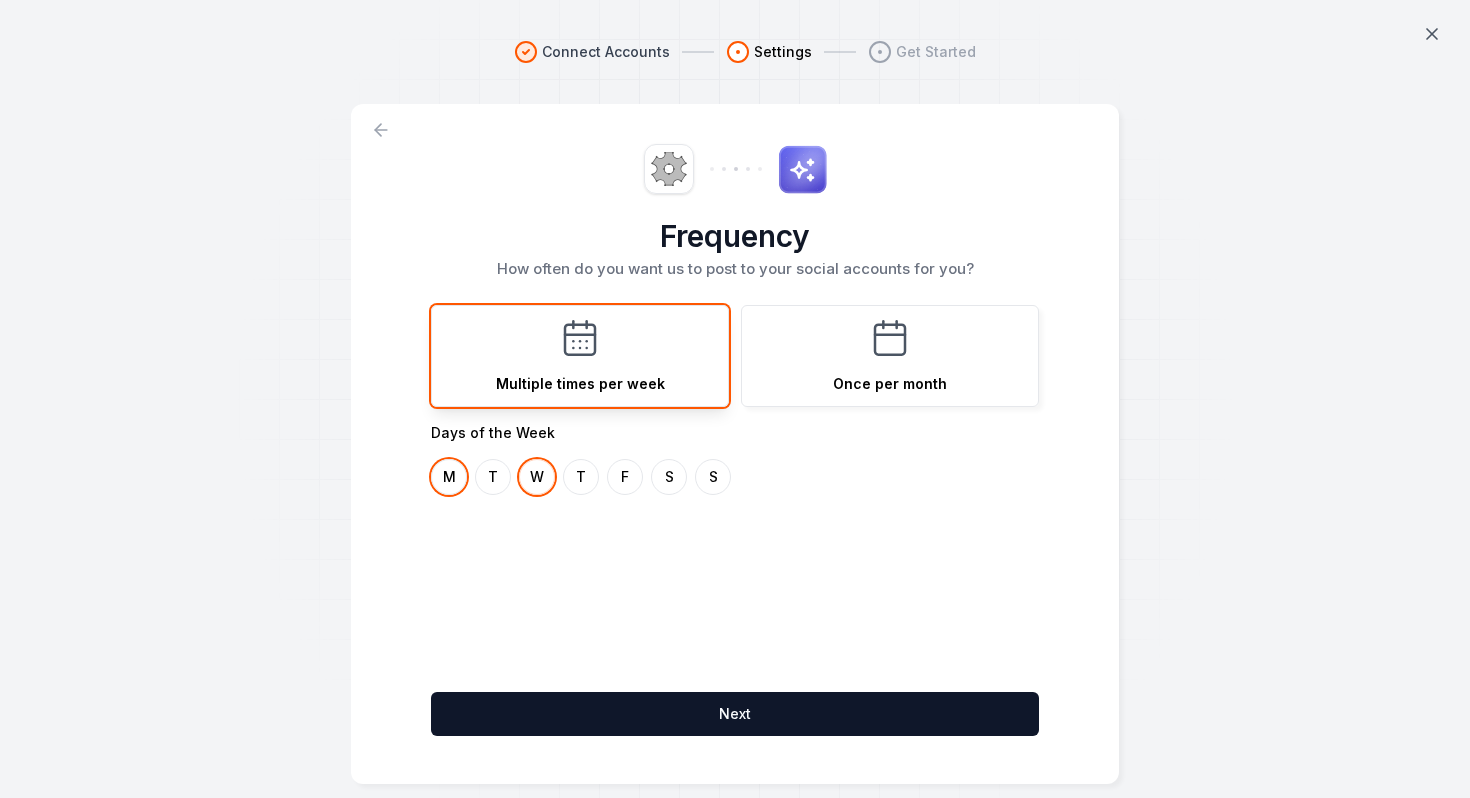 click on "W" at bounding box center (537, 477) 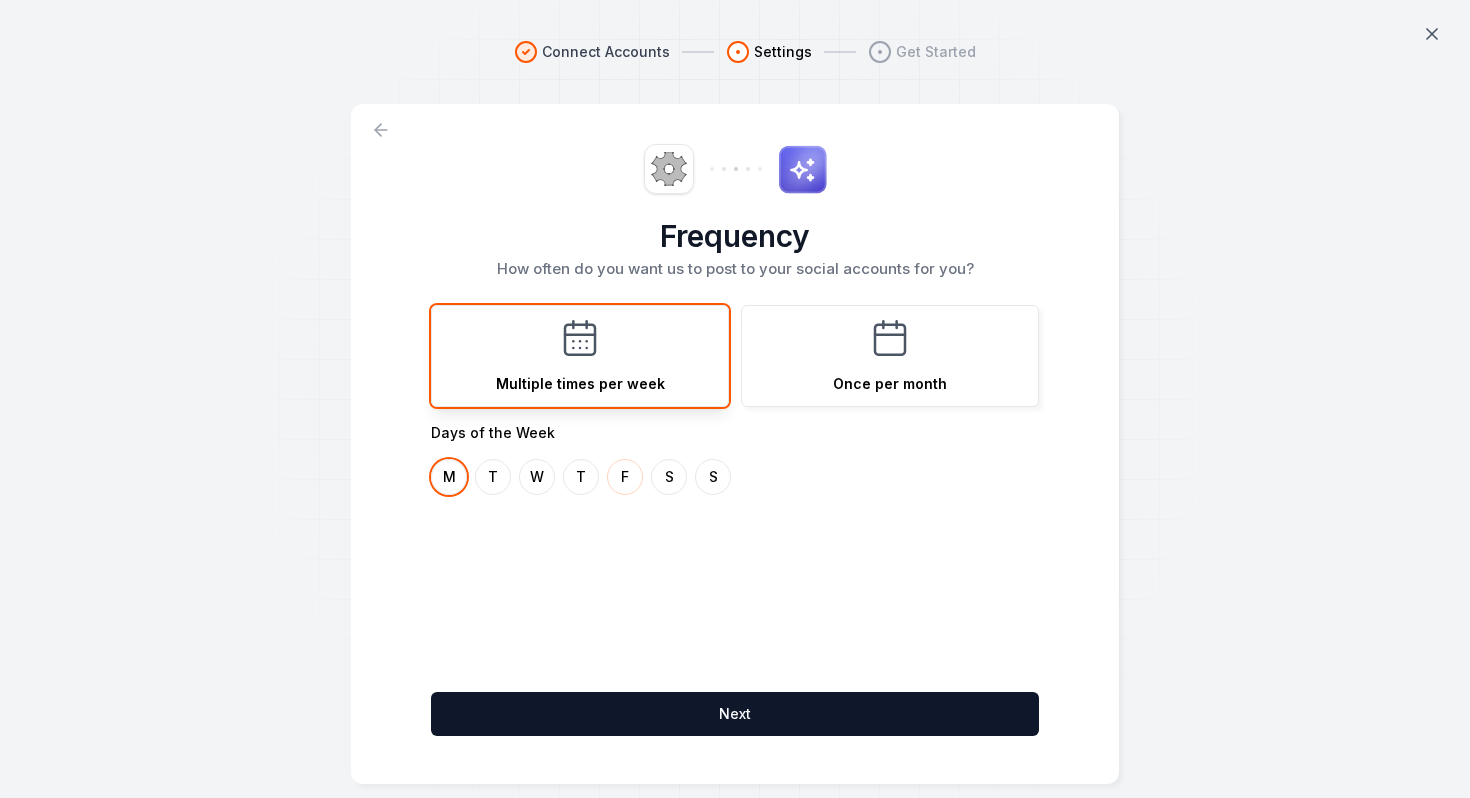 click on "F" at bounding box center [625, 477] 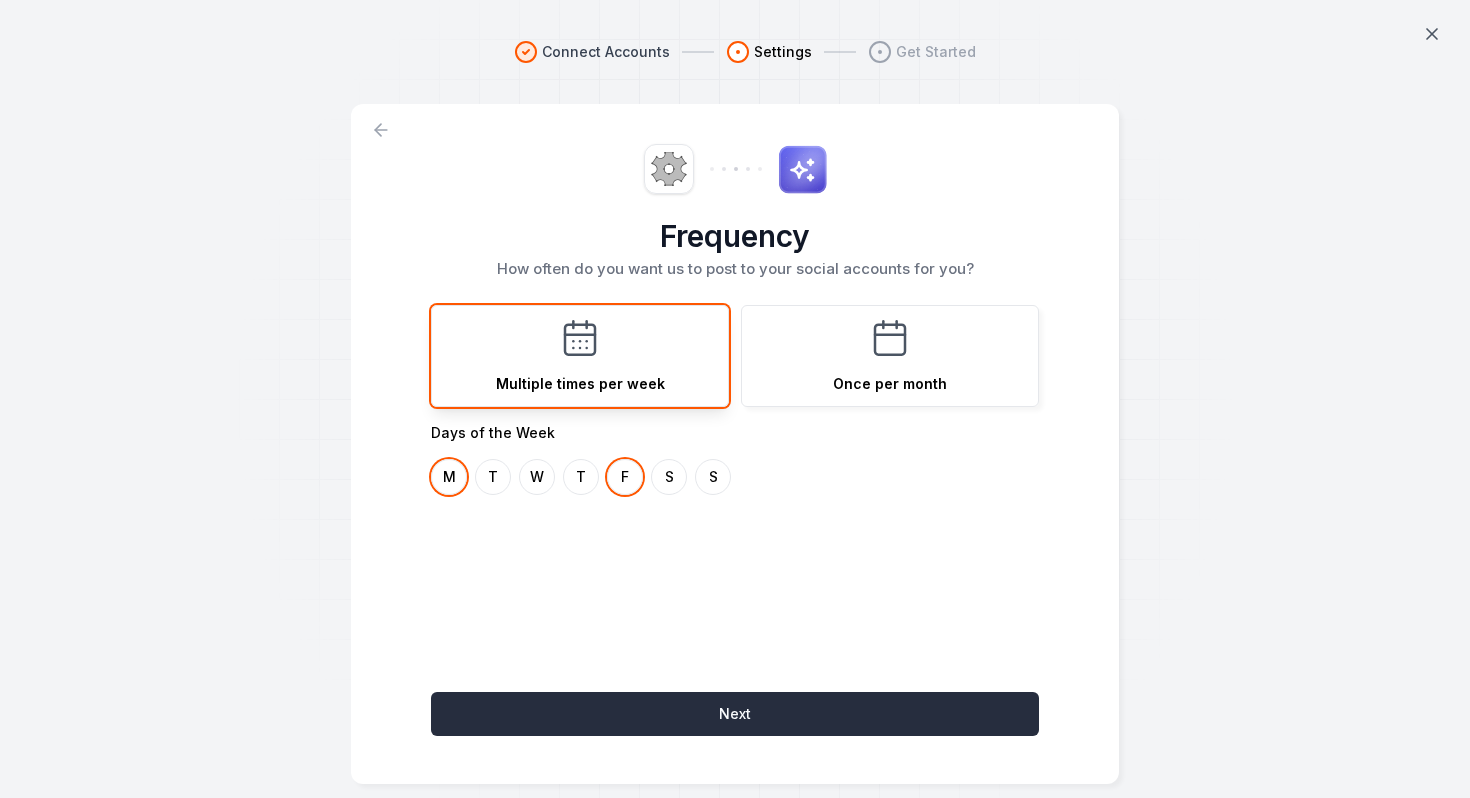 click on "Next" at bounding box center (735, 714) 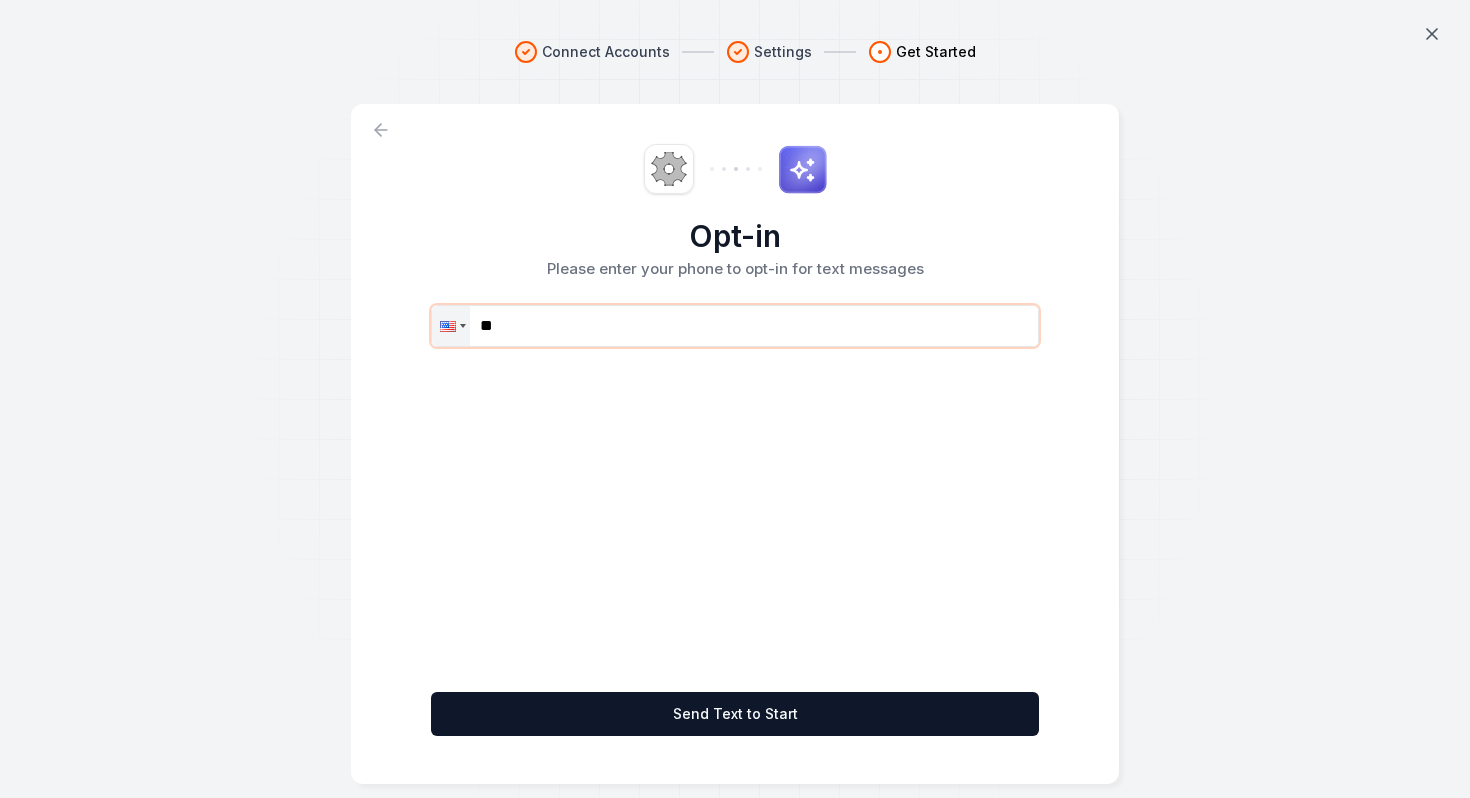 click on "**" at bounding box center [735, 326] 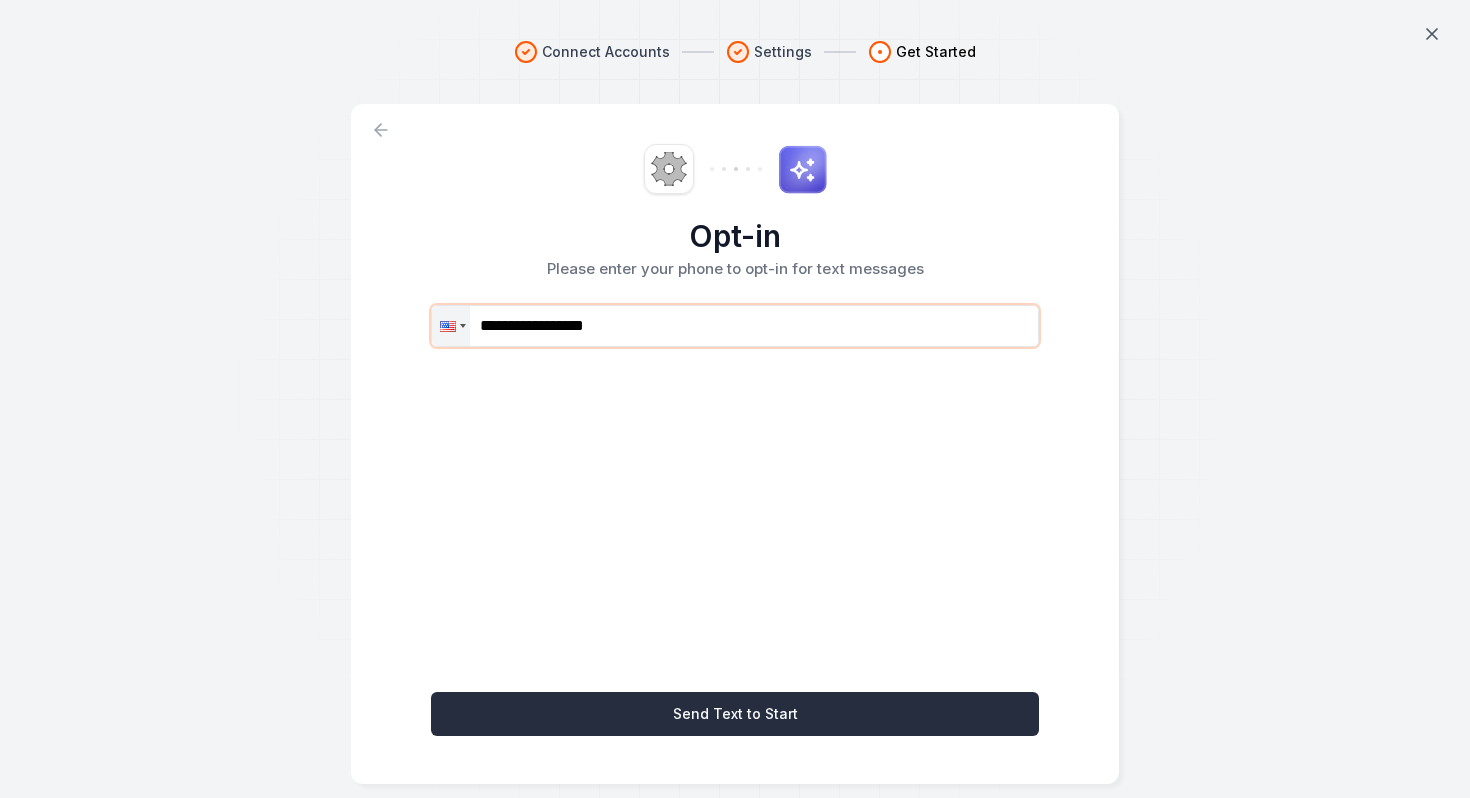 type on "**********" 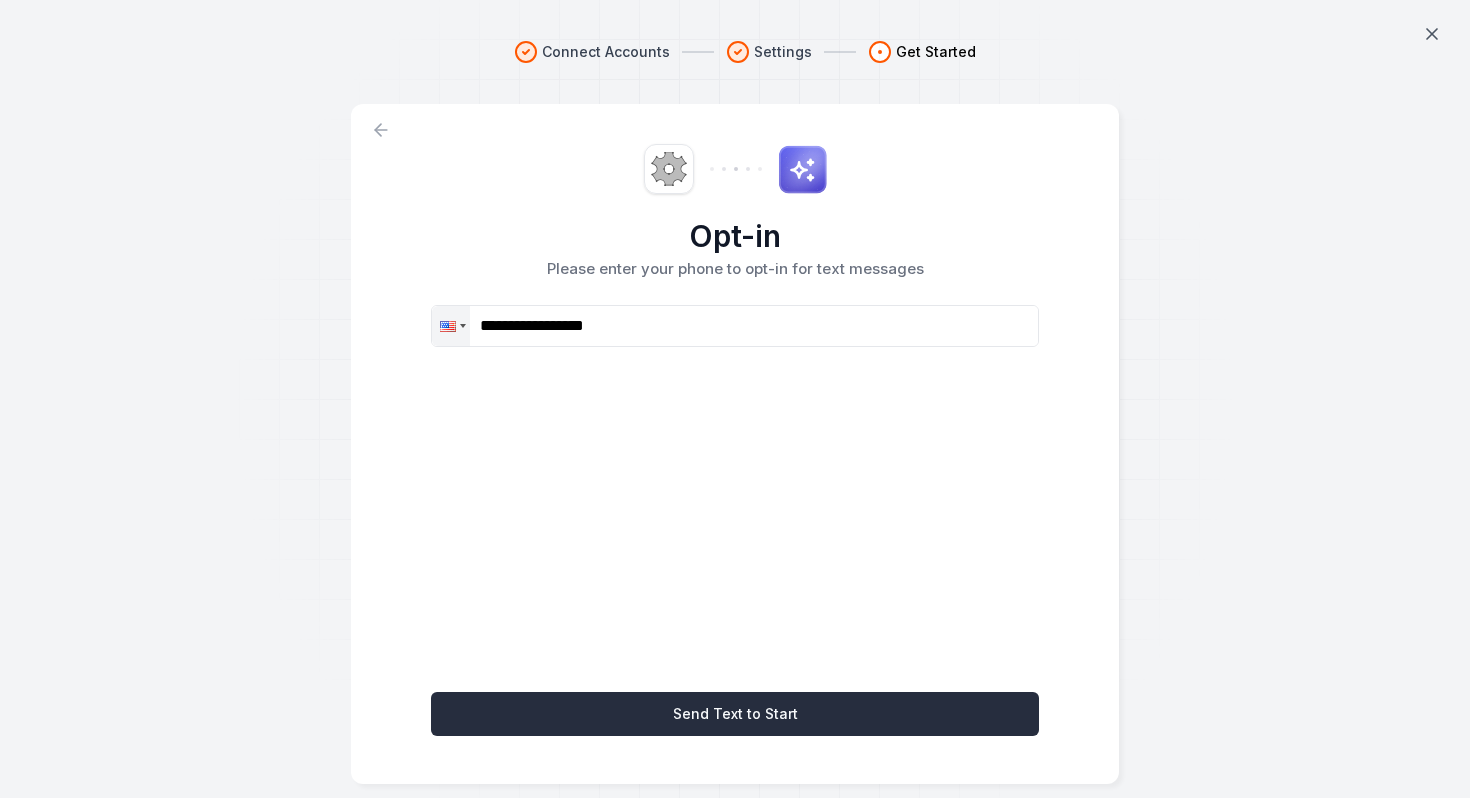 click on "Send Text to Start" at bounding box center (735, 714) 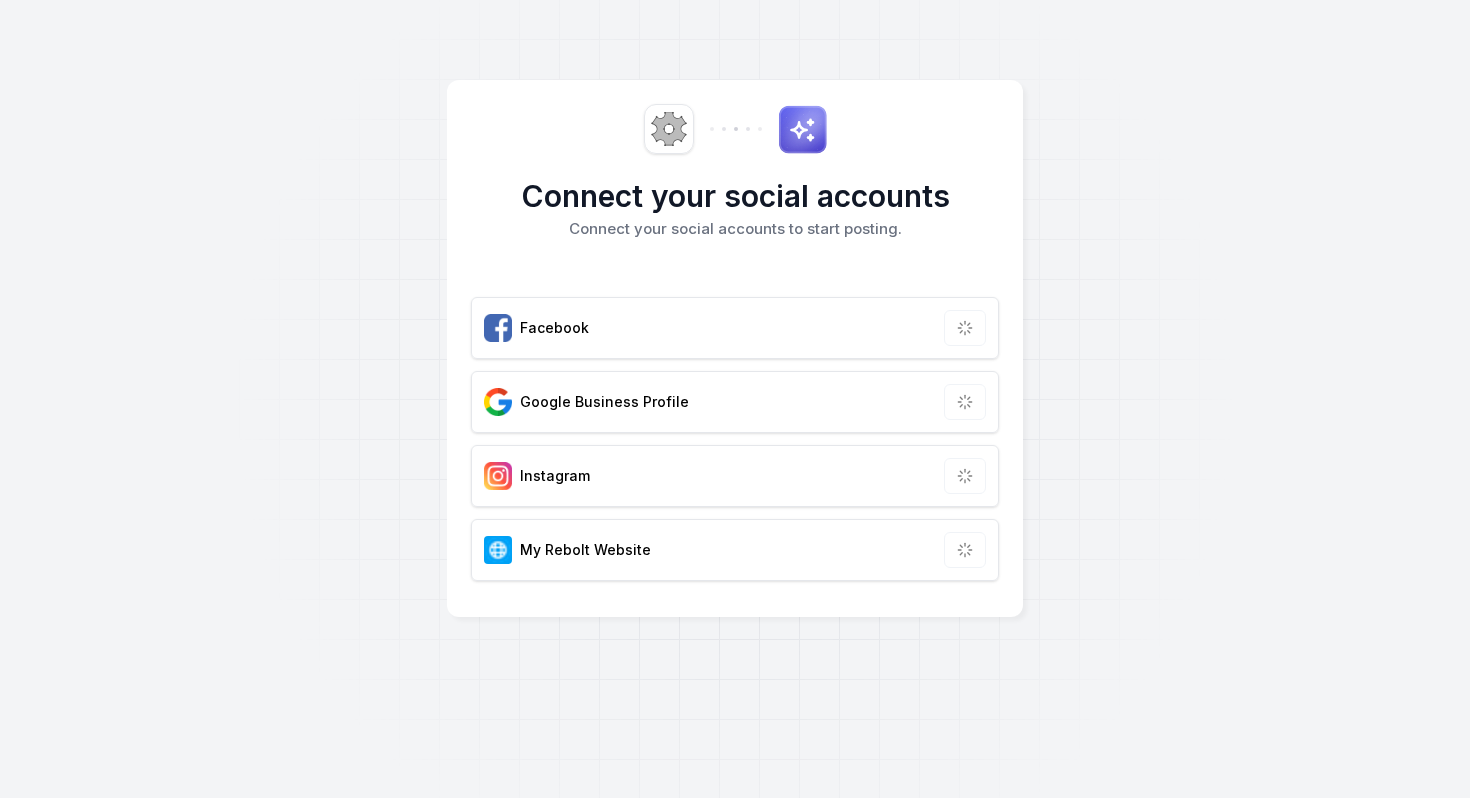 scroll, scrollTop: 0, scrollLeft: 0, axis: both 